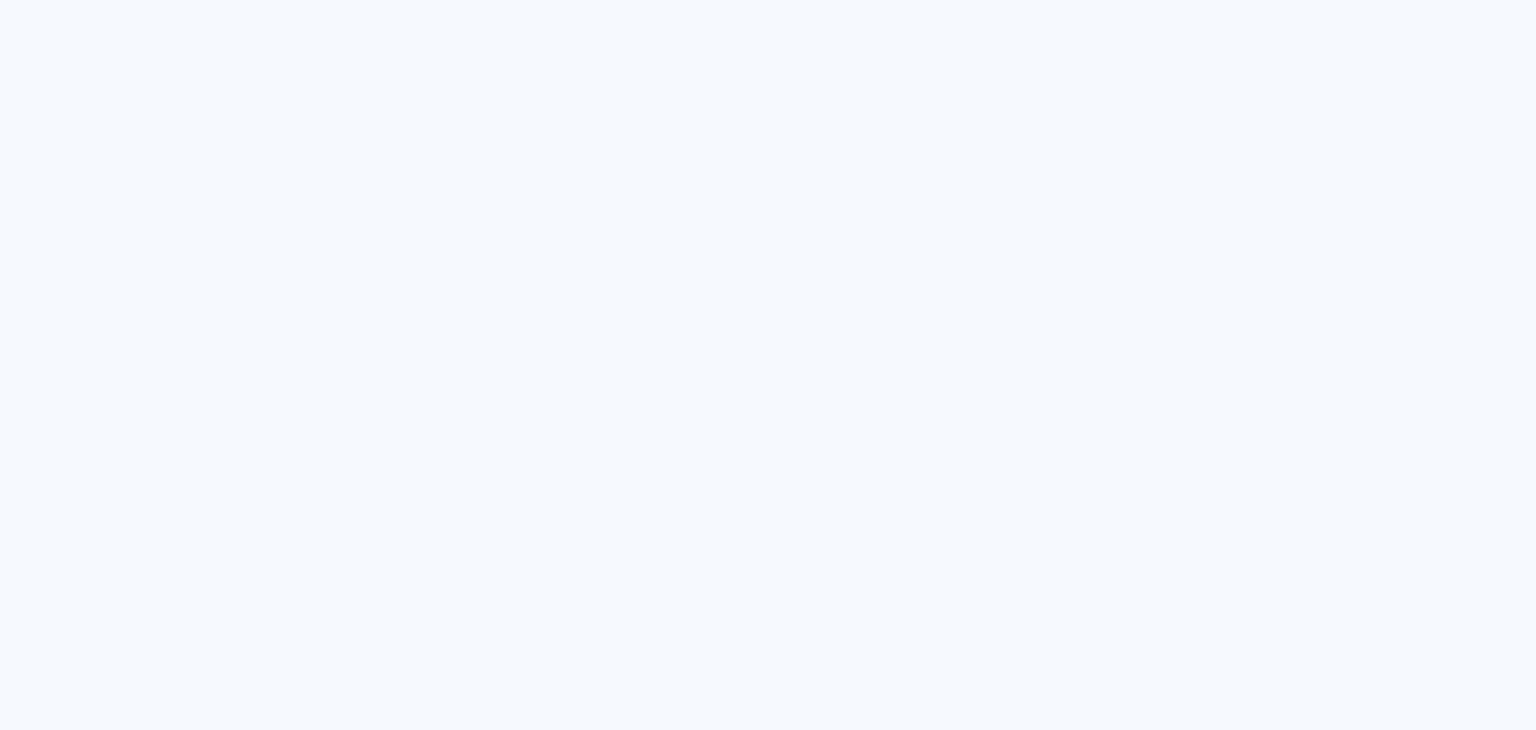 scroll, scrollTop: 0, scrollLeft: 0, axis: both 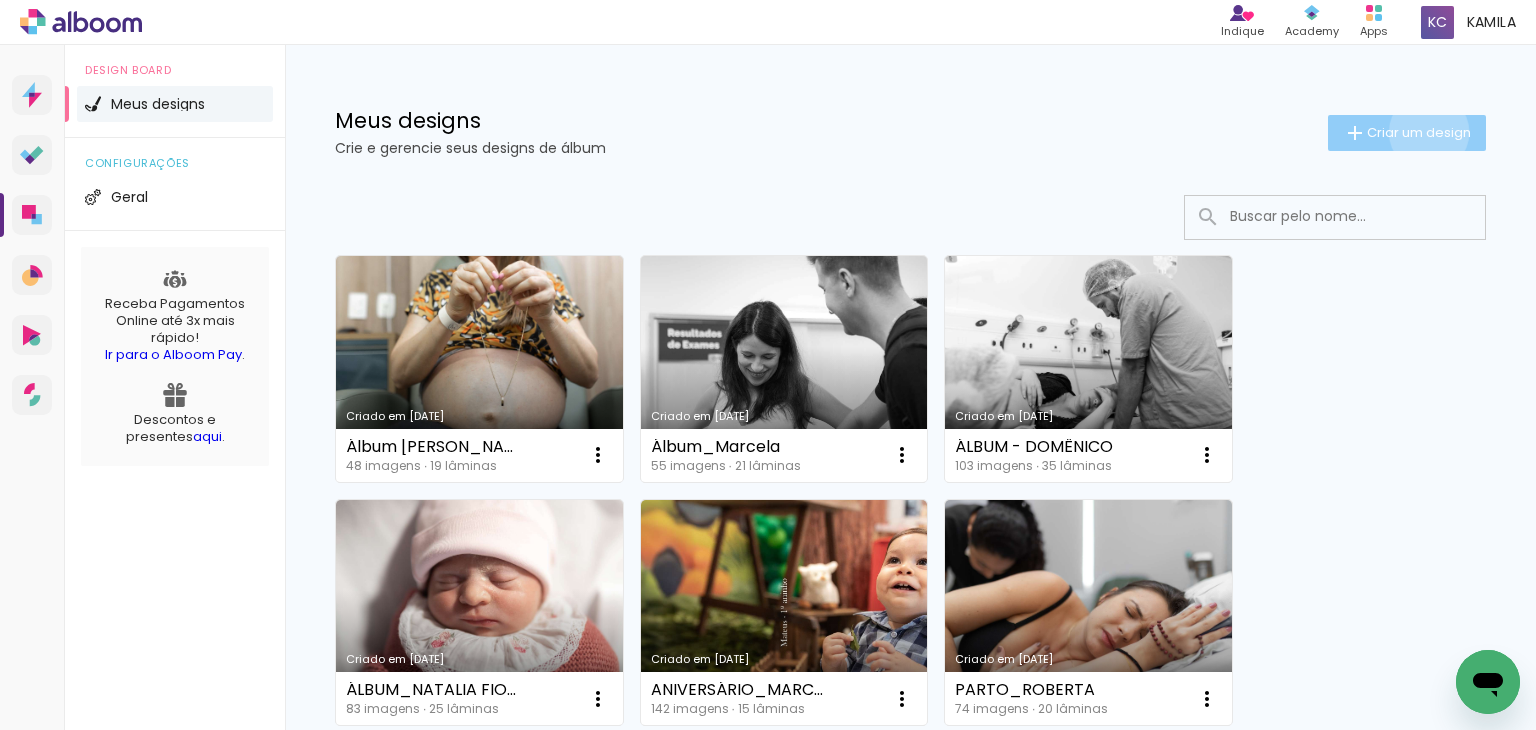 click on "Criar um design" 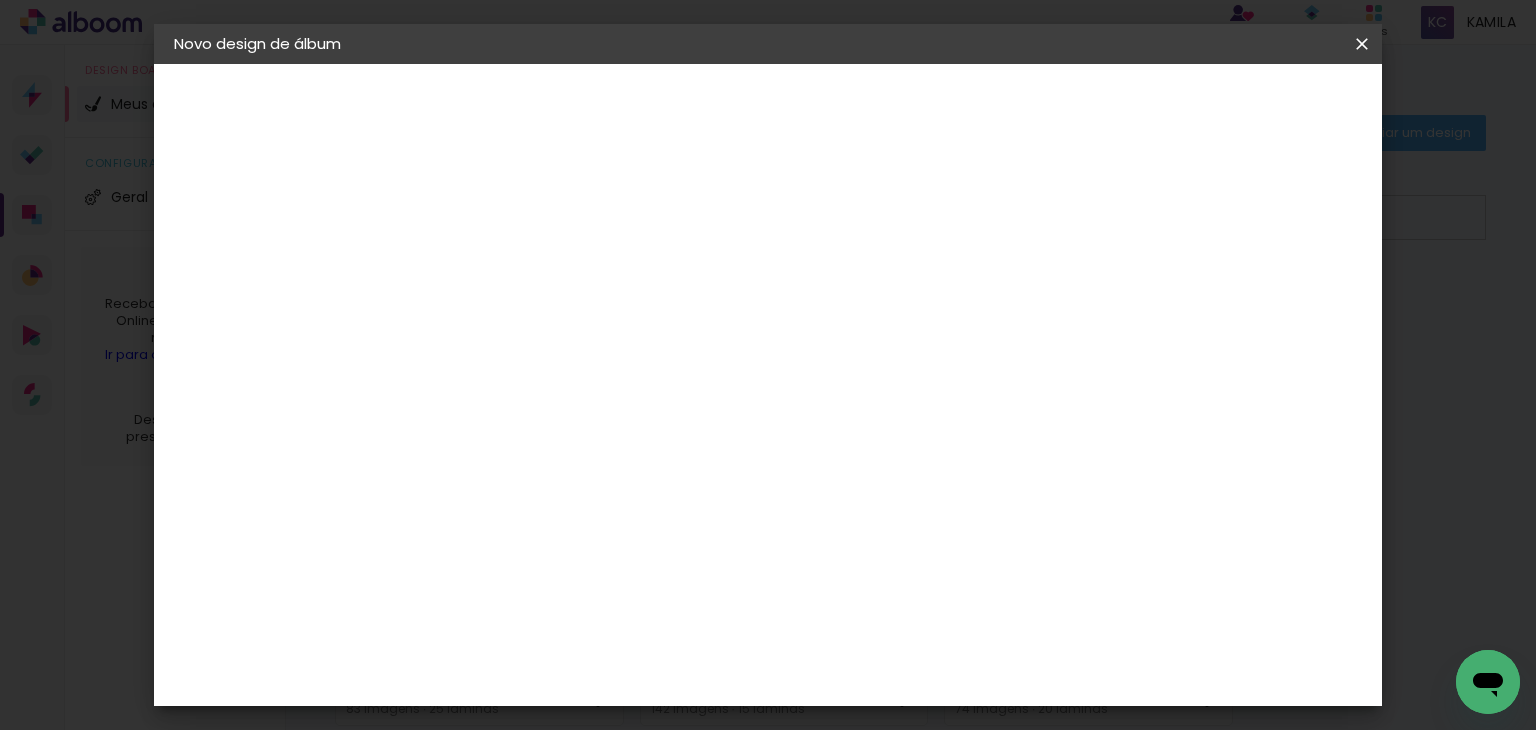 click at bounding box center (501, 268) 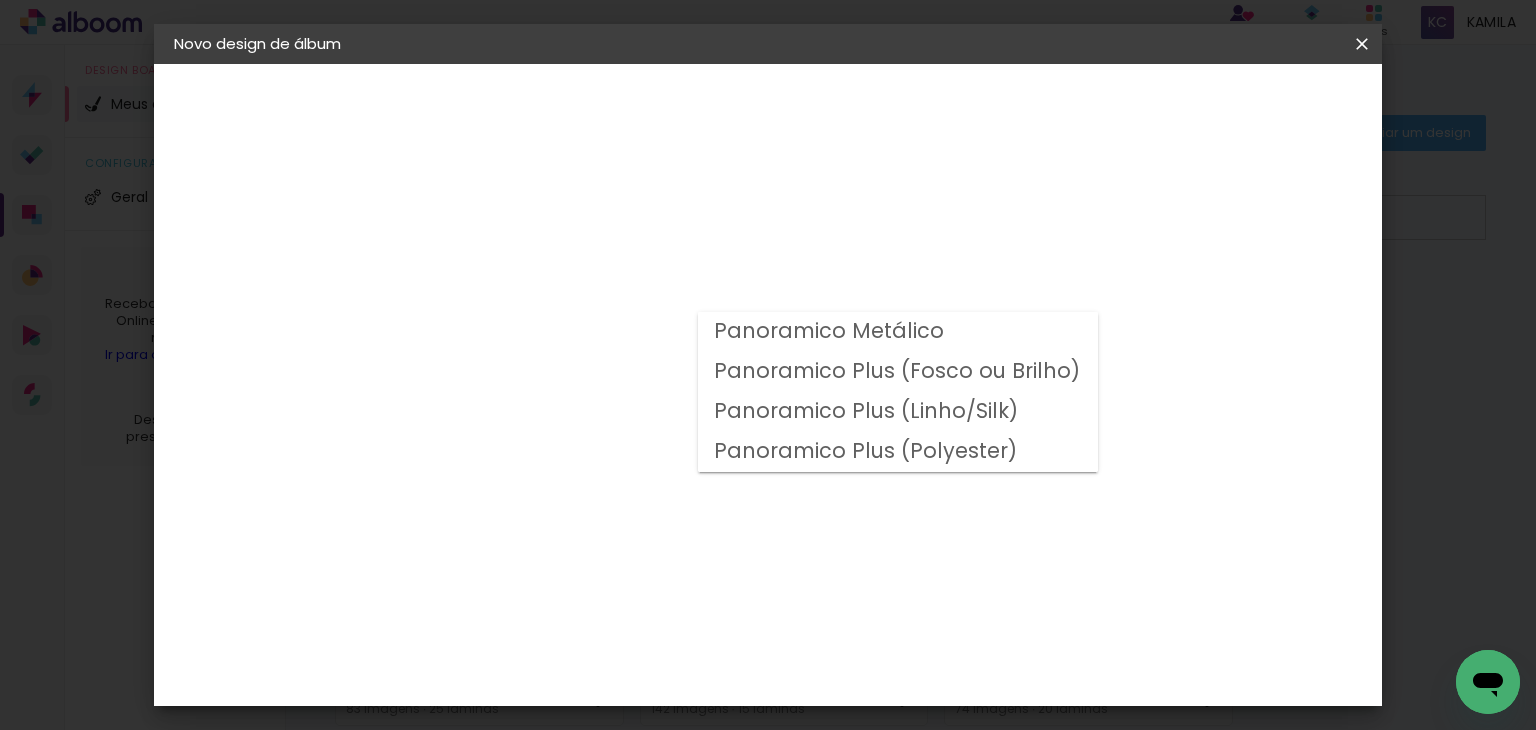 click on "Panoramico Plus (Fosco ou Brilho)" at bounding box center [0, 0] 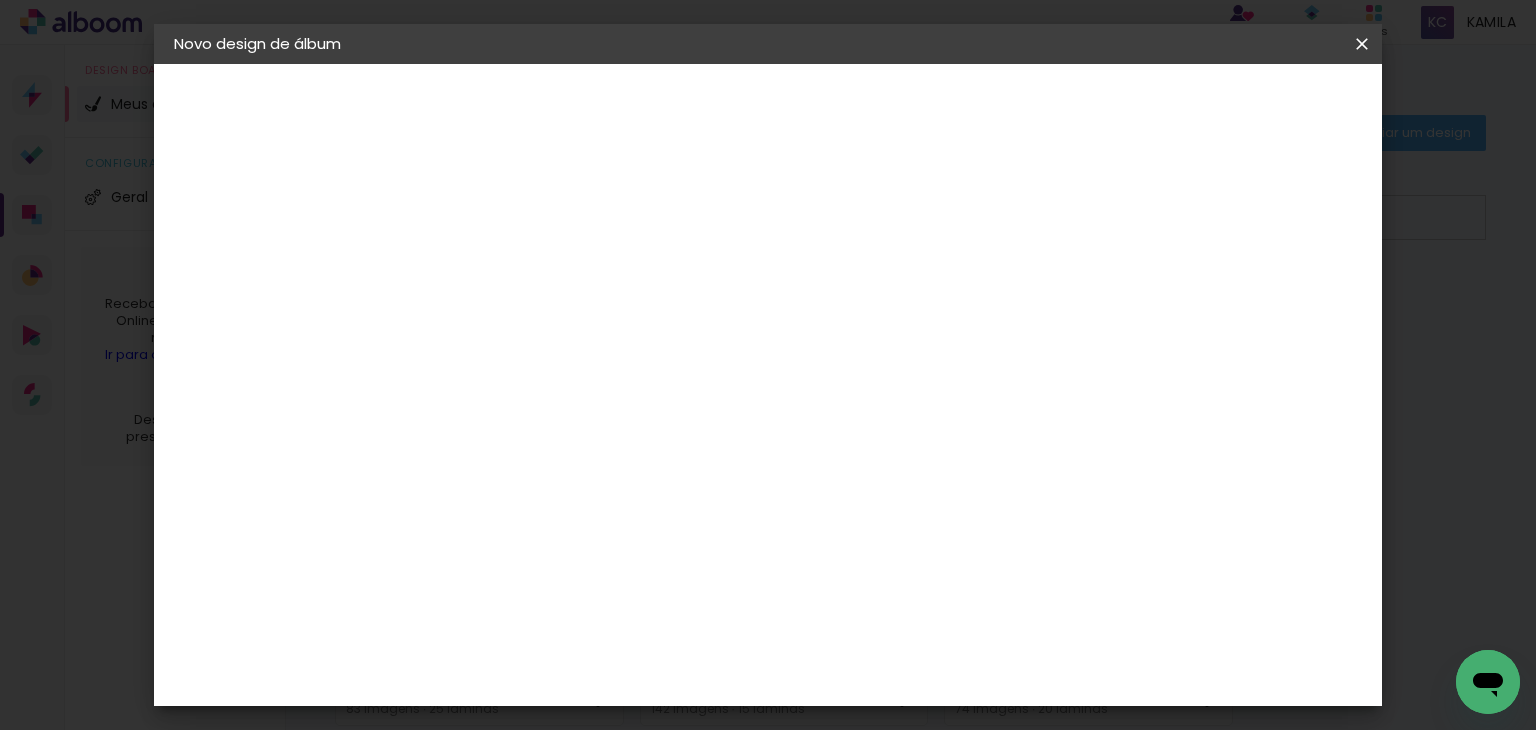 scroll, scrollTop: 400, scrollLeft: 0, axis: vertical 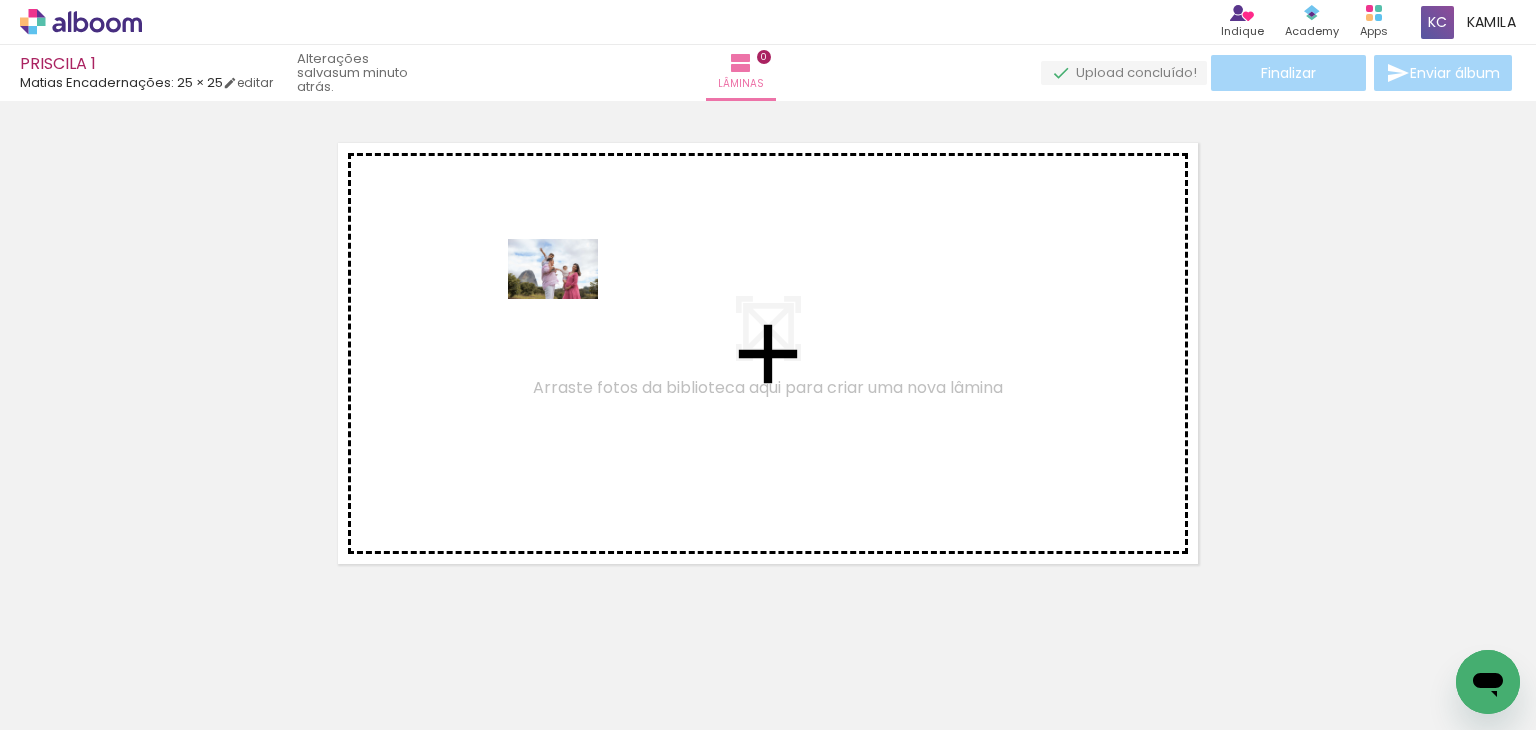 drag, startPoint x: 439, startPoint y: 662, endPoint x: 568, endPoint y: 299, distance: 385.24017 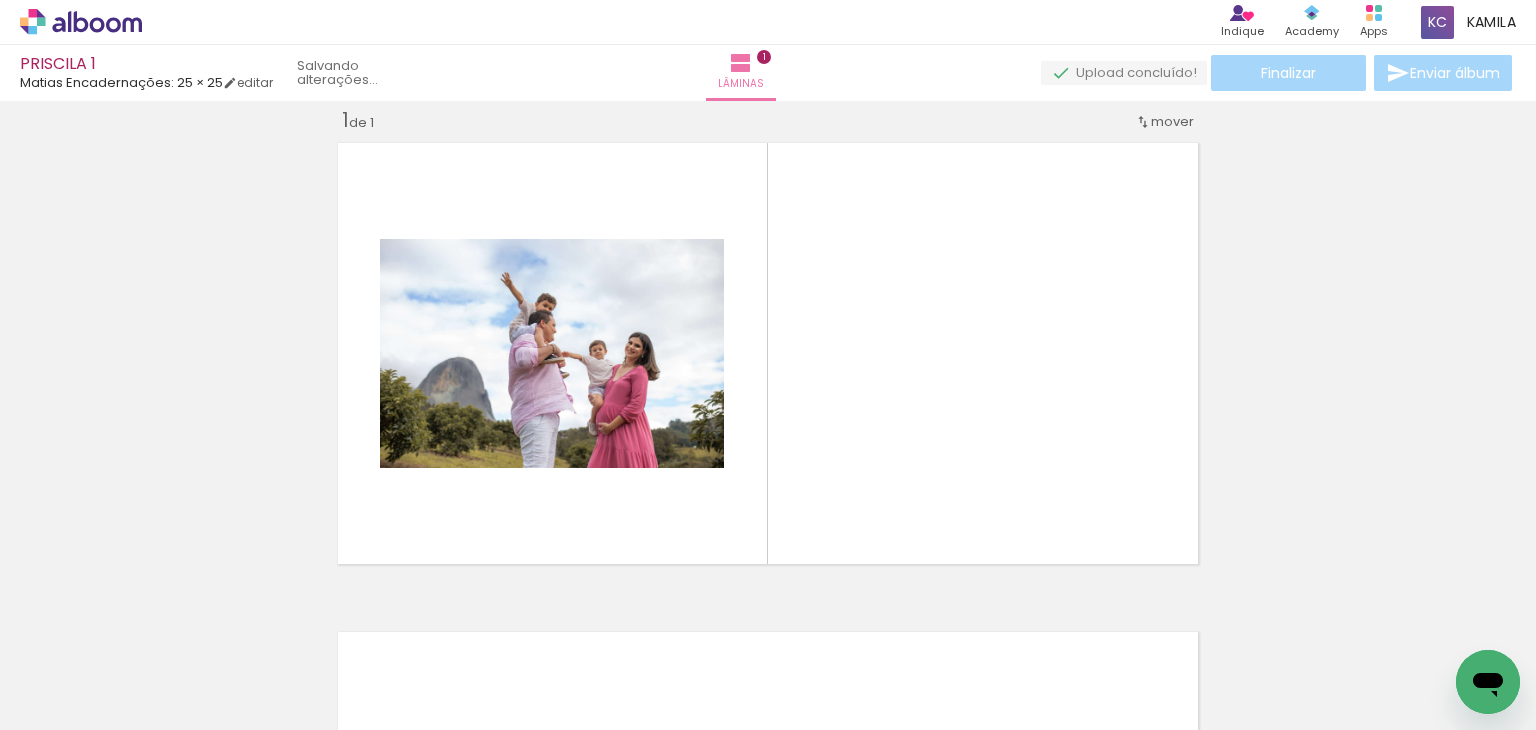 scroll, scrollTop: 25, scrollLeft: 0, axis: vertical 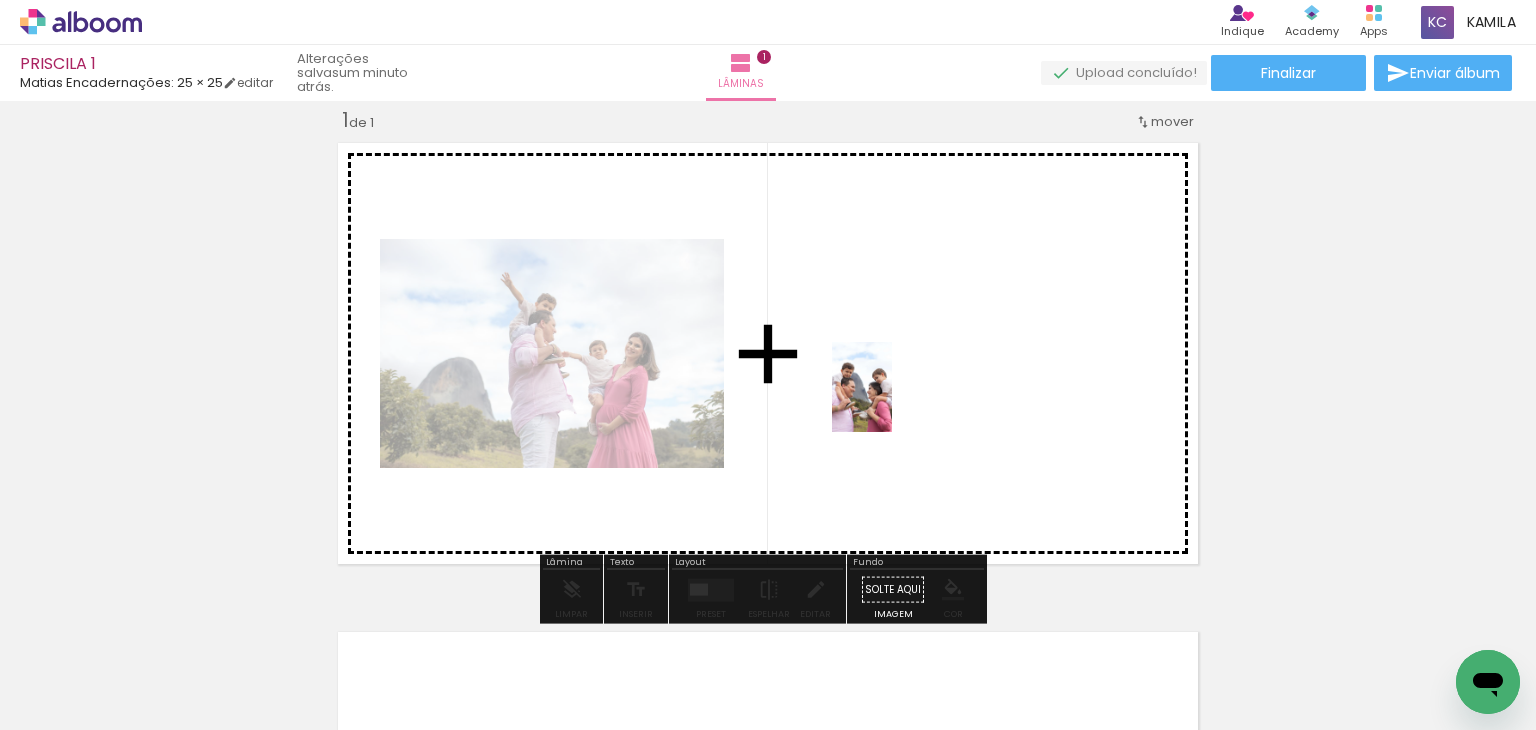 drag, startPoint x: 544, startPoint y: 682, endPoint x: 892, endPoint y: 402, distance: 446.6587 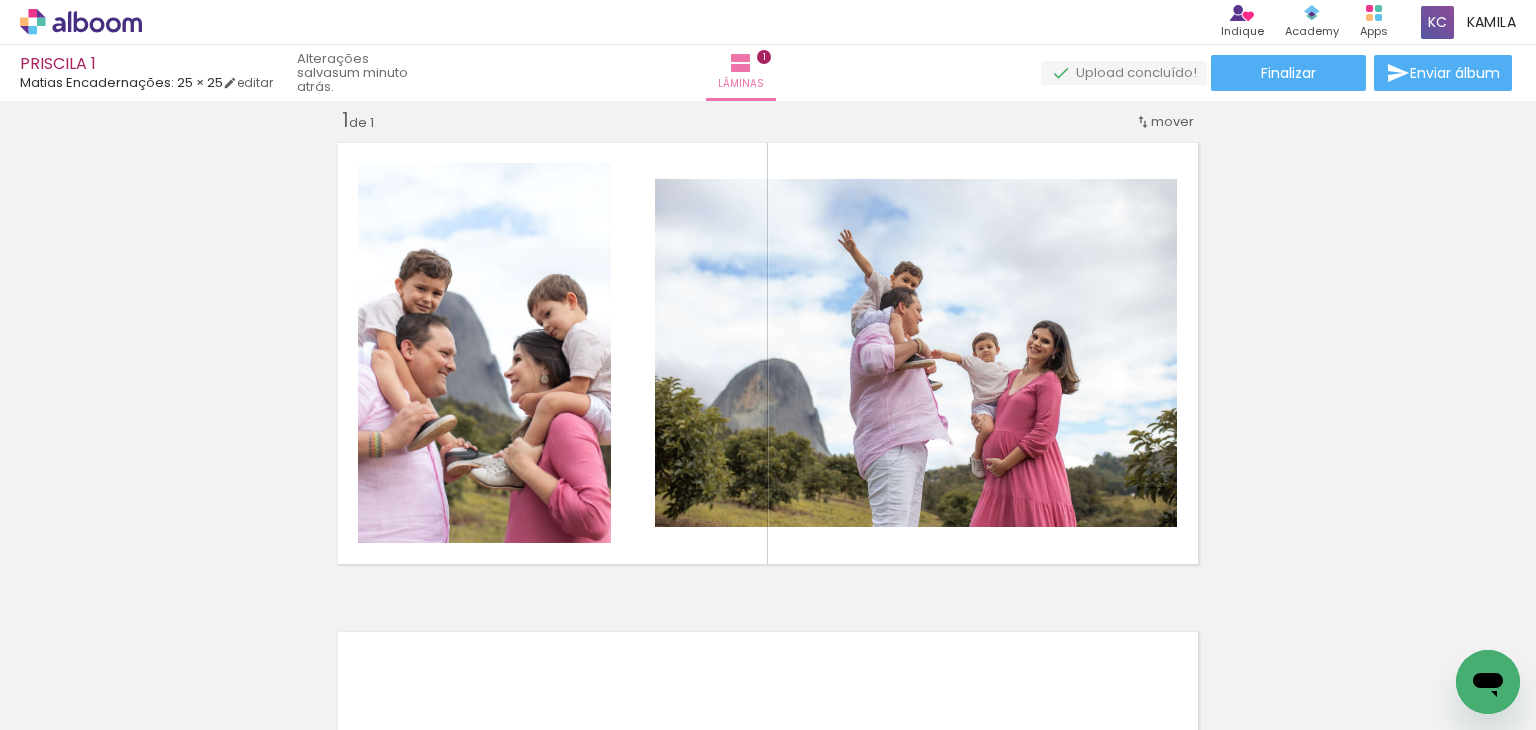 click on "Inserir lâmina 1  de 1" at bounding box center (768, 572) 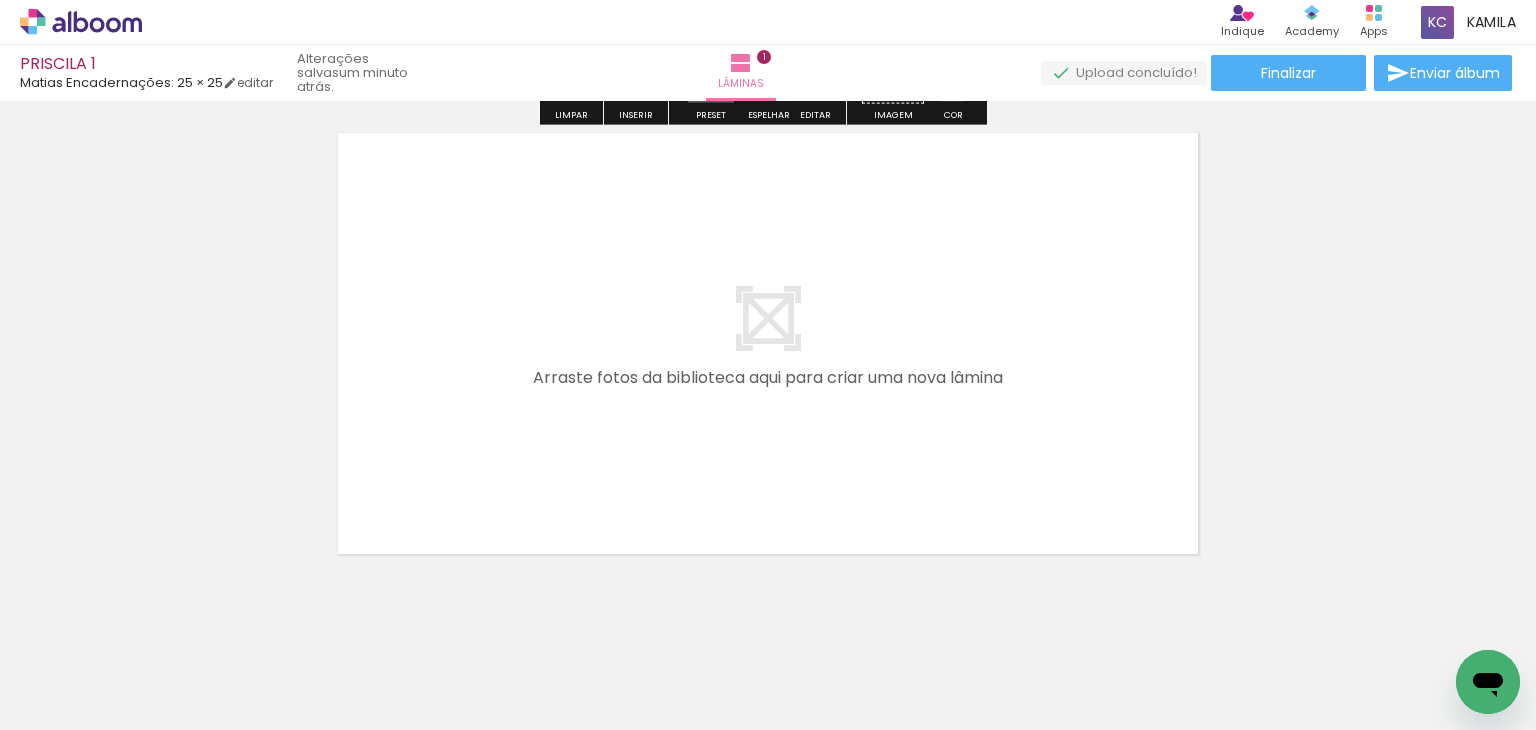 scroll, scrollTop: 552, scrollLeft: 0, axis: vertical 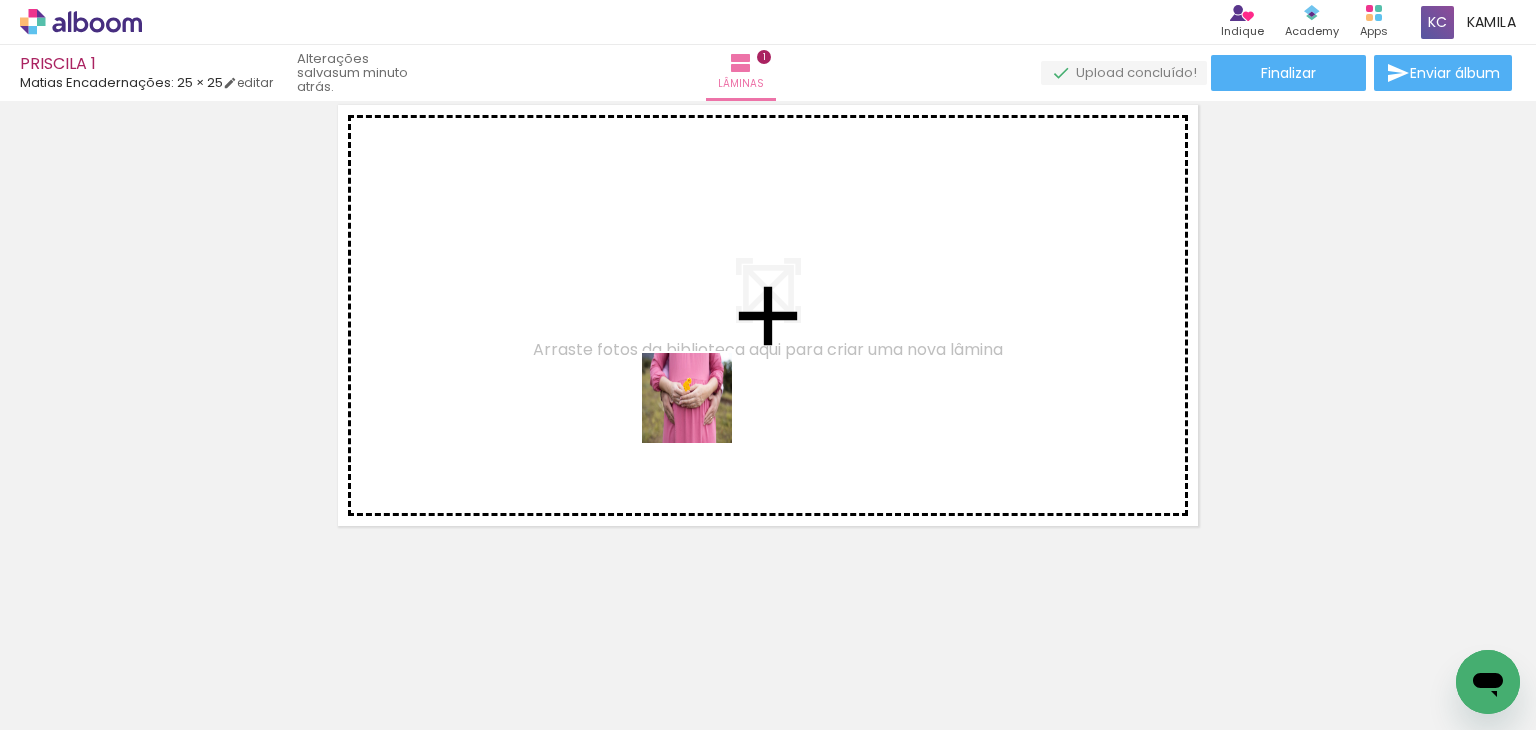 drag, startPoint x: 671, startPoint y: 673, endPoint x: 708, endPoint y: 375, distance: 300.2882 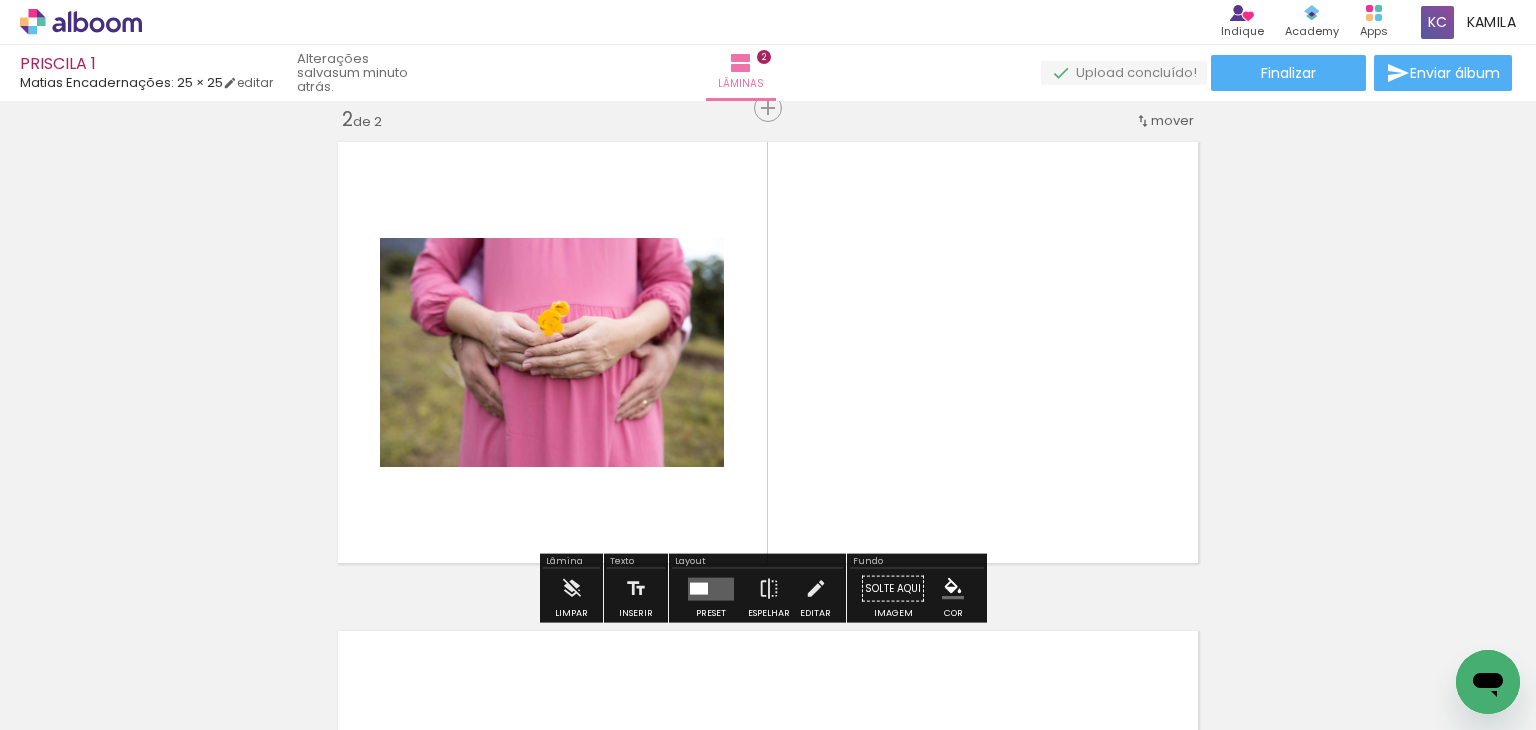 scroll, scrollTop: 514, scrollLeft: 0, axis: vertical 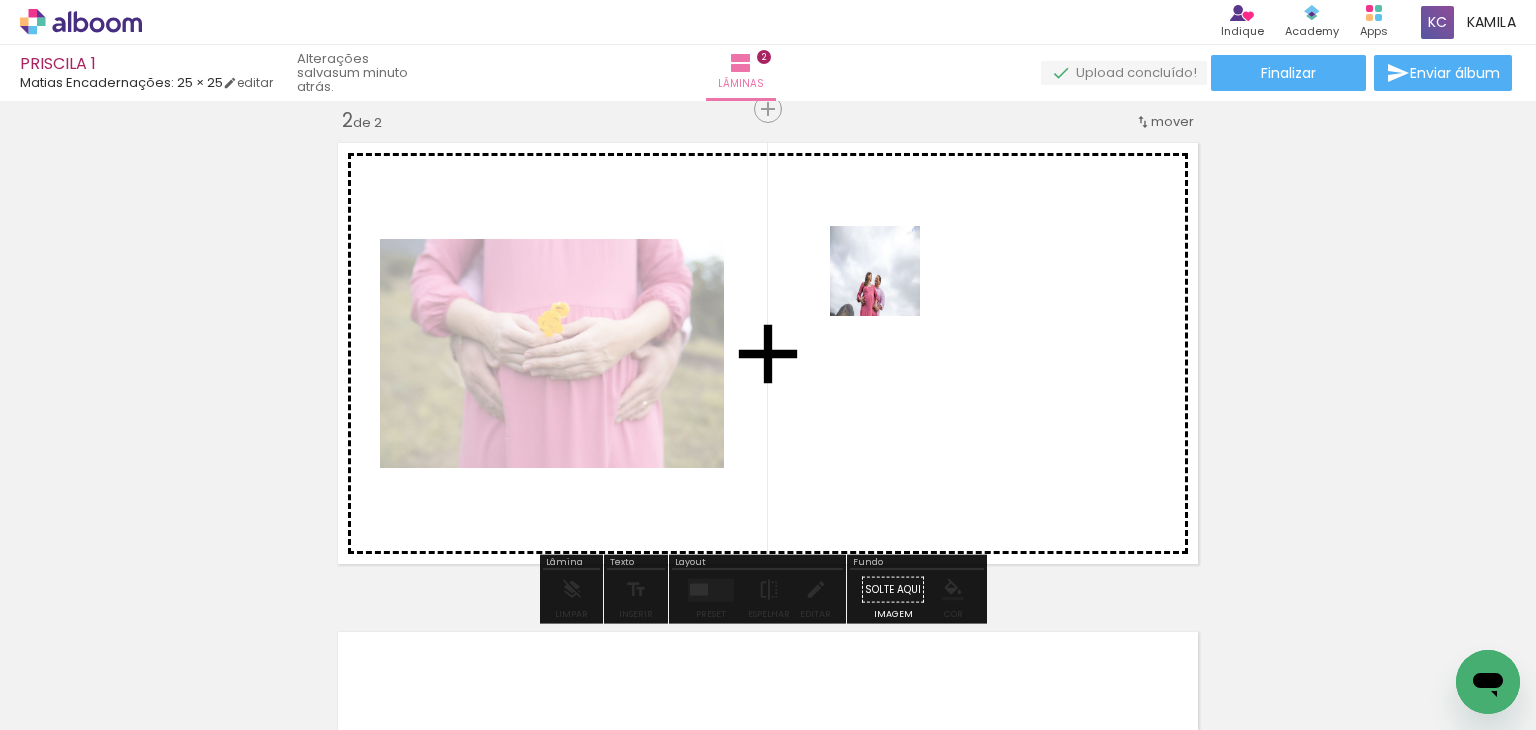 drag, startPoint x: 772, startPoint y: 677, endPoint x: 890, endPoint y: 286, distance: 408.41766 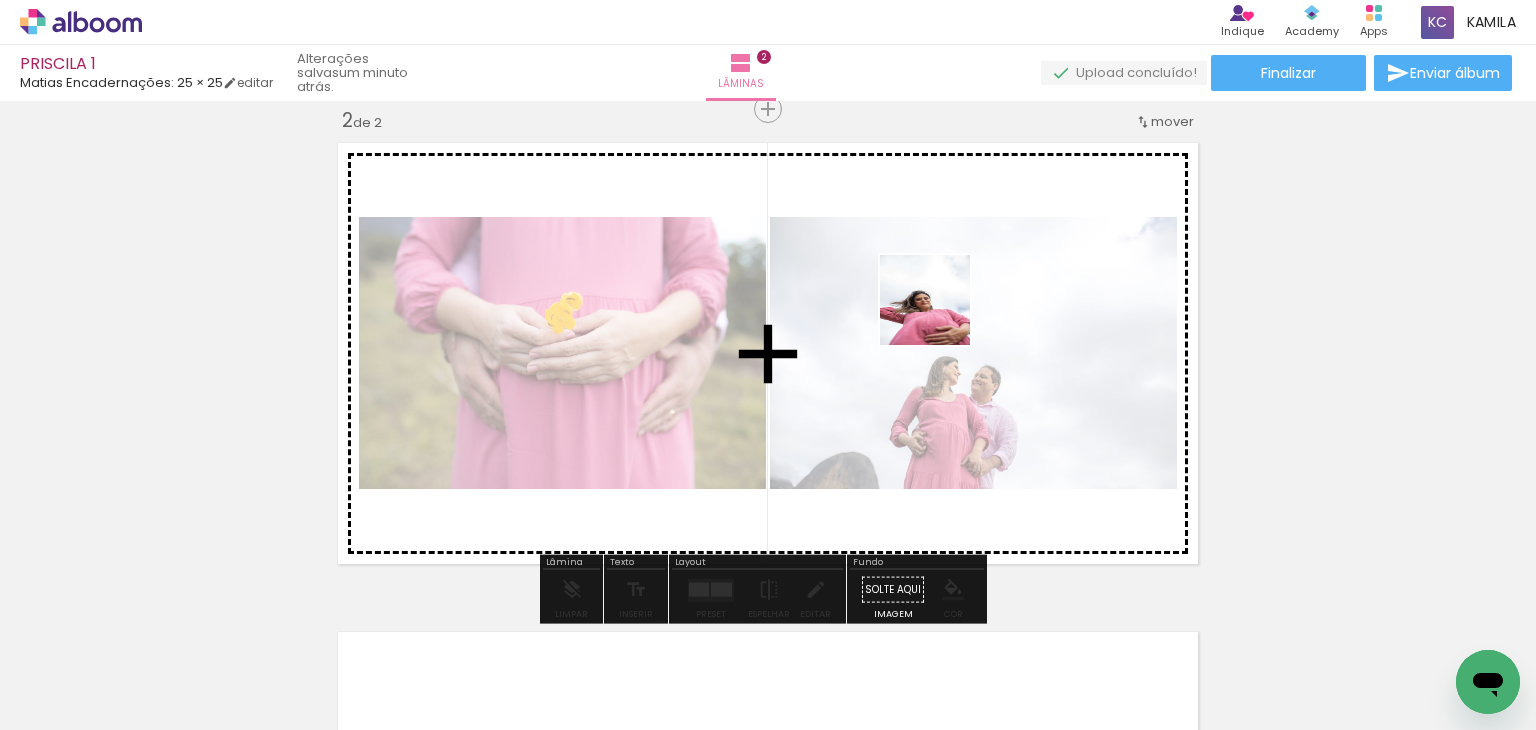 drag, startPoint x: 329, startPoint y: 676, endPoint x: 940, endPoint y: 315, distance: 709.67737 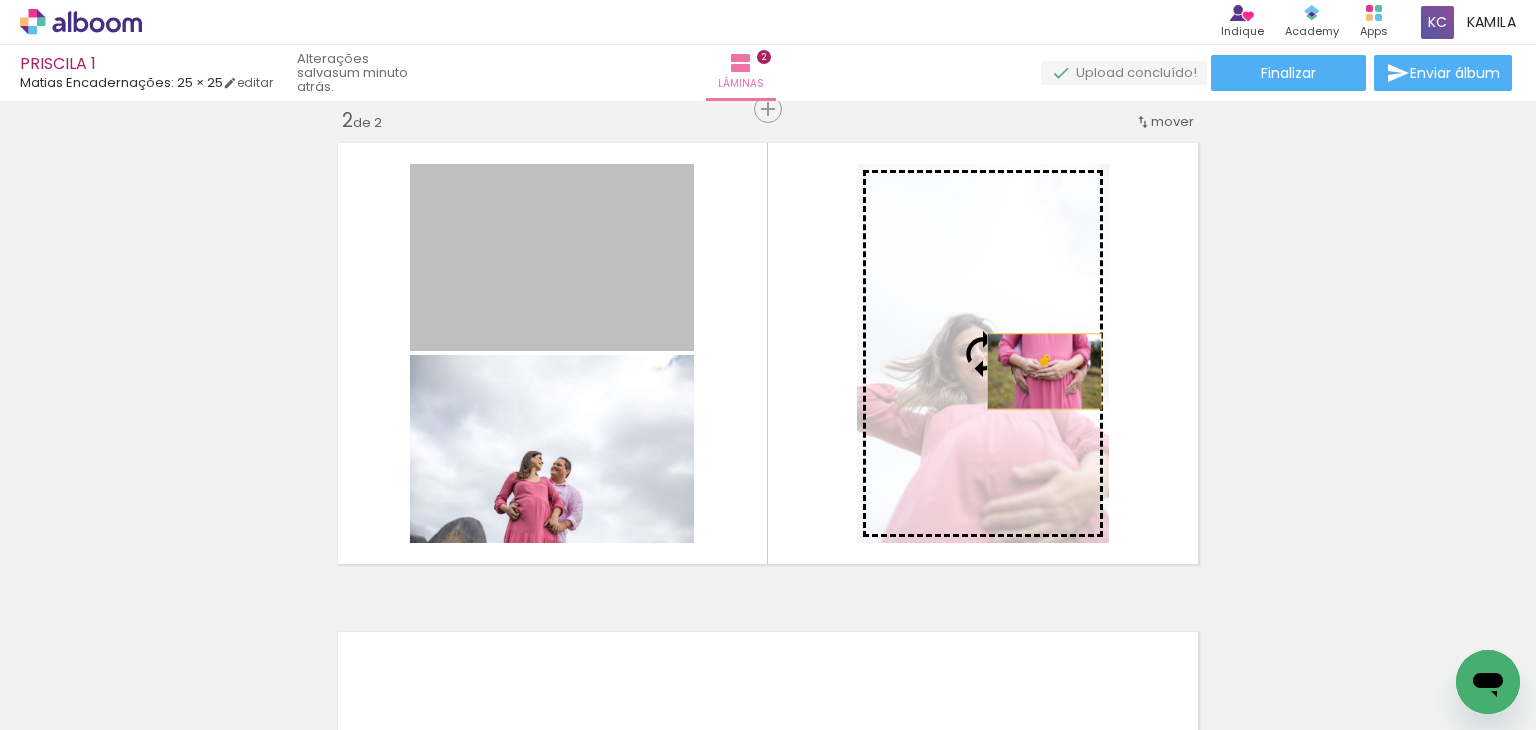 drag, startPoint x: 580, startPoint y: 265, endPoint x: 1037, endPoint y: 371, distance: 469.13217 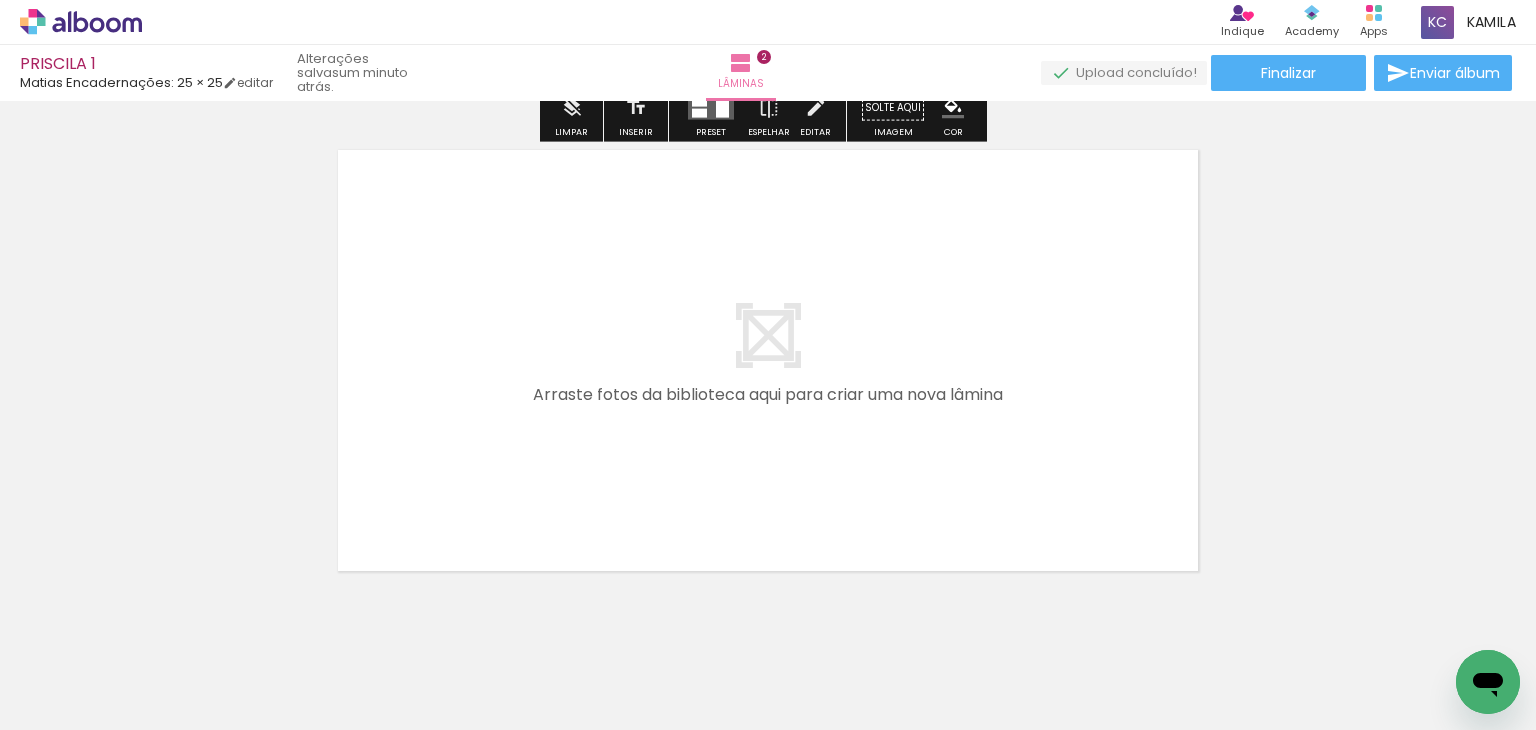 scroll, scrollTop: 1041, scrollLeft: 0, axis: vertical 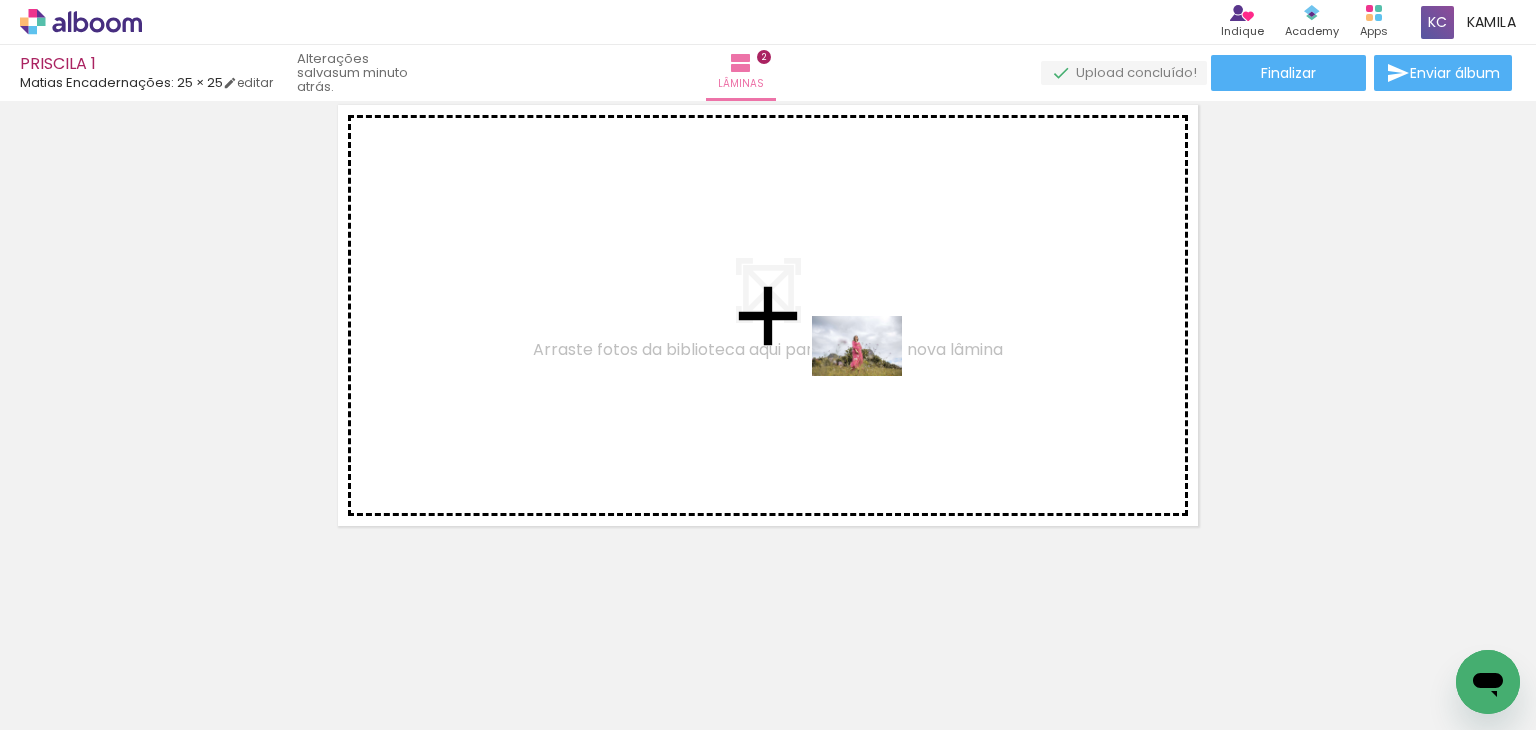 drag, startPoint x: 890, startPoint y: 674, endPoint x: 872, endPoint y: 376, distance: 298.54312 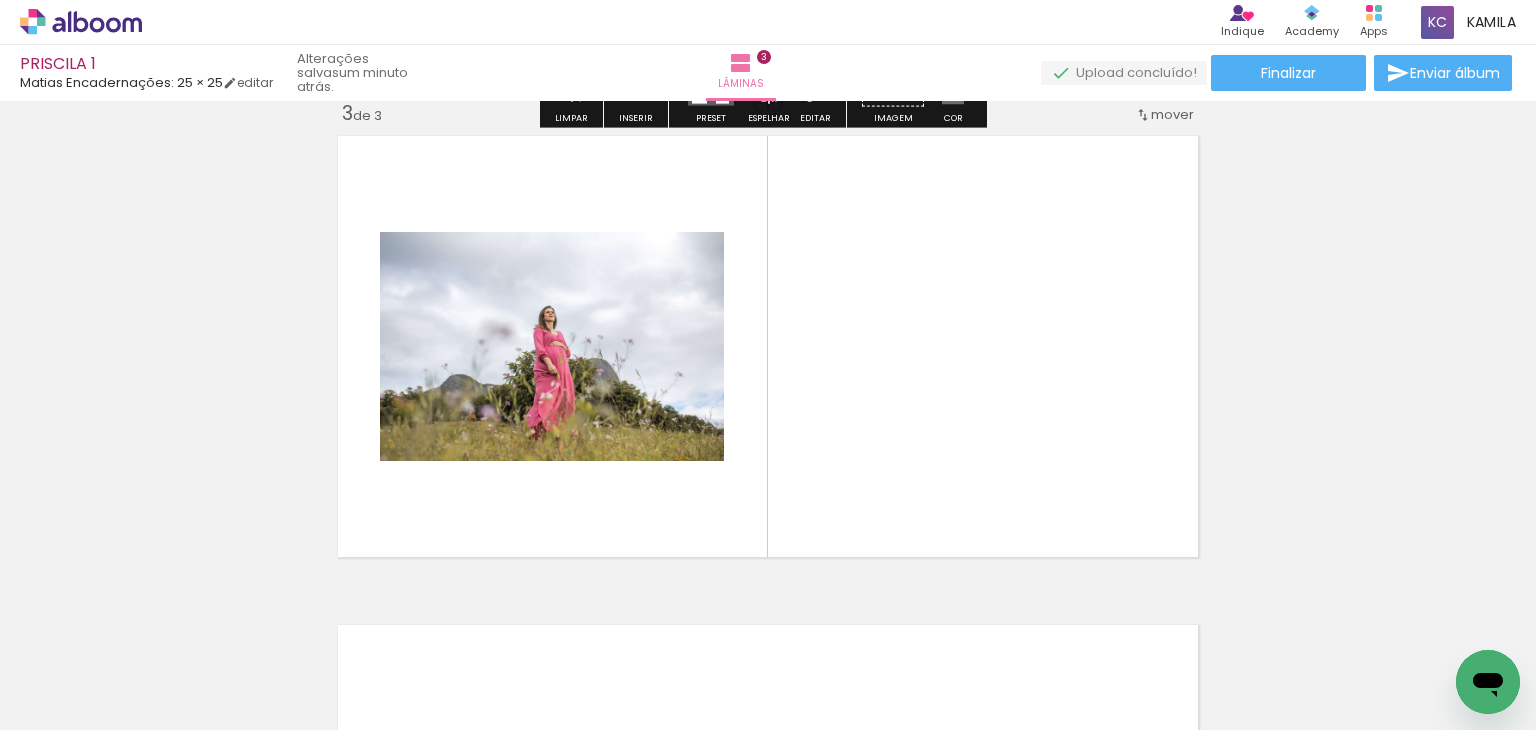 scroll, scrollTop: 1004, scrollLeft: 0, axis: vertical 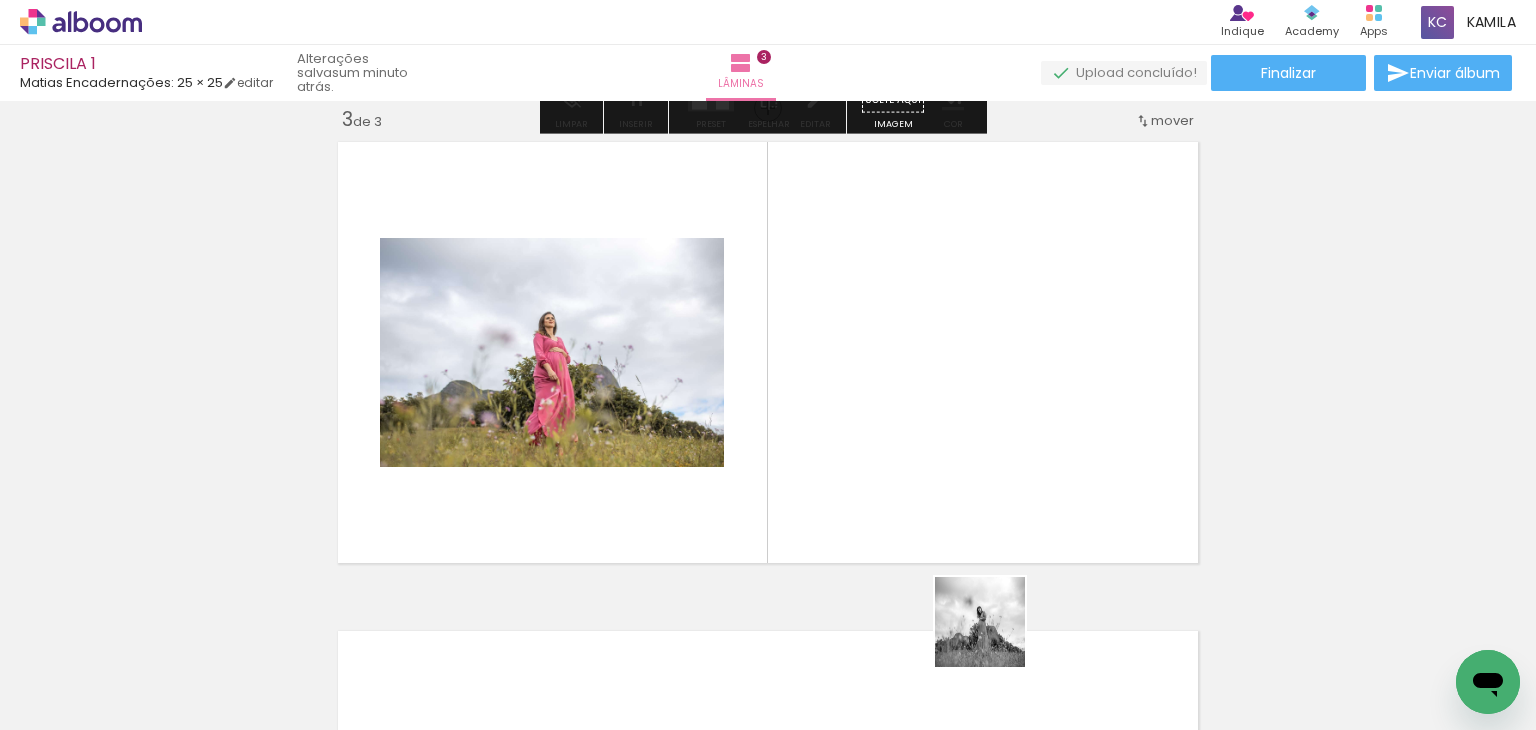 drag, startPoint x: 996, startPoint y: 677, endPoint x: 990, endPoint y: 417, distance: 260.0692 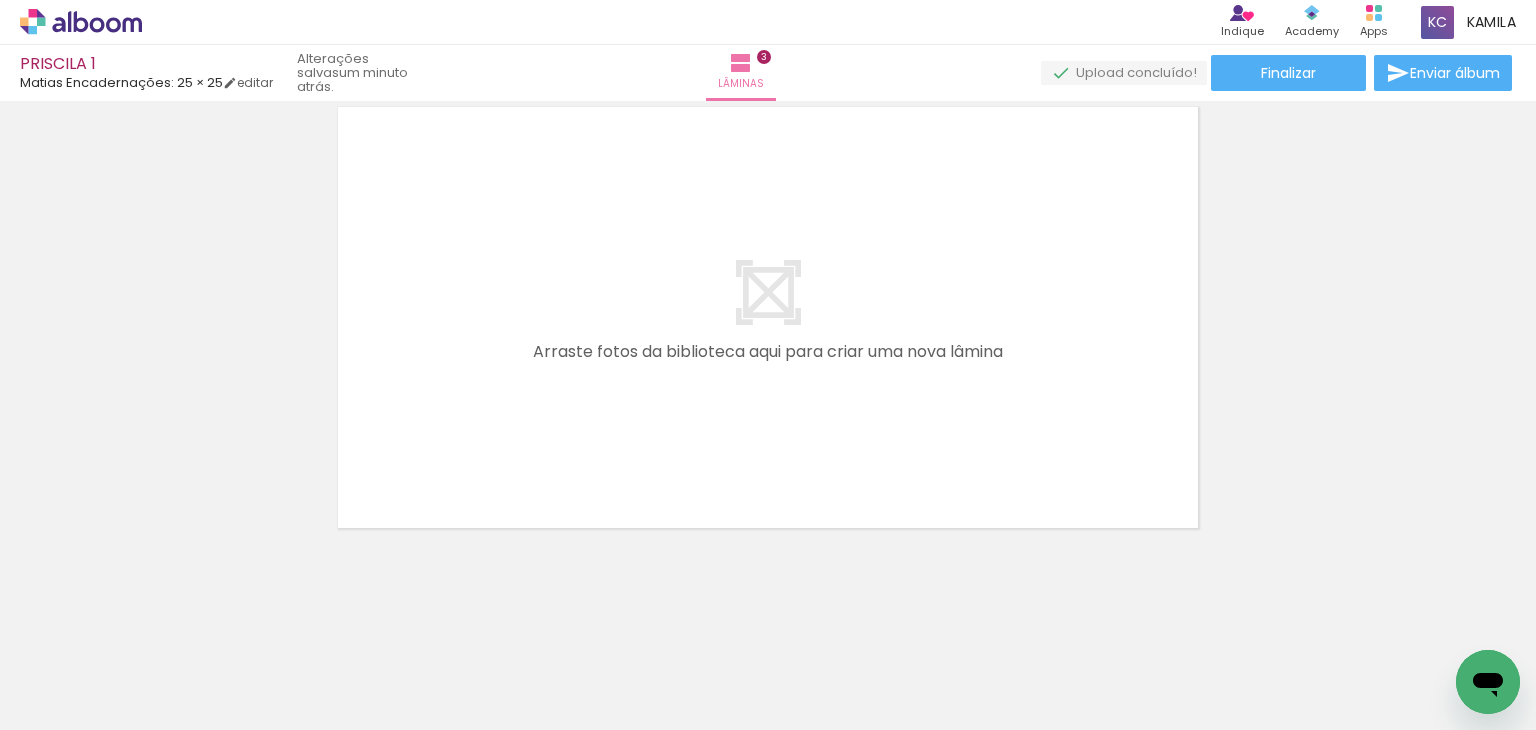 scroll, scrollTop: 1530, scrollLeft: 0, axis: vertical 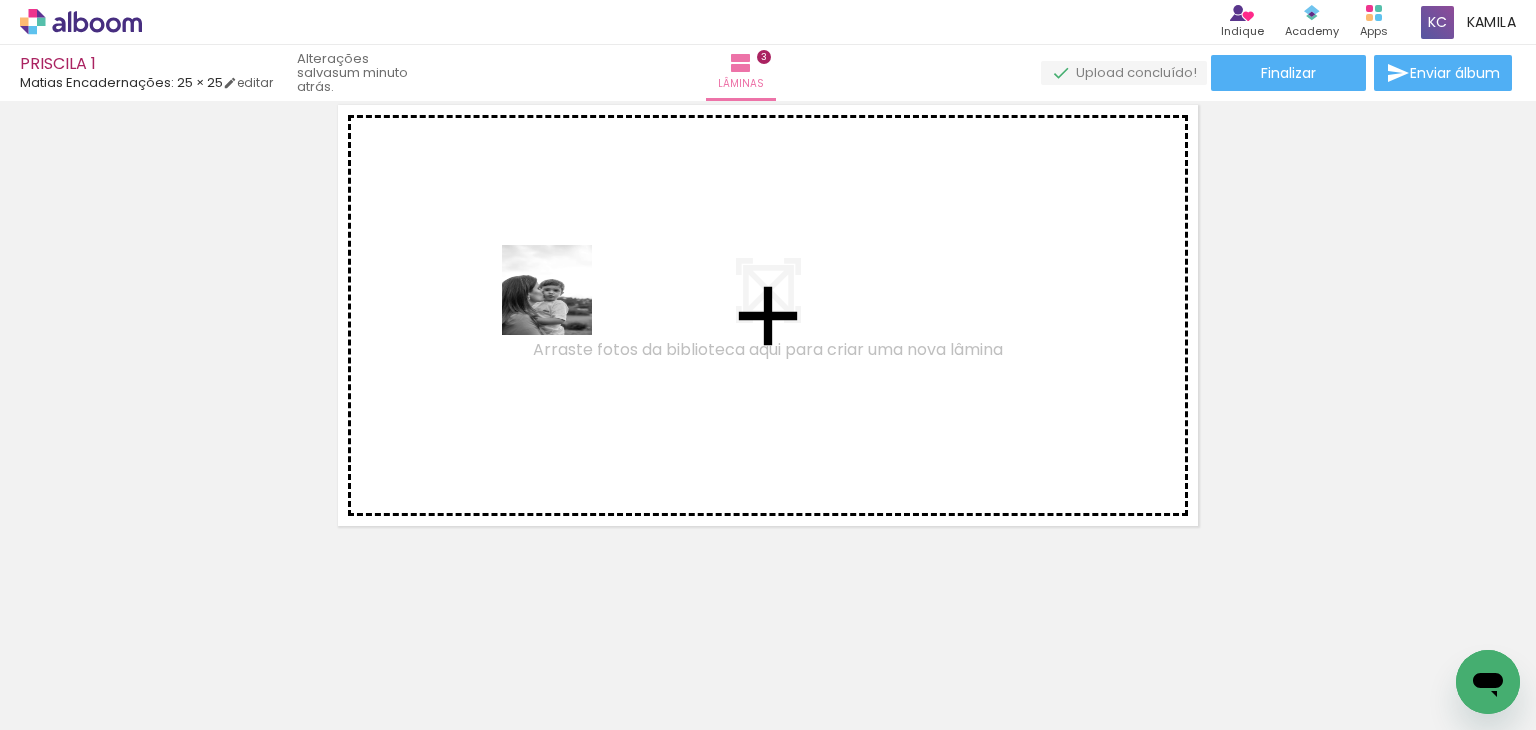 drag, startPoint x: 536, startPoint y: 513, endPoint x: 562, endPoint y: 305, distance: 209.6187 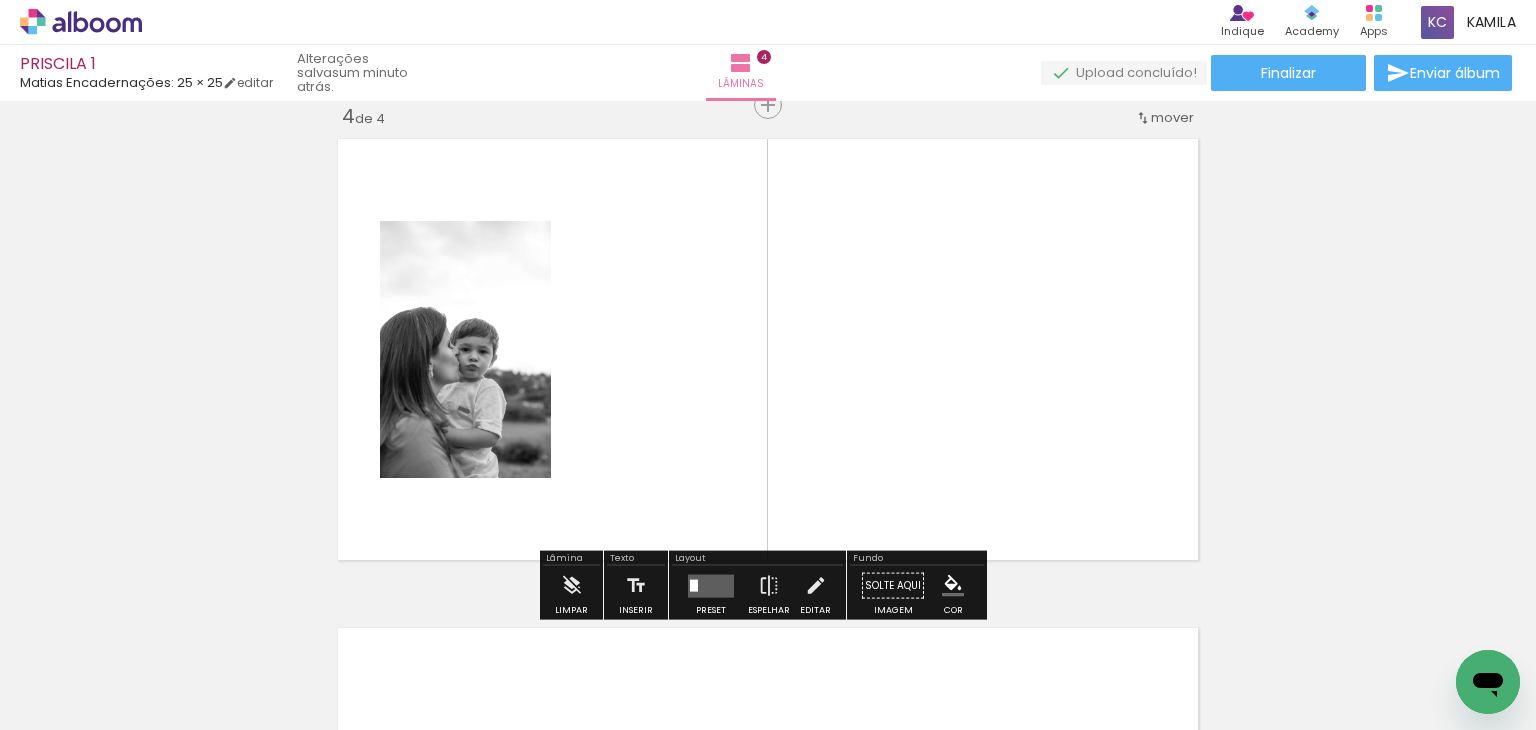 scroll, scrollTop: 1492, scrollLeft: 0, axis: vertical 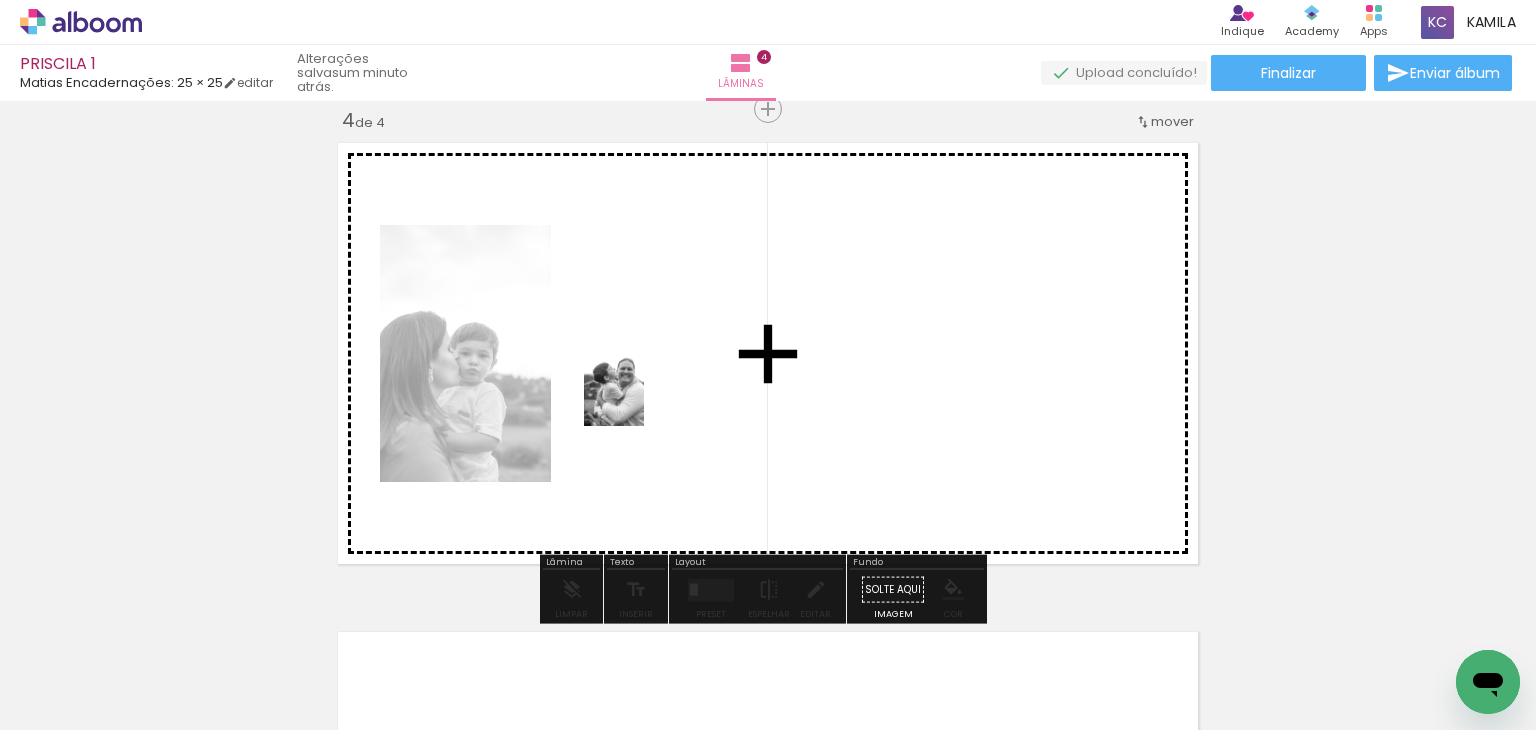 drag, startPoint x: 600, startPoint y: 676, endPoint x: 644, endPoint y: 396, distance: 283.43607 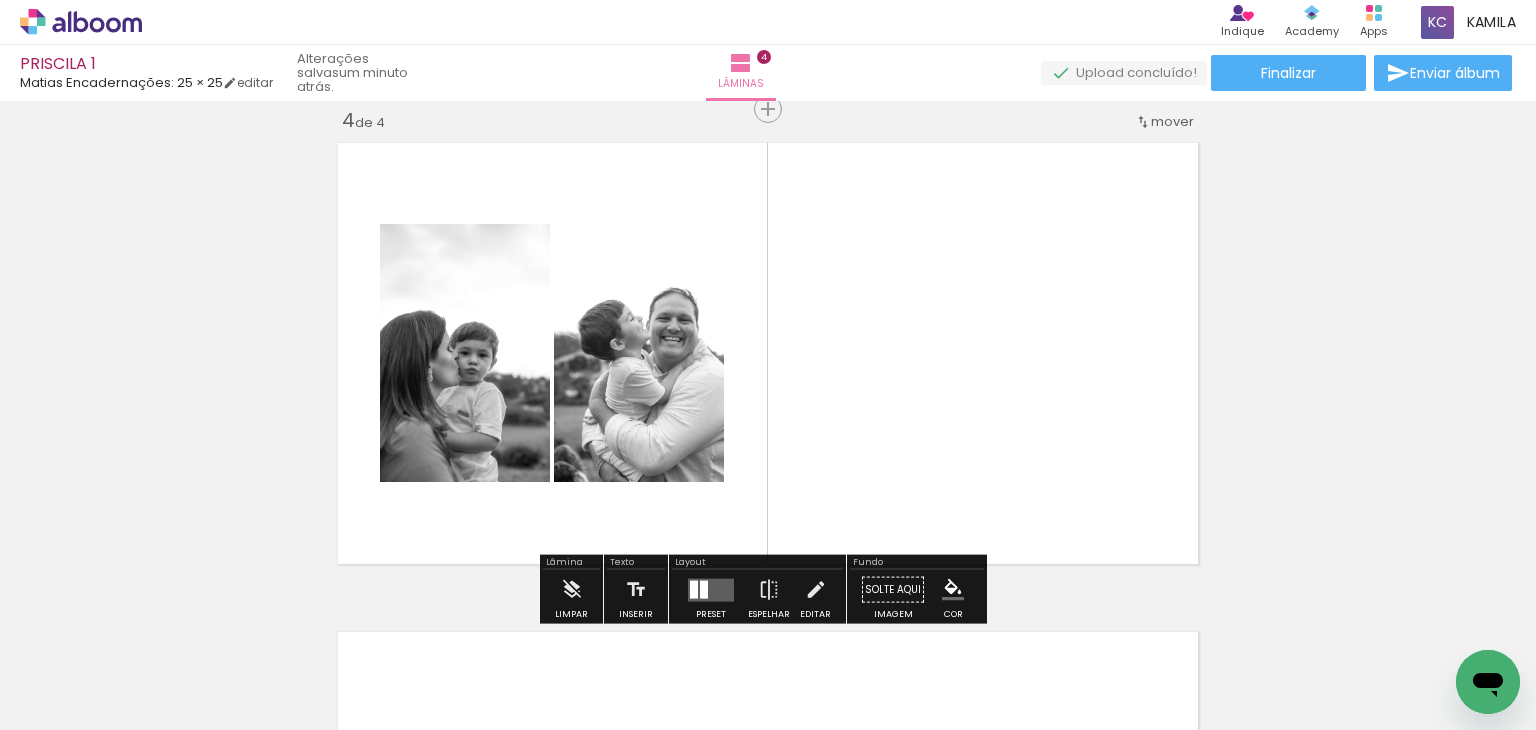 drag, startPoint x: 1281, startPoint y: 677, endPoint x: 1052, endPoint y: 365, distance: 387.02066 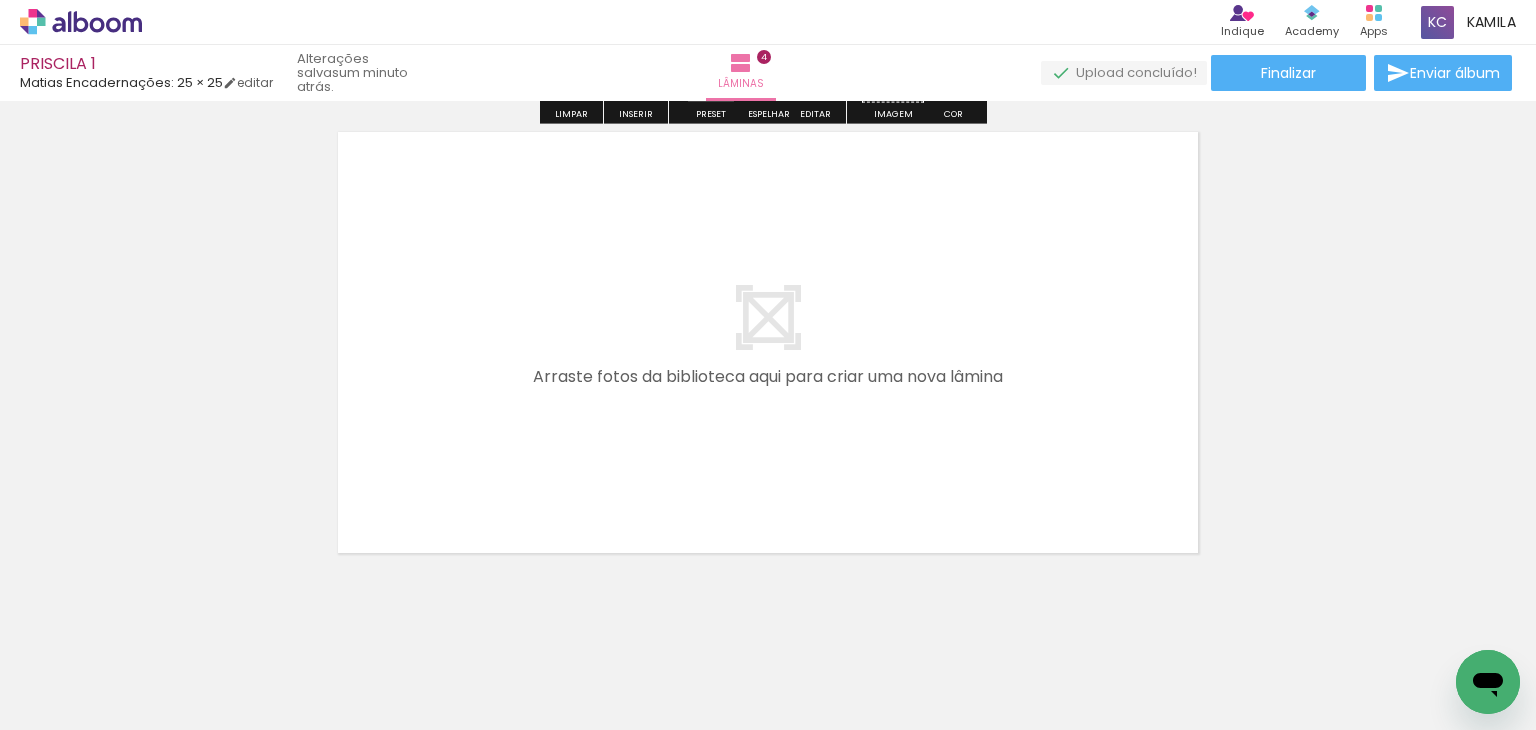 scroll, scrollTop: 1992, scrollLeft: 0, axis: vertical 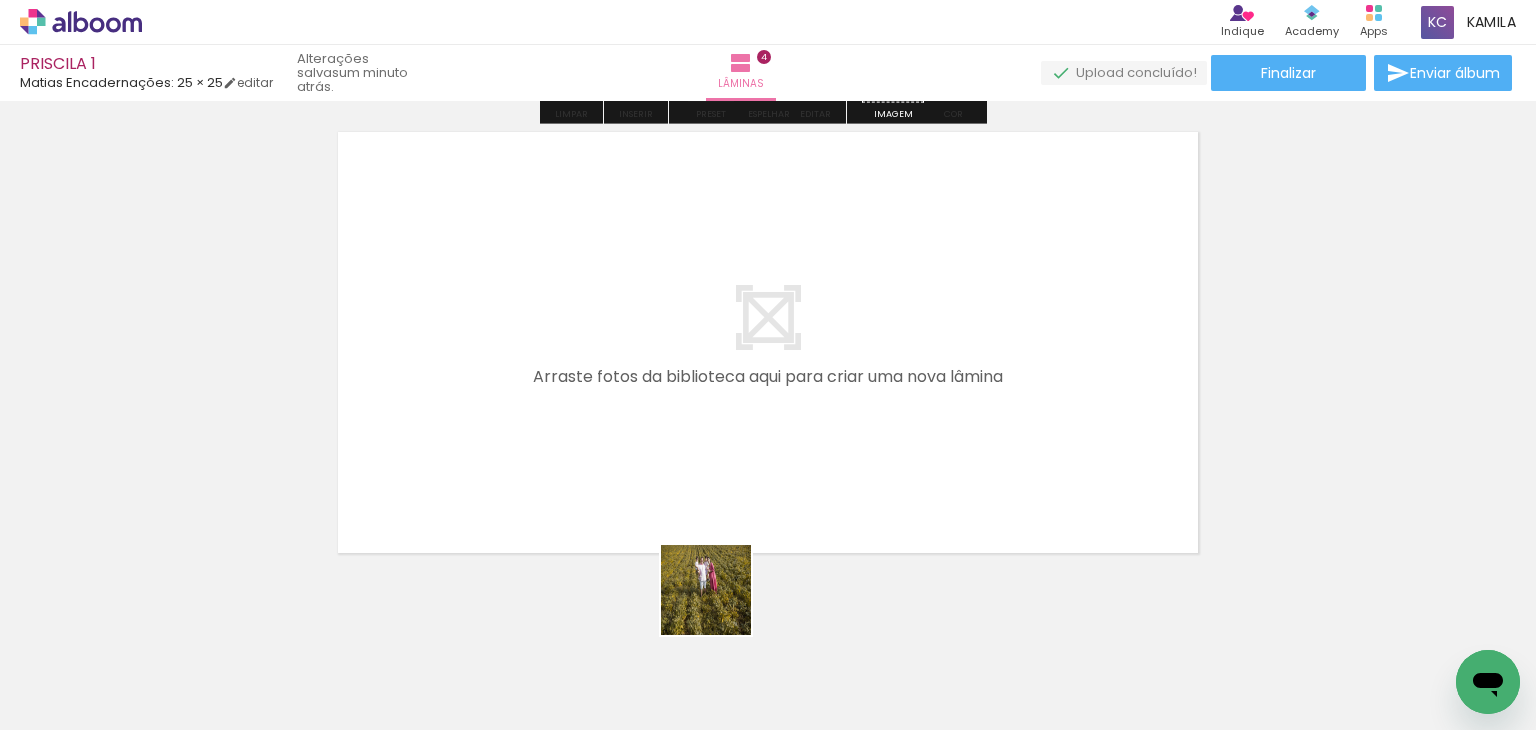 drag, startPoint x: 720, startPoint y: 681, endPoint x: 712, endPoint y: 417, distance: 264.1212 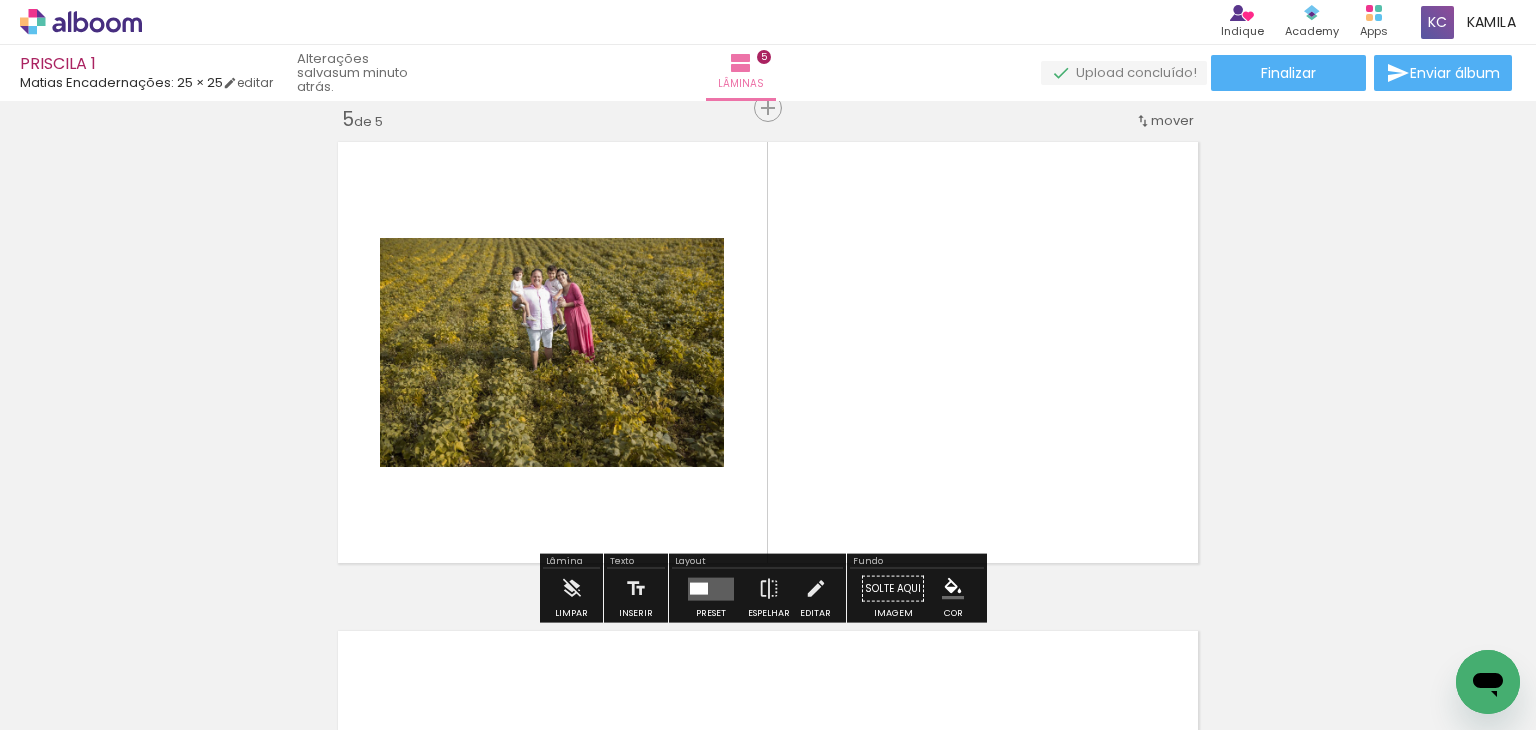 scroll, scrollTop: 1981, scrollLeft: 0, axis: vertical 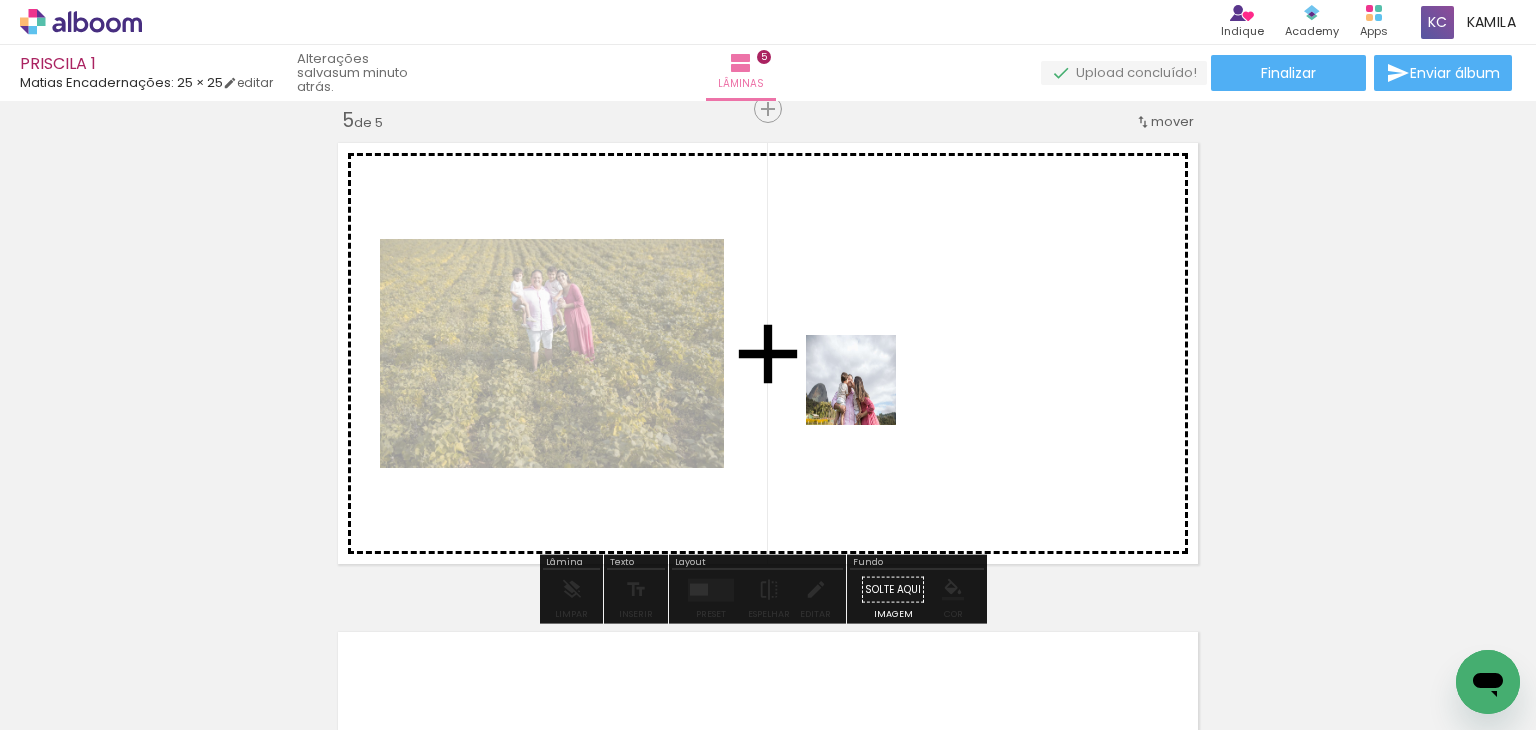 drag, startPoint x: 832, startPoint y: 672, endPoint x: 866, endPoint y: 395, distance: 279.07883 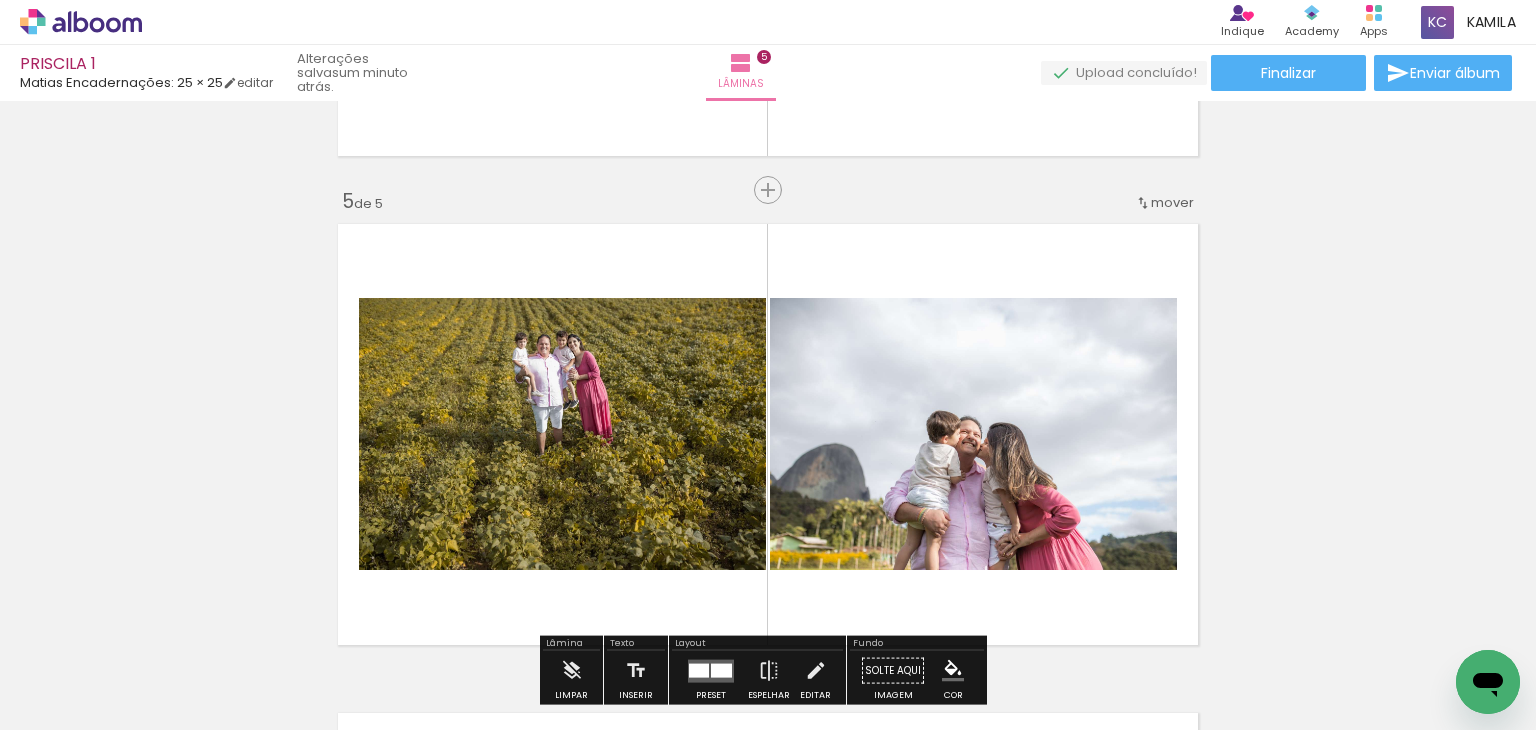 scroll, scrollTop: 1481, scrollLeft: 0, axis: vertical 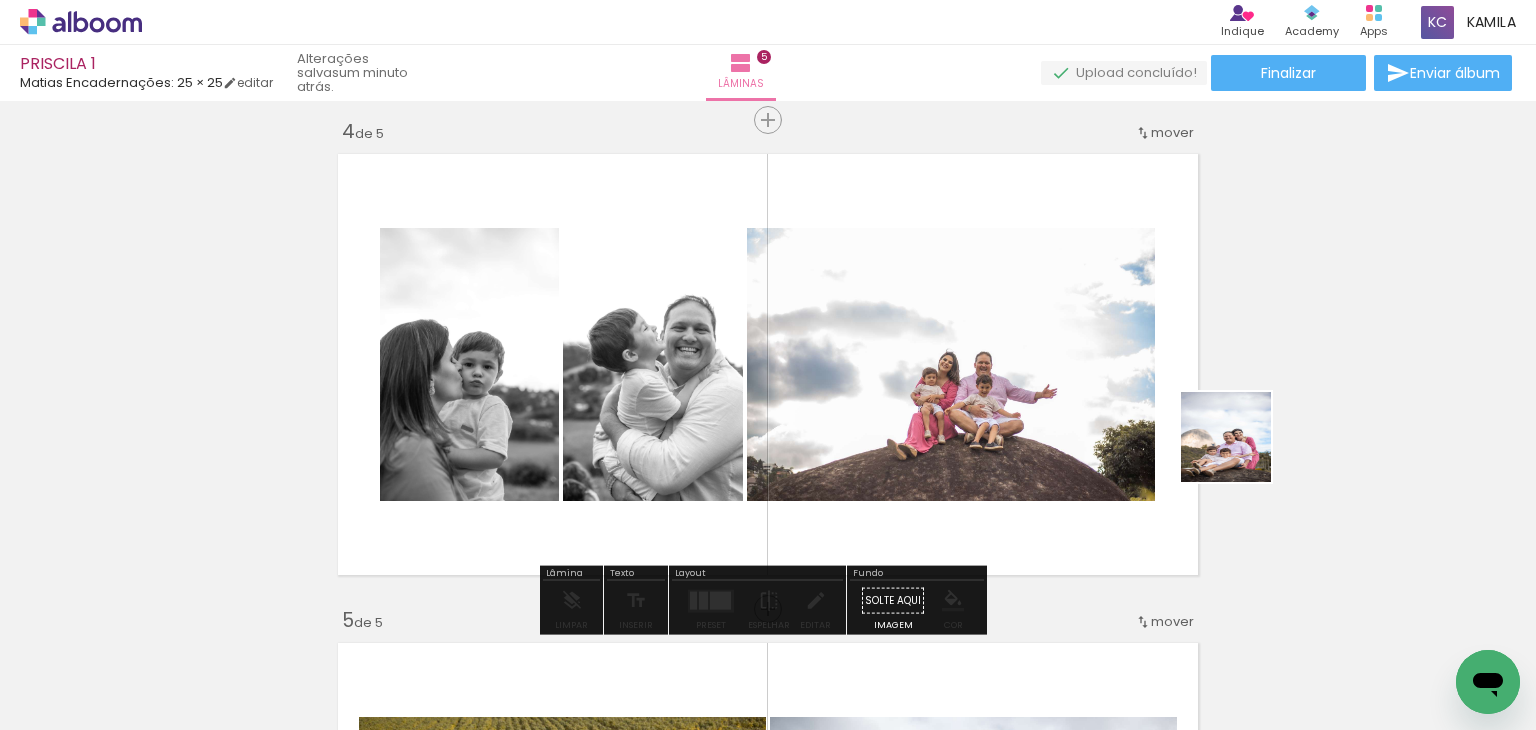 drag, startPoint x: 1390, startPoint y: 676, endPoint x: 1140, endPoint y: 373, distance: 392.82184 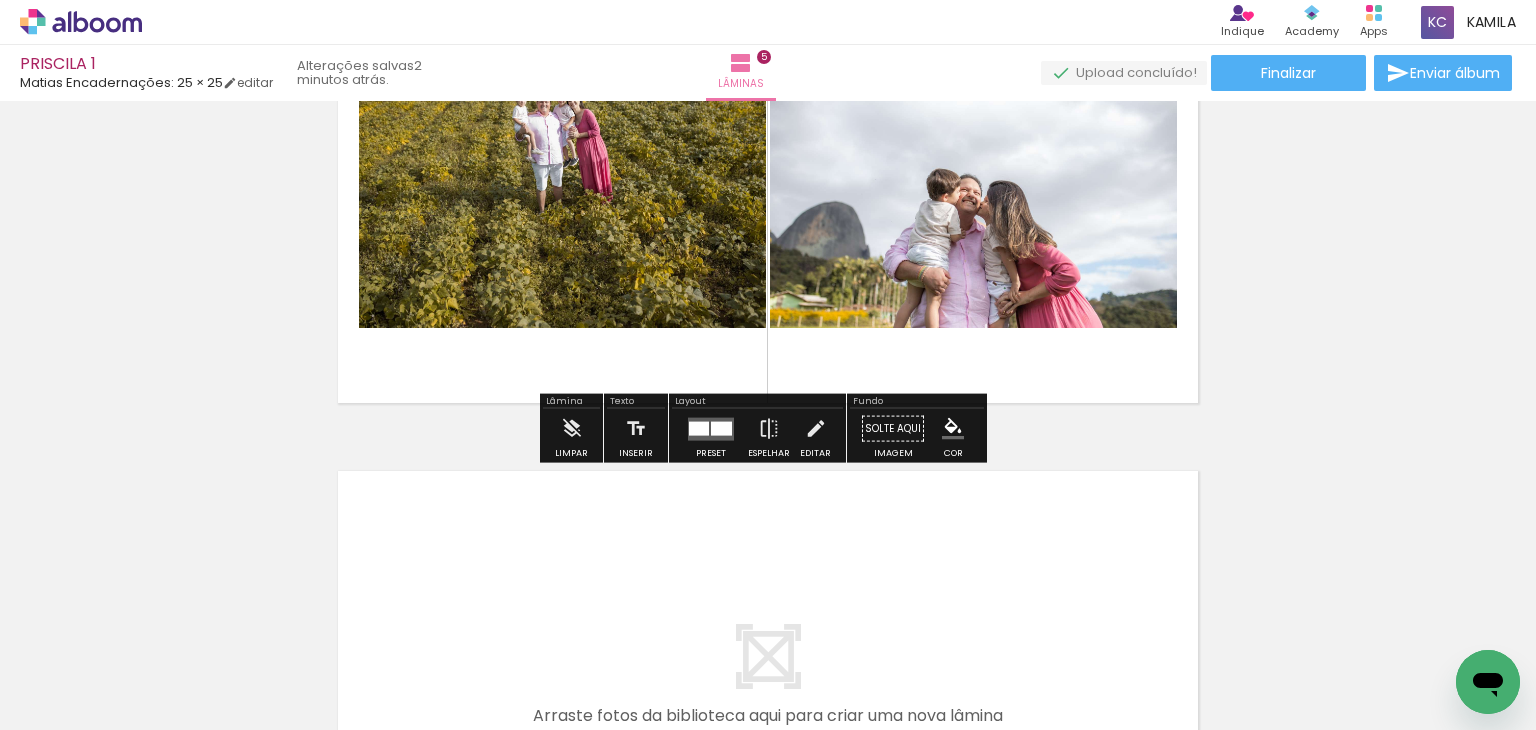 scroll, scrollTop: 2381, scrollLeft: 0, axis: vertical 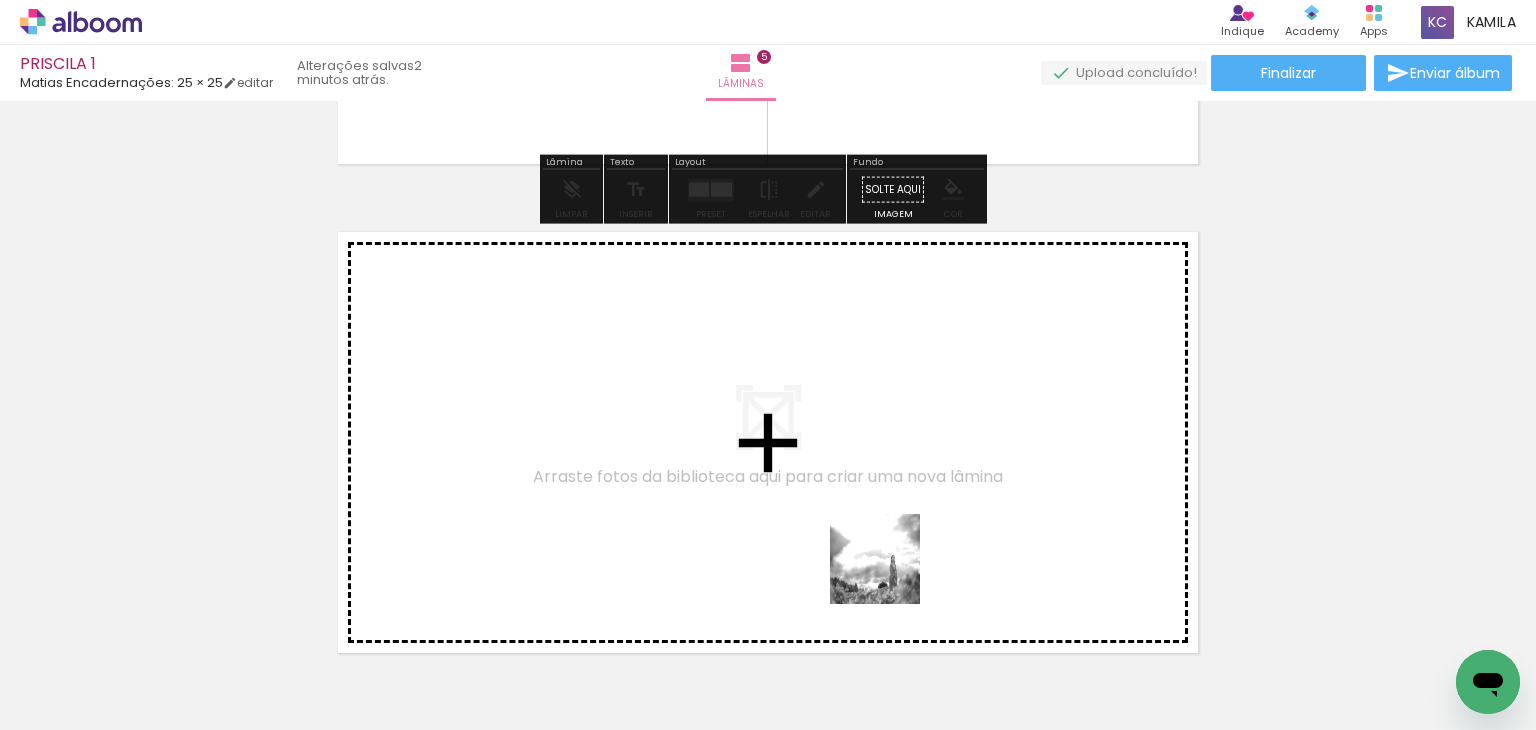 drag, startPoint x: 928, startPoint y: 645, endPoint x: 802, endPoint y: 448, distance: 233.84824 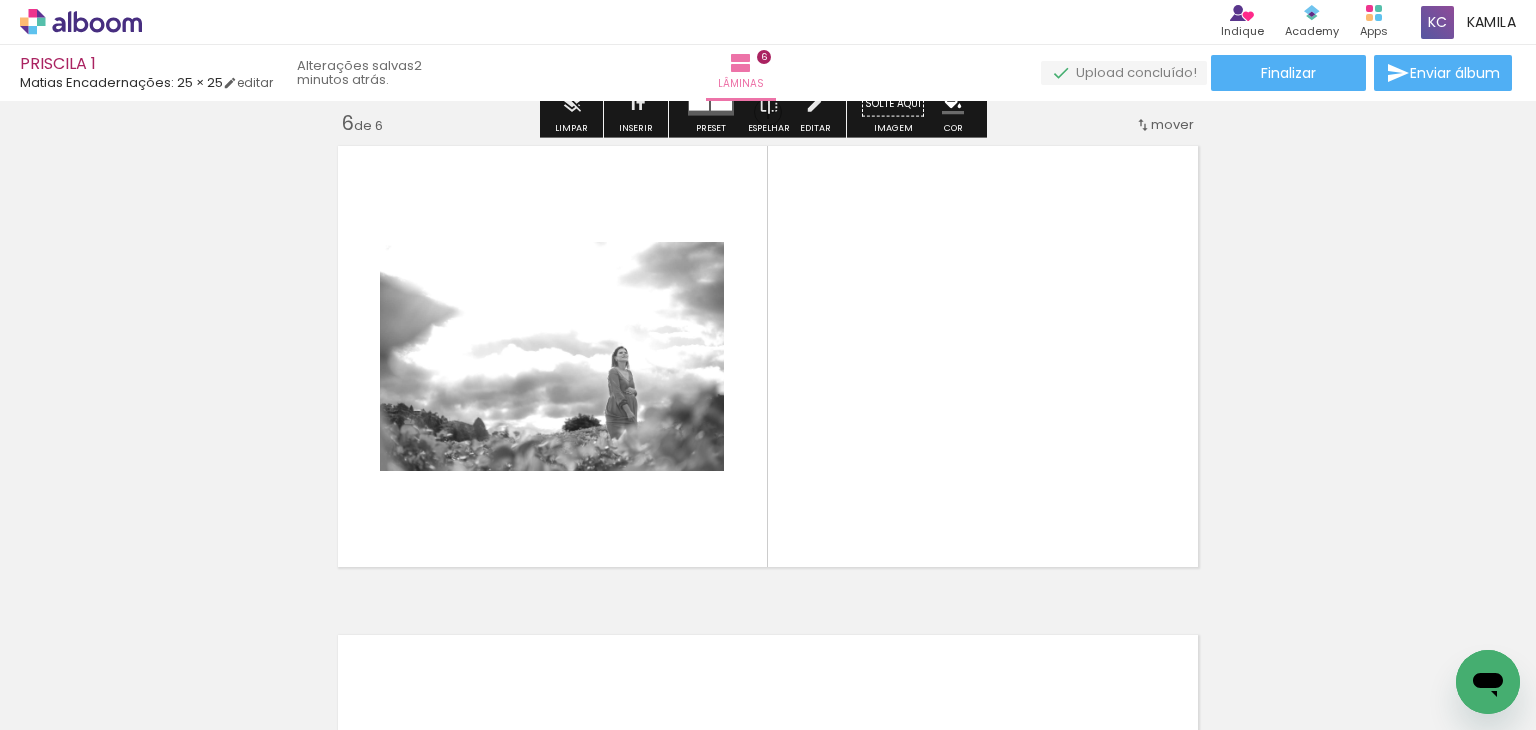 scroll, scrollTop: 2470, scrollLeft: 0, axis: vertical 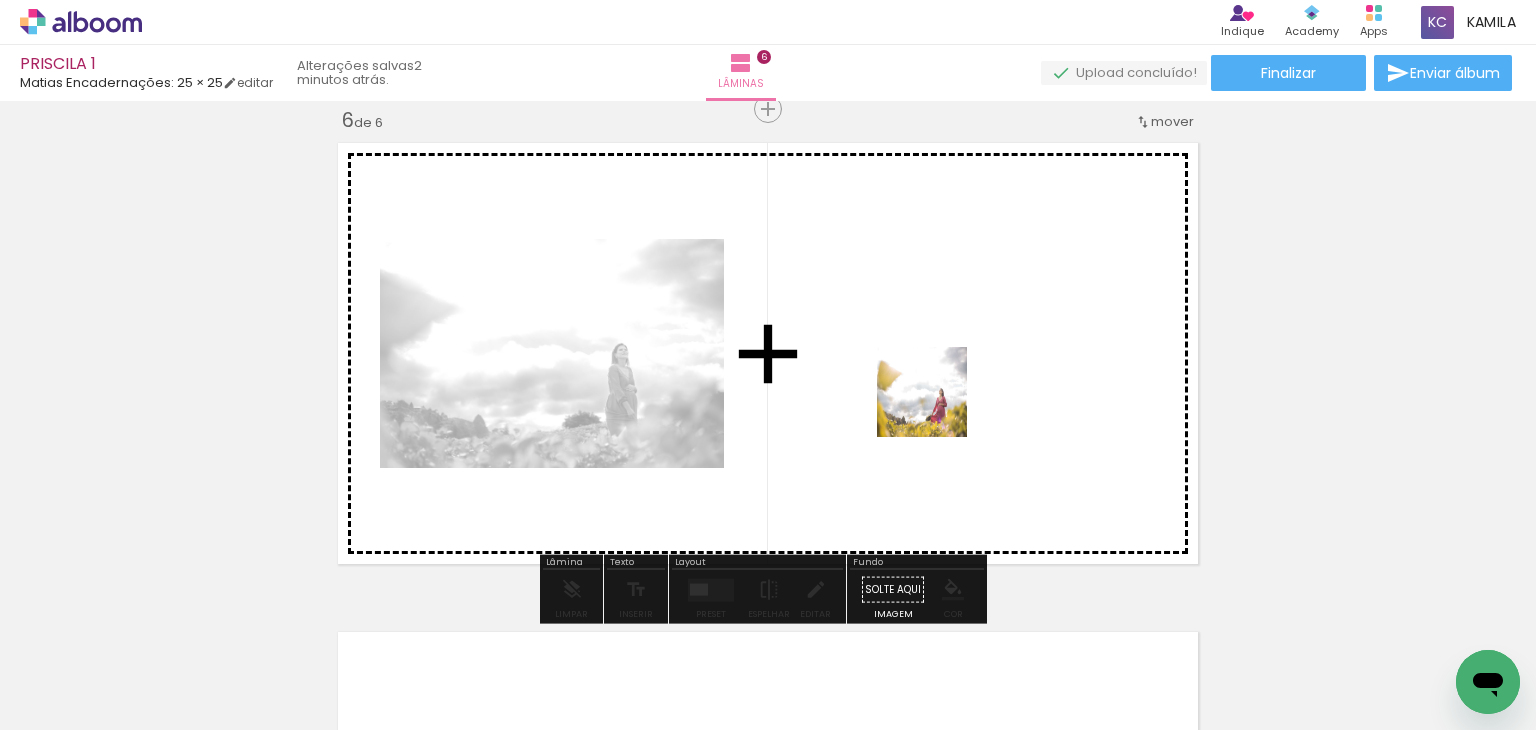 drag, startPoint x: 1061, startPoint y: 672, endPoint x: 937, endPoint y: 406, distance: 293.48254 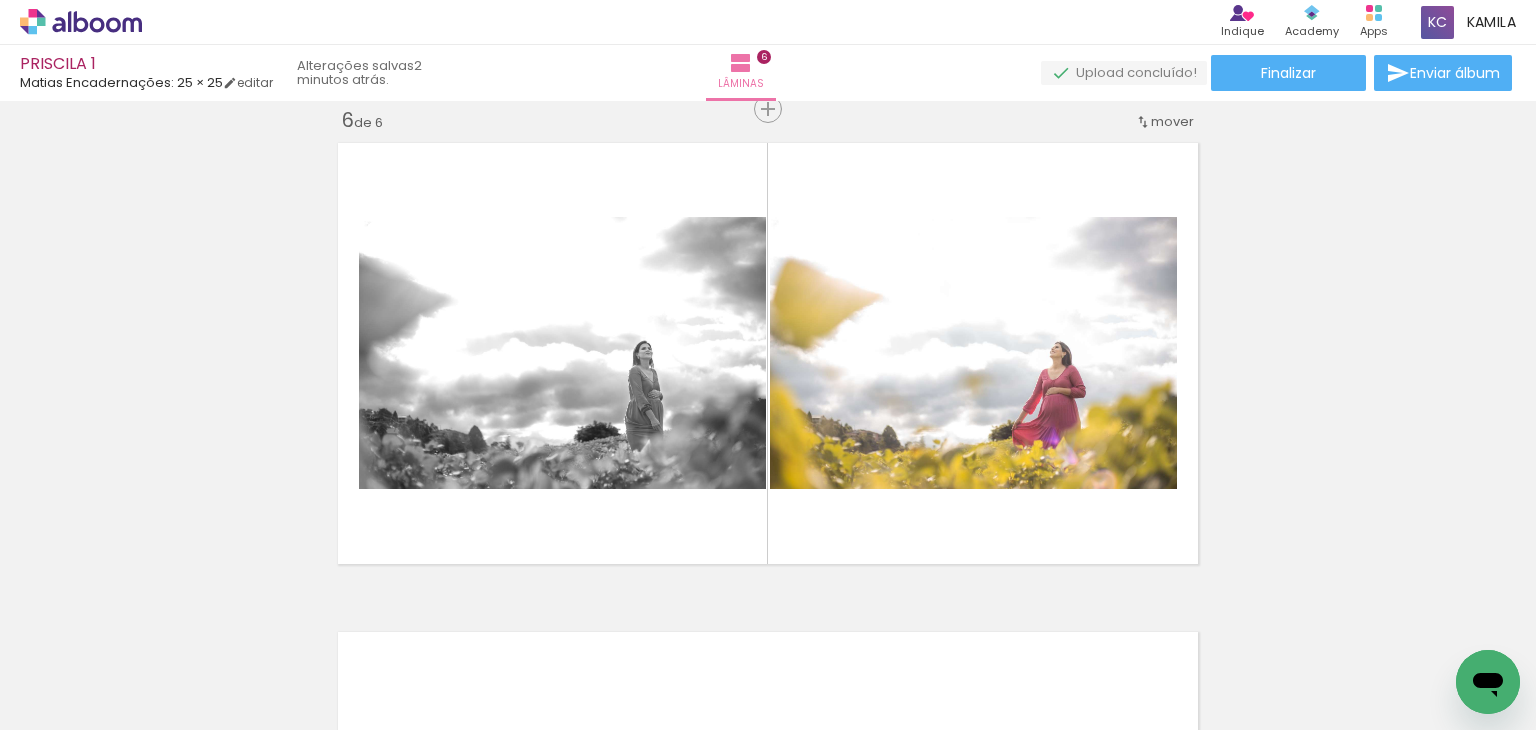 scroll, scrollTop: 0, scrollLeft: 1368, axis: horizontal 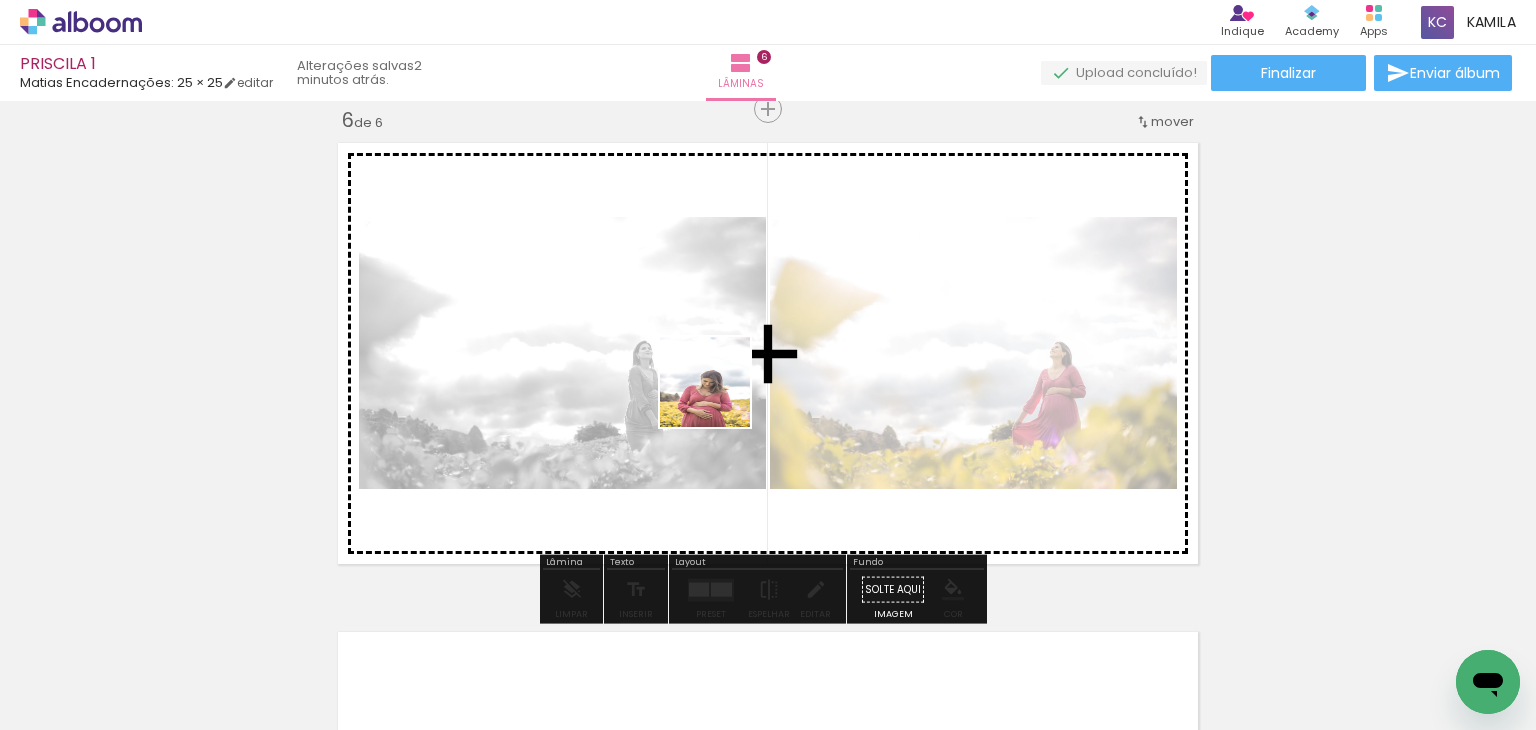 drag, startPoint x: 417, startPoint y: 679, endPoint x: 780, endPoint y: 357, distance: 485.235 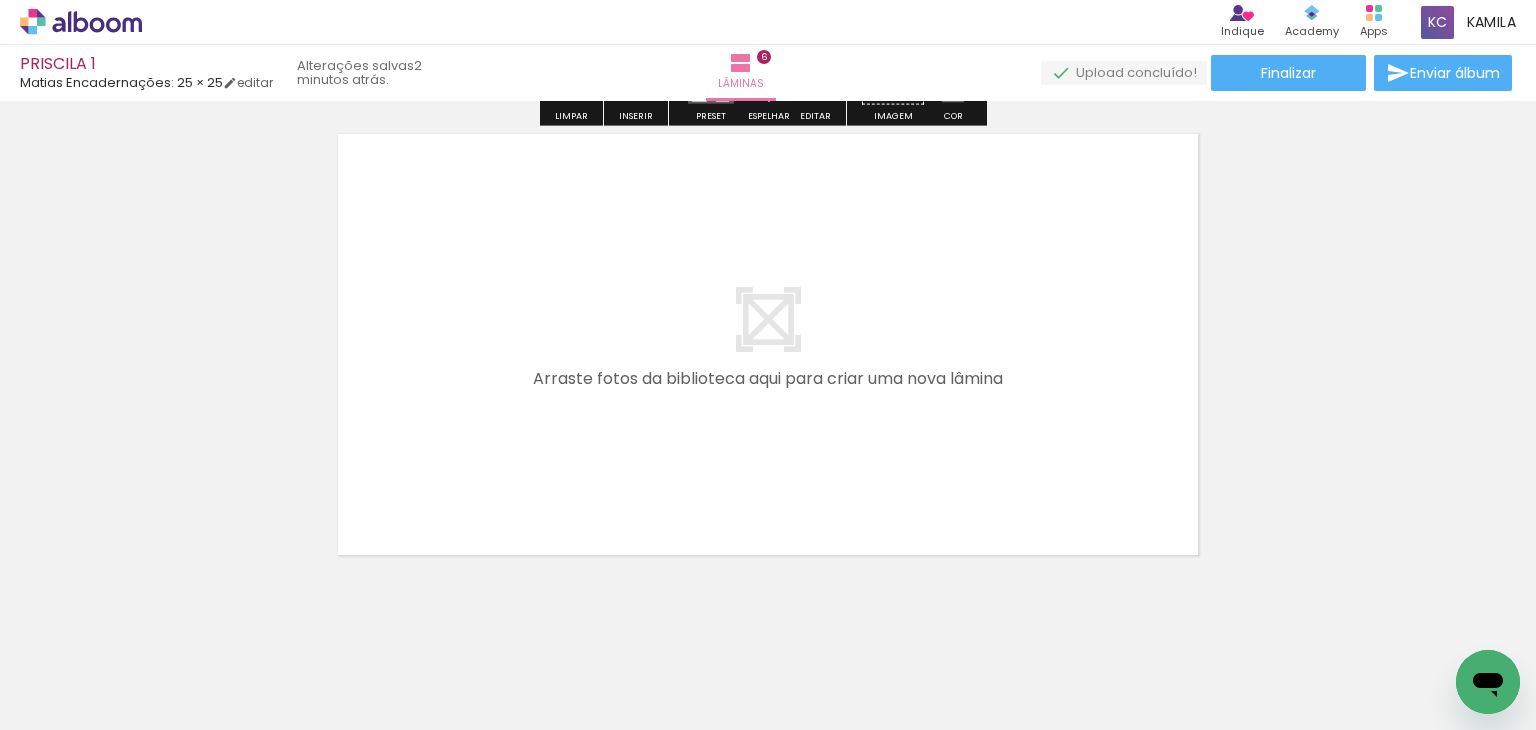scroll, scrollTop: 2970, scrollLeft: 0, axis: vertical 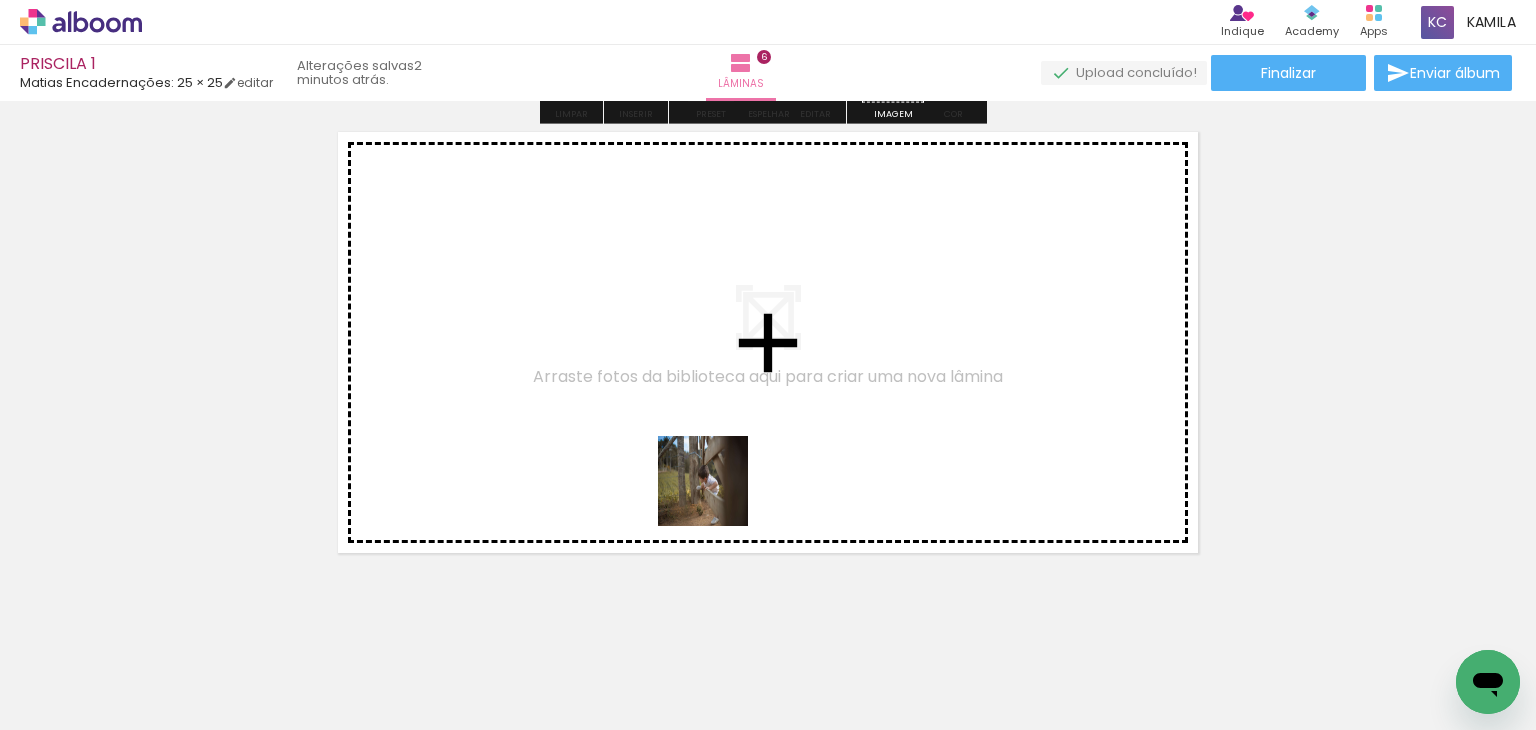 drag, startPoint x: 756, startPoint y: 672, endPoint x: 683, endPoint y: 379, distance: 301.95694 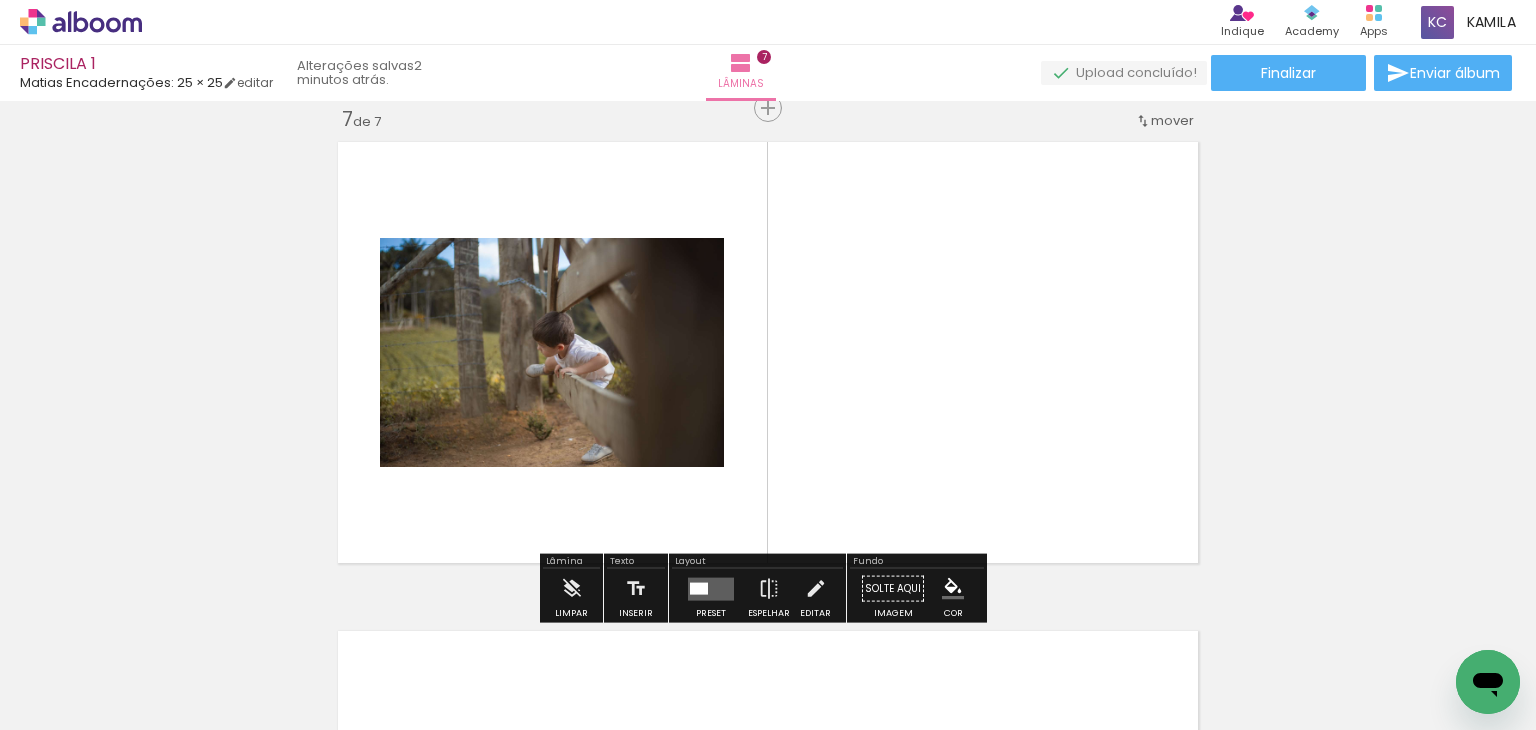 scroll, scrollTop: 2960, scrollLeft: 0, axis: vertical 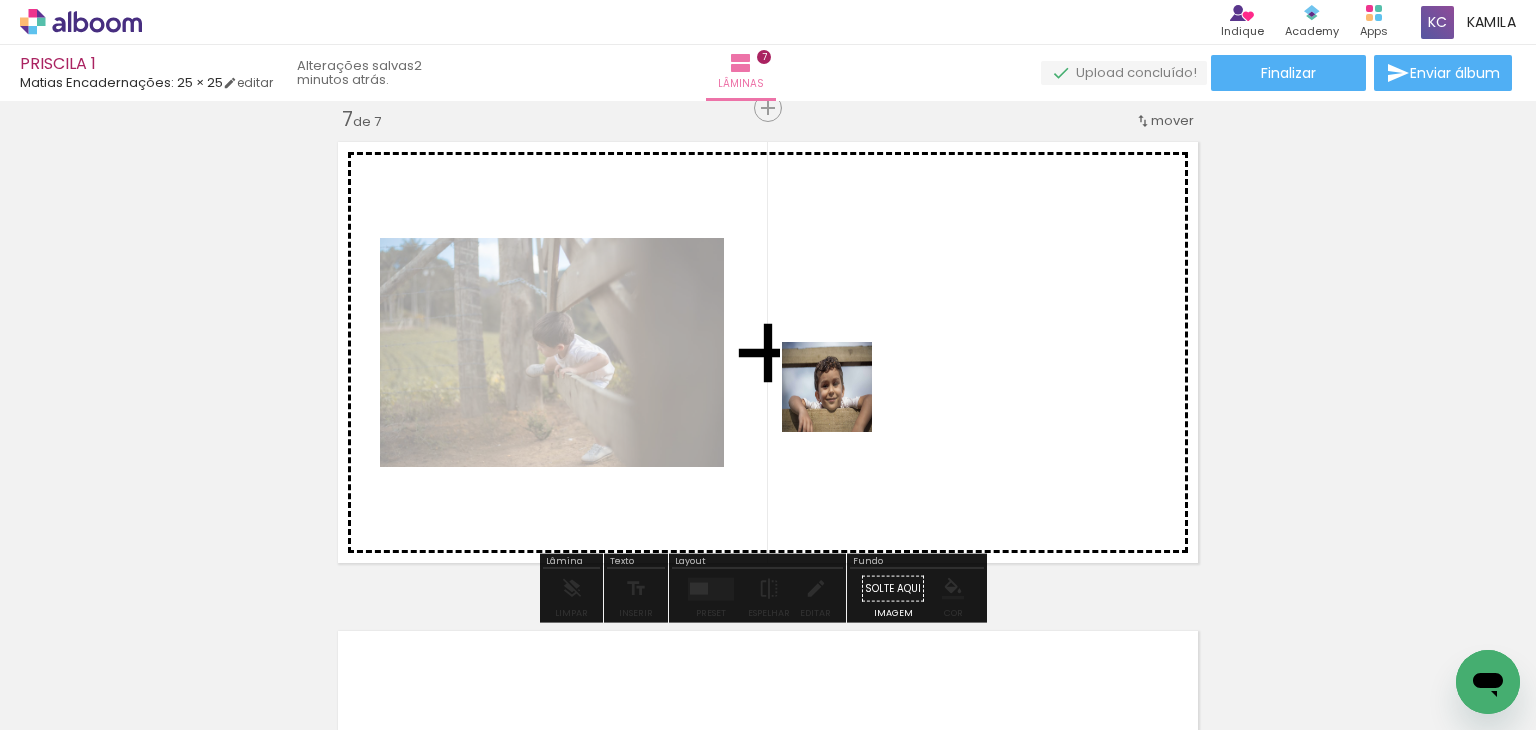 drag, startPoint x: 862, startPoint y: 560, endPoint x: 841, endPoint y: 362, distance: 199.11052 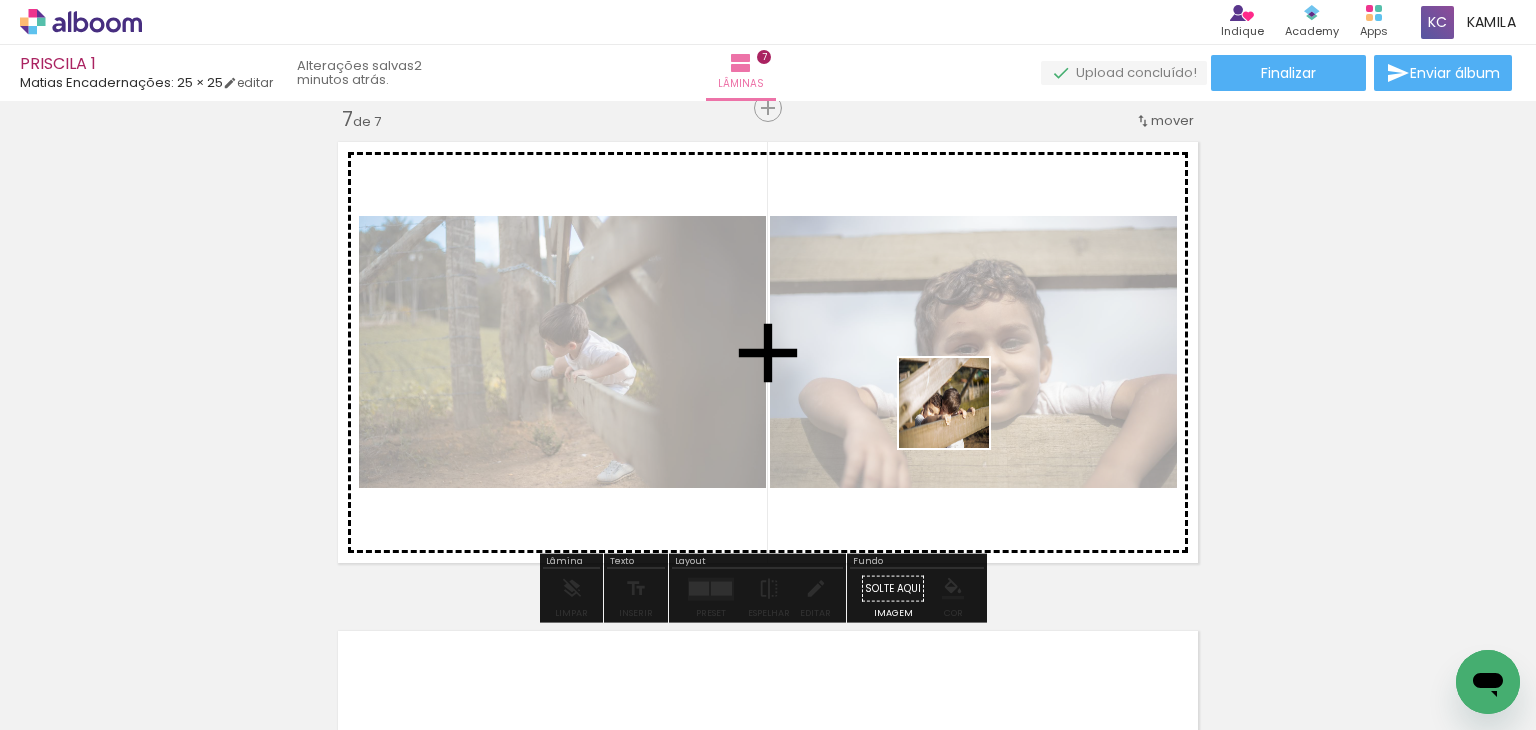 drag, startPoint x: 968, startPoint y: 673, endPoint x: 959, endPoint y: 418, distance: 255.15877 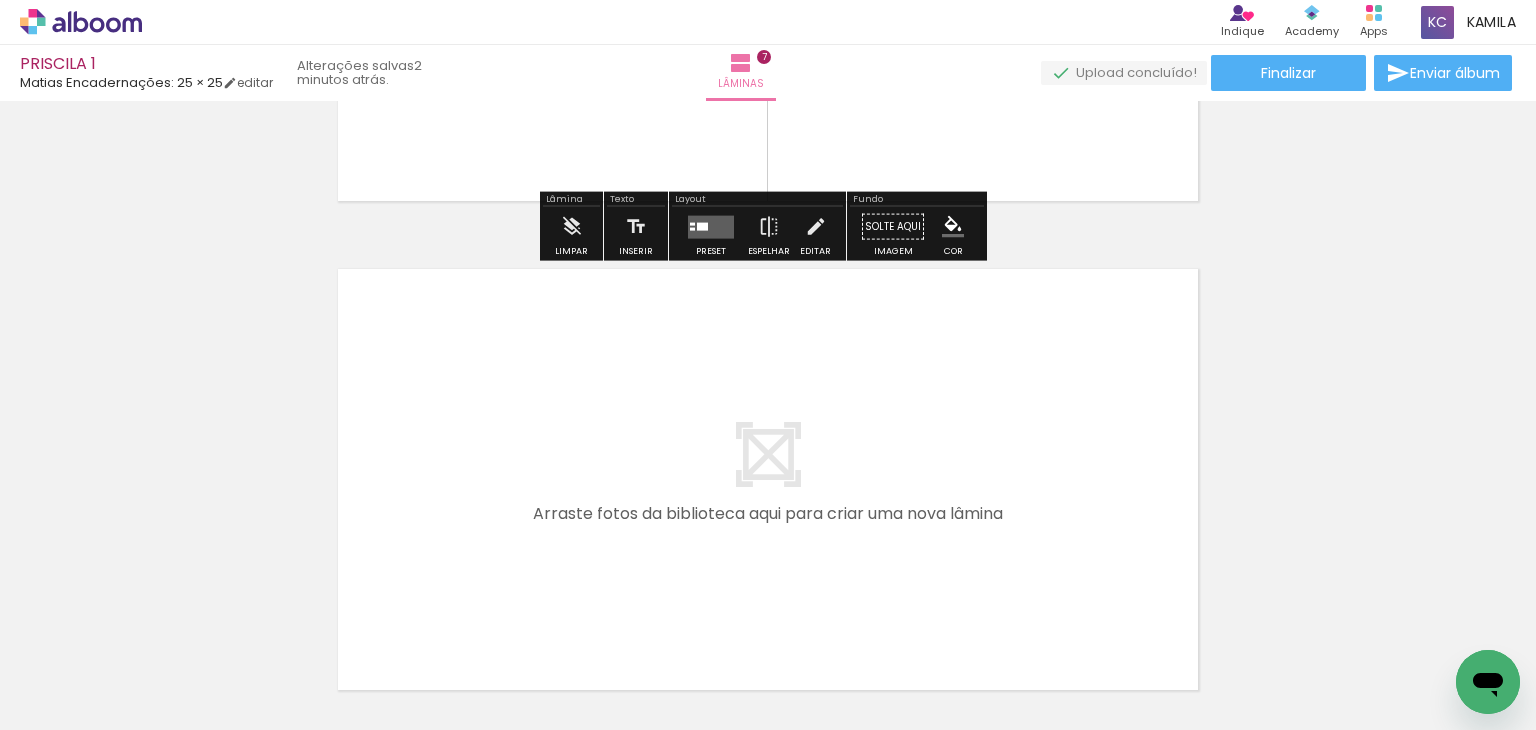 scroll, scrollTop: 3486, scrollLeft: 0, axis: vertical 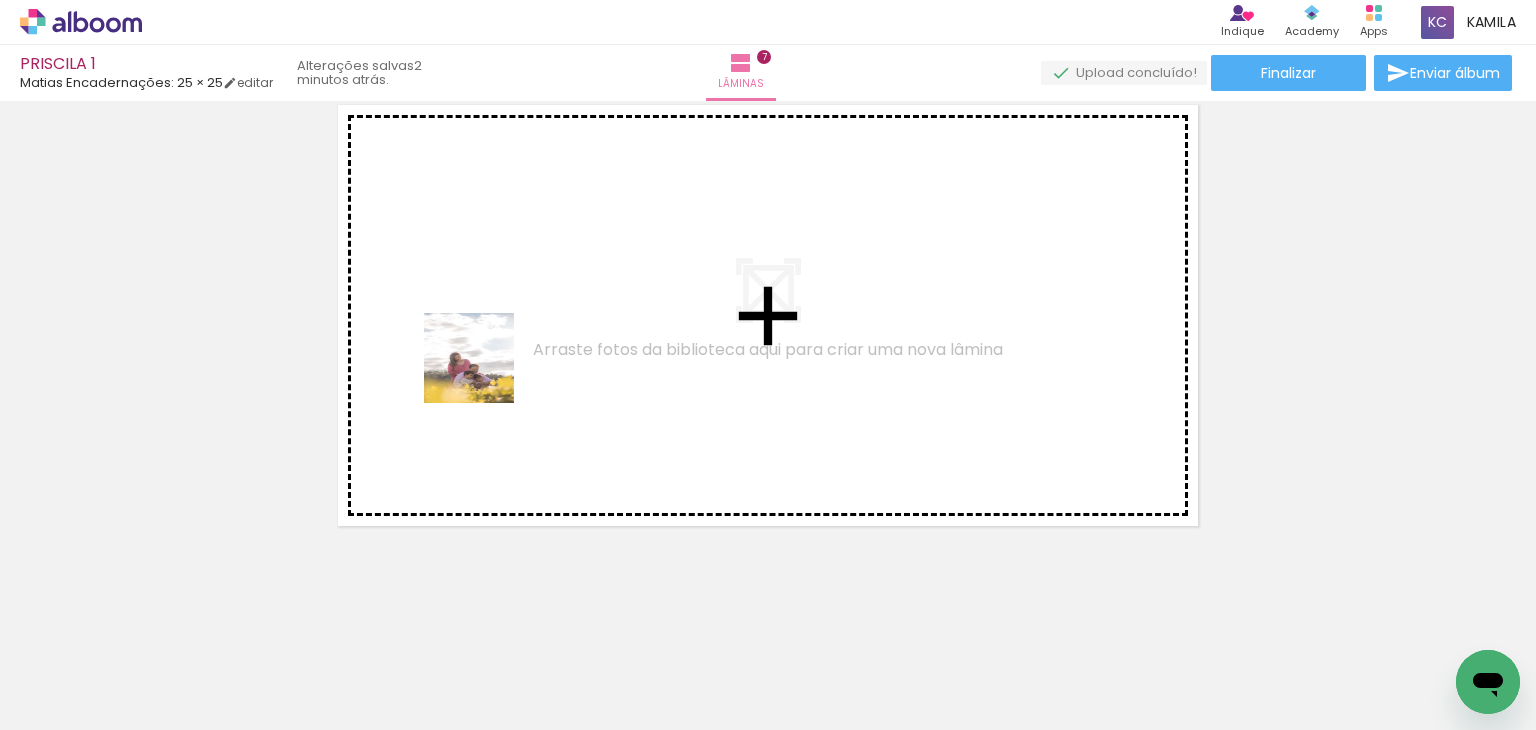 drag, startPoint x: 456, startPoint y: 665, endPoint x: 485, endPoint y: 362, distance: 304.3846 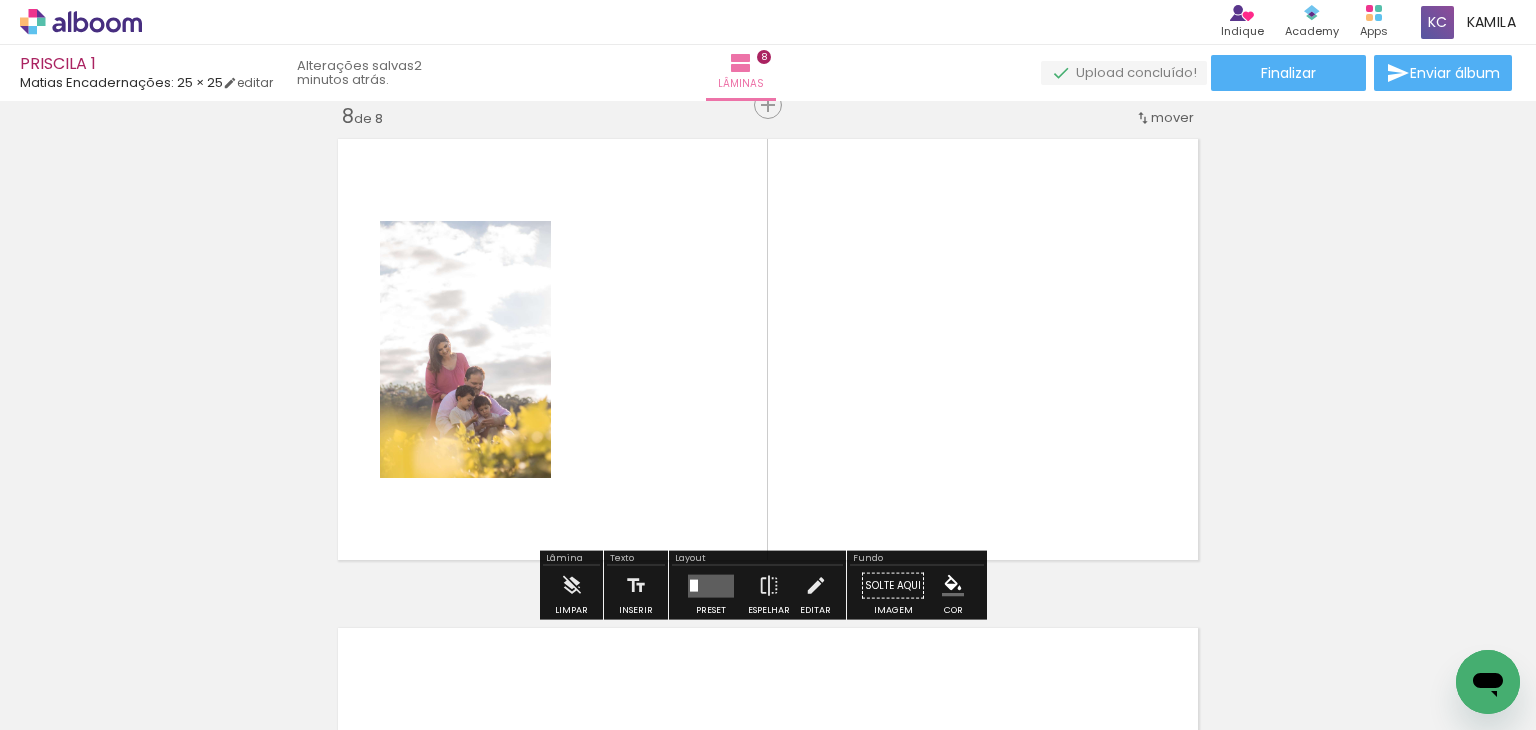 scroll, scrollTop: 3448, scrollLeft: 0, axis: vertical 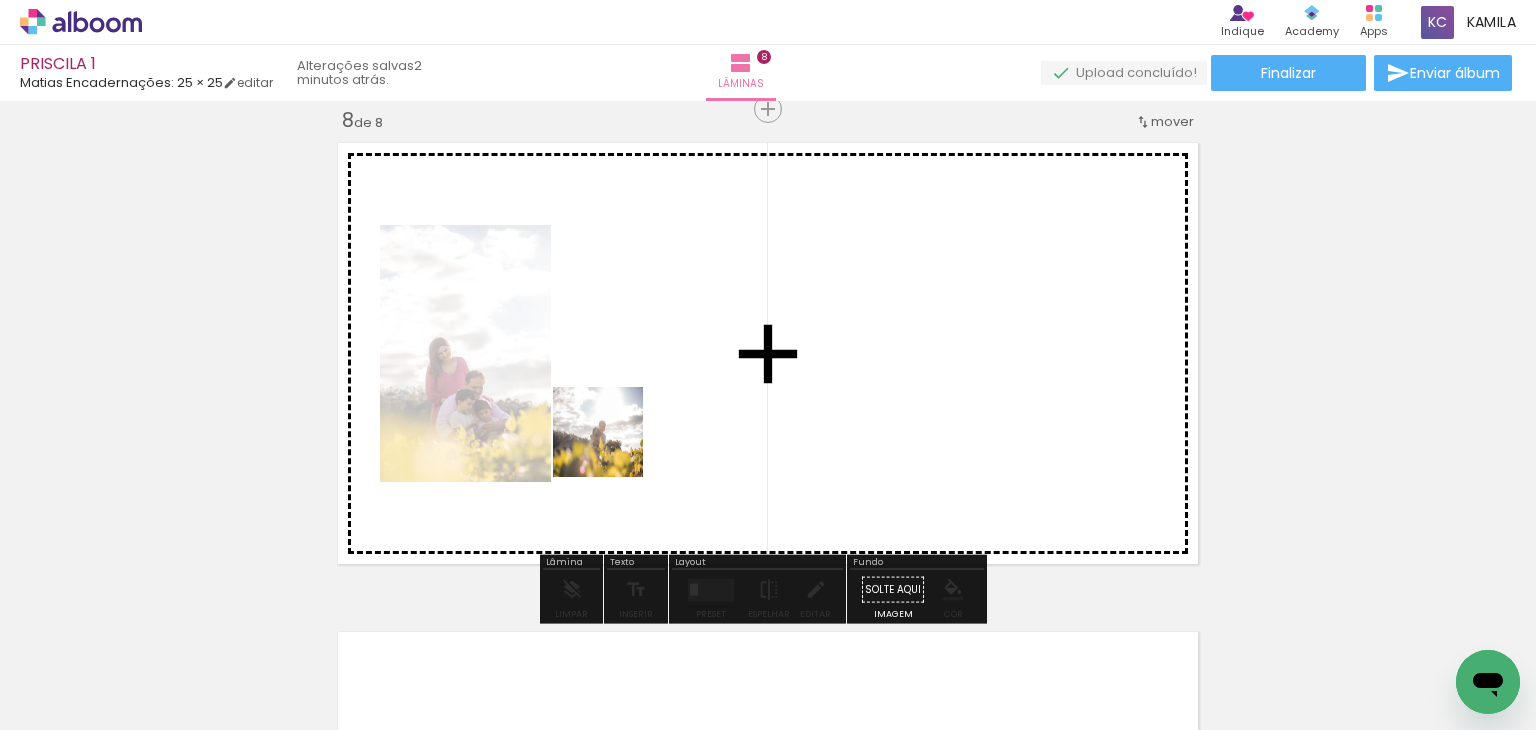 drag, startPoint x: 613, startPoint y: 447, endPoint x: 608, endPoint y: 565, distance: 118.10589 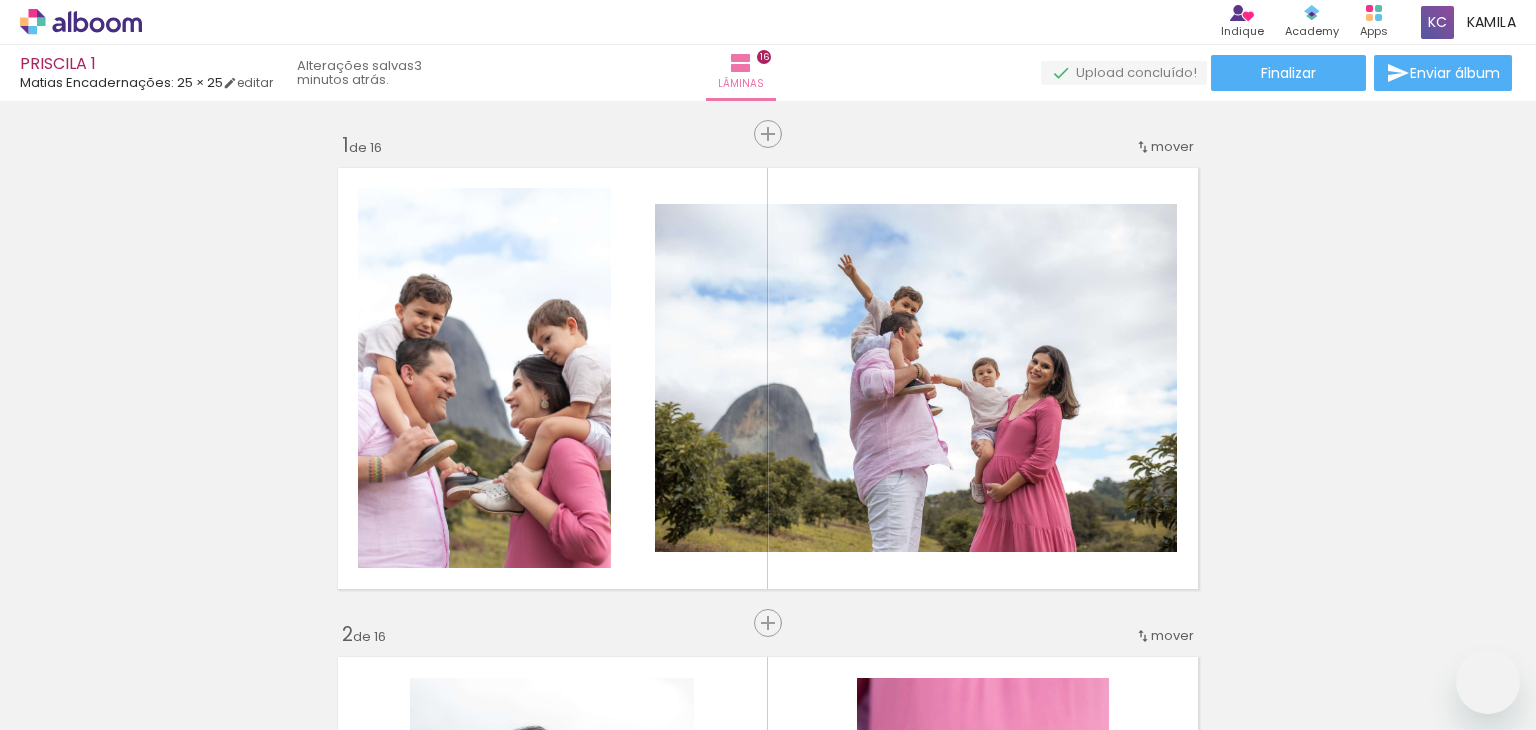 scroll, scrollTop: 0, scrollLeft: 0, axis: both 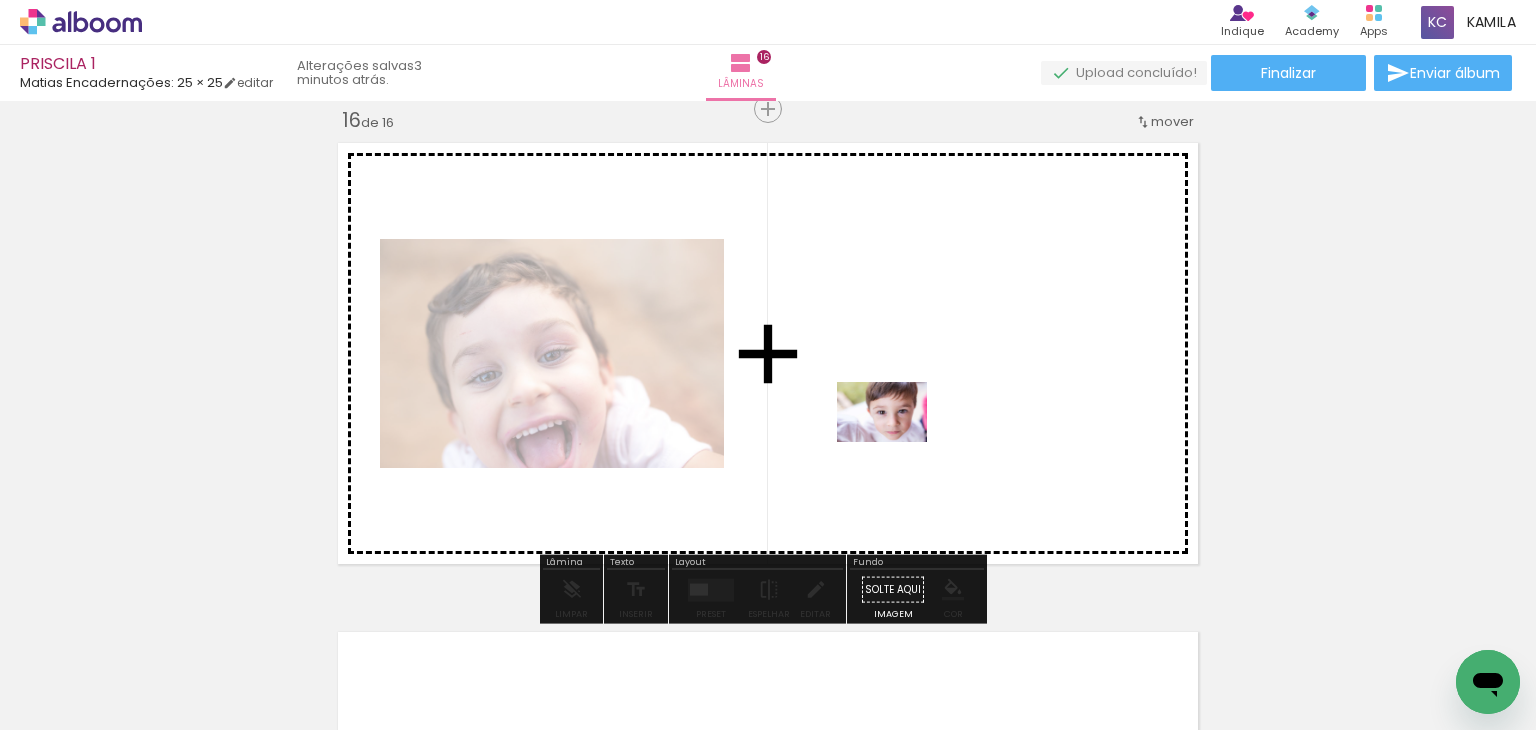 drag, startPoint x: 220, startPoint y: 668, endPoint x: 895, endPoint y: 425, distance: 717.40784 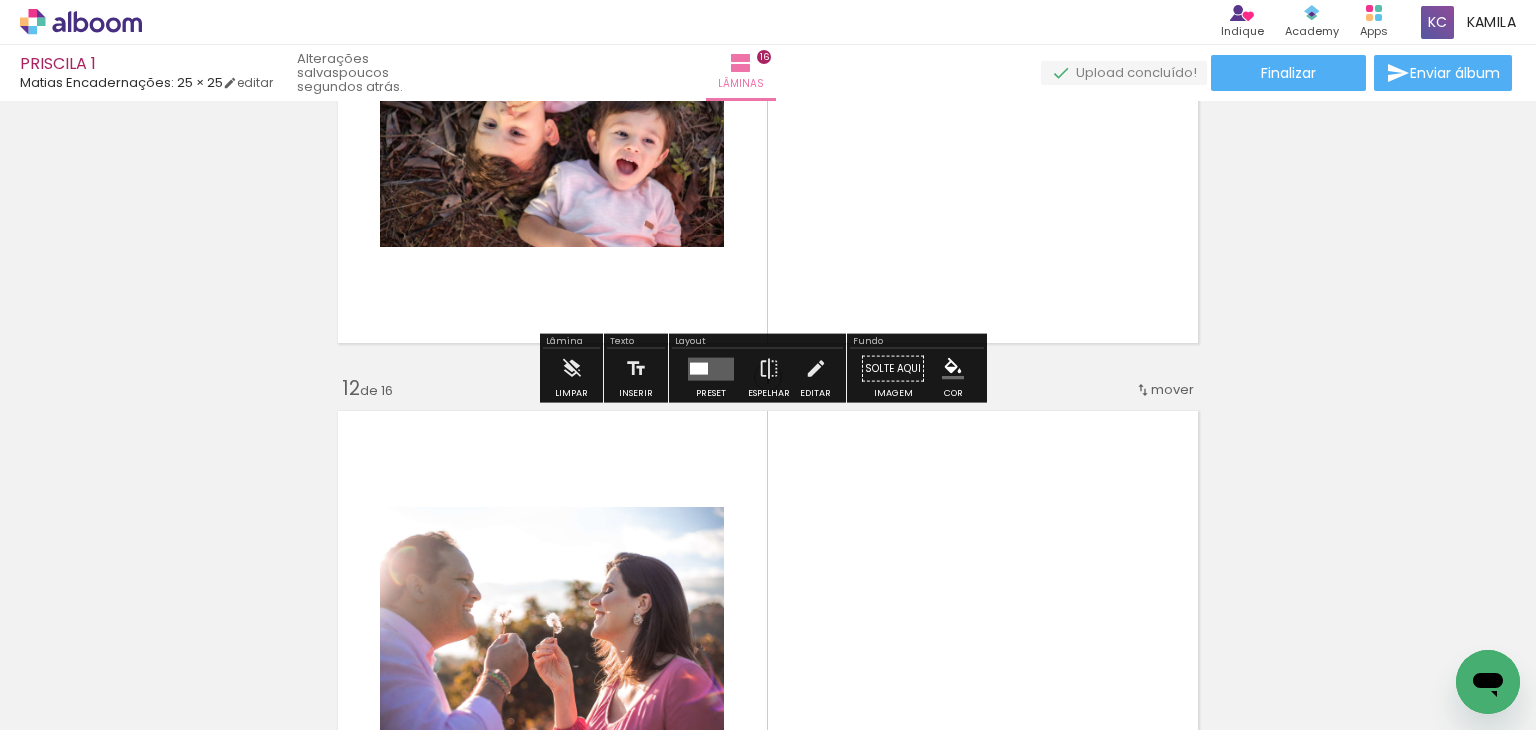 scroll, scrollTop: 5160, scrollLeft: 0, axis: vertical 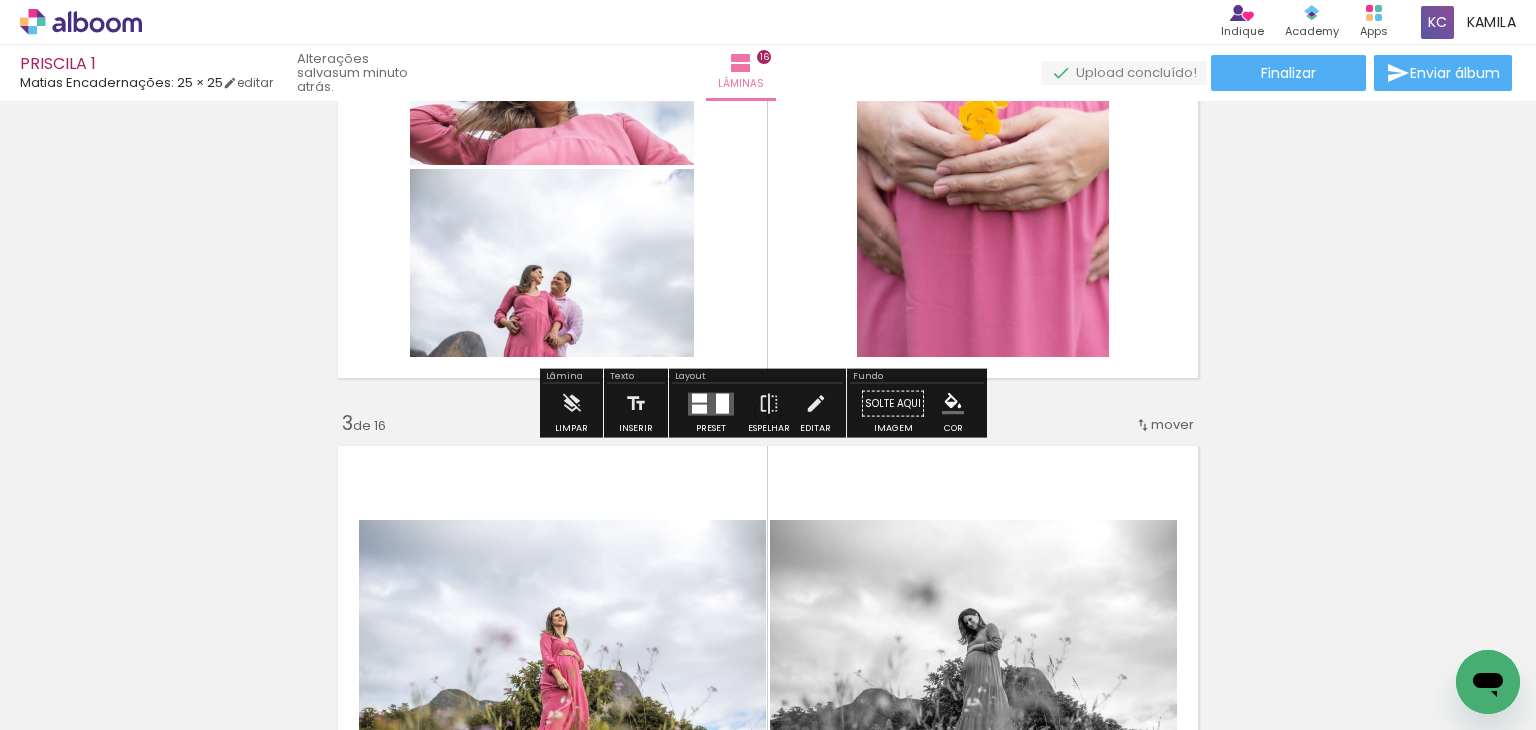 click at bounding box center [722, 403] 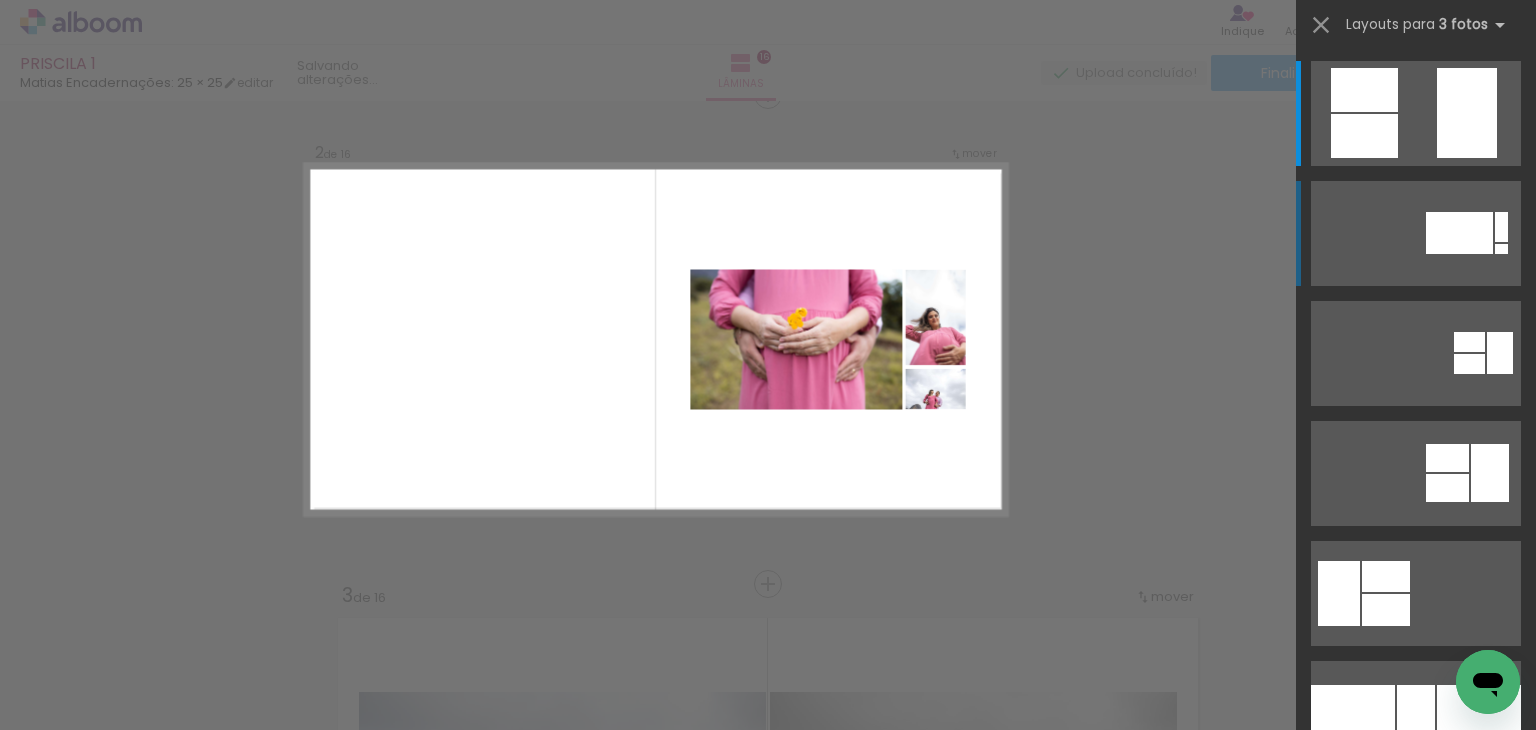 scroll, scrollTop: 514, scrollLeft: 0, axis: vertical 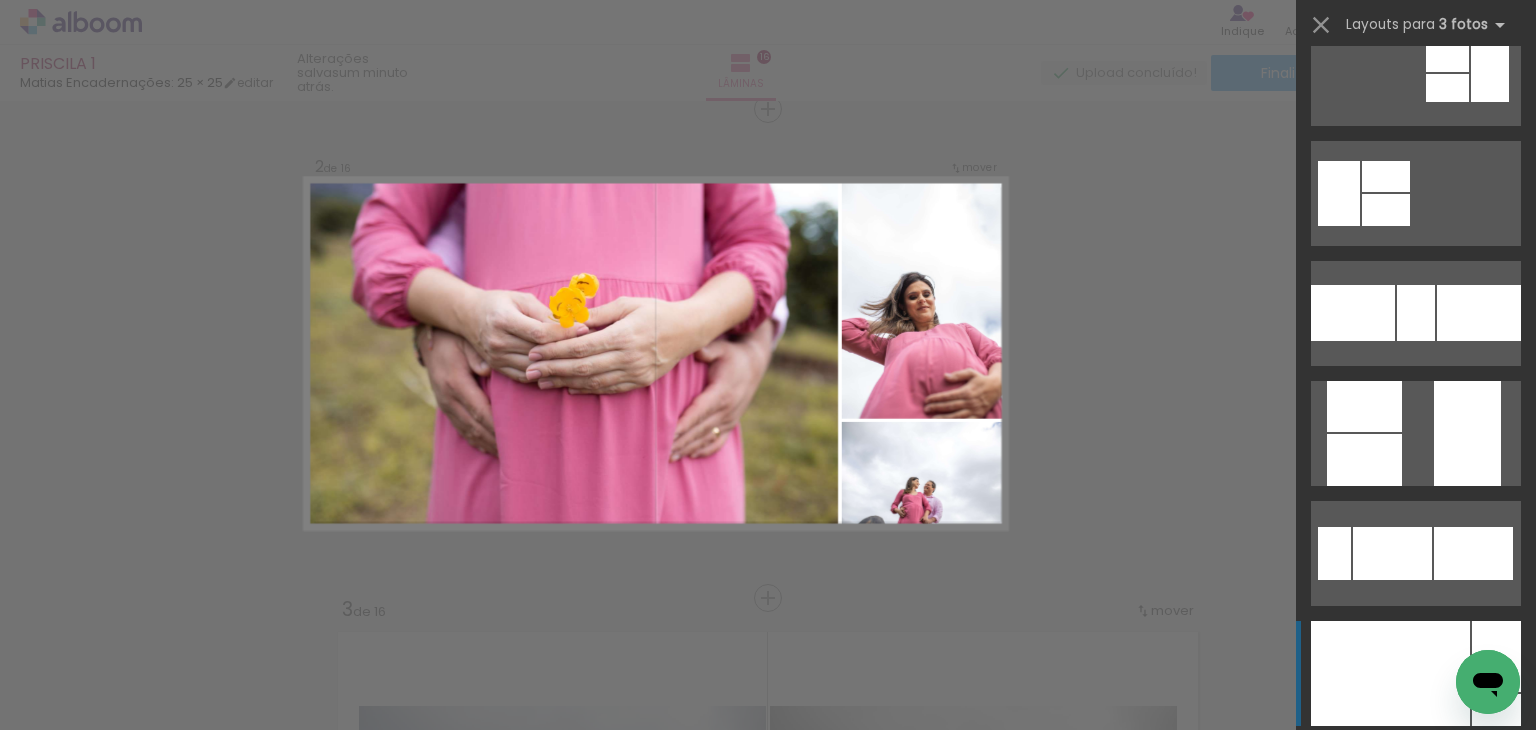 click at bounding box center (1390, 673) 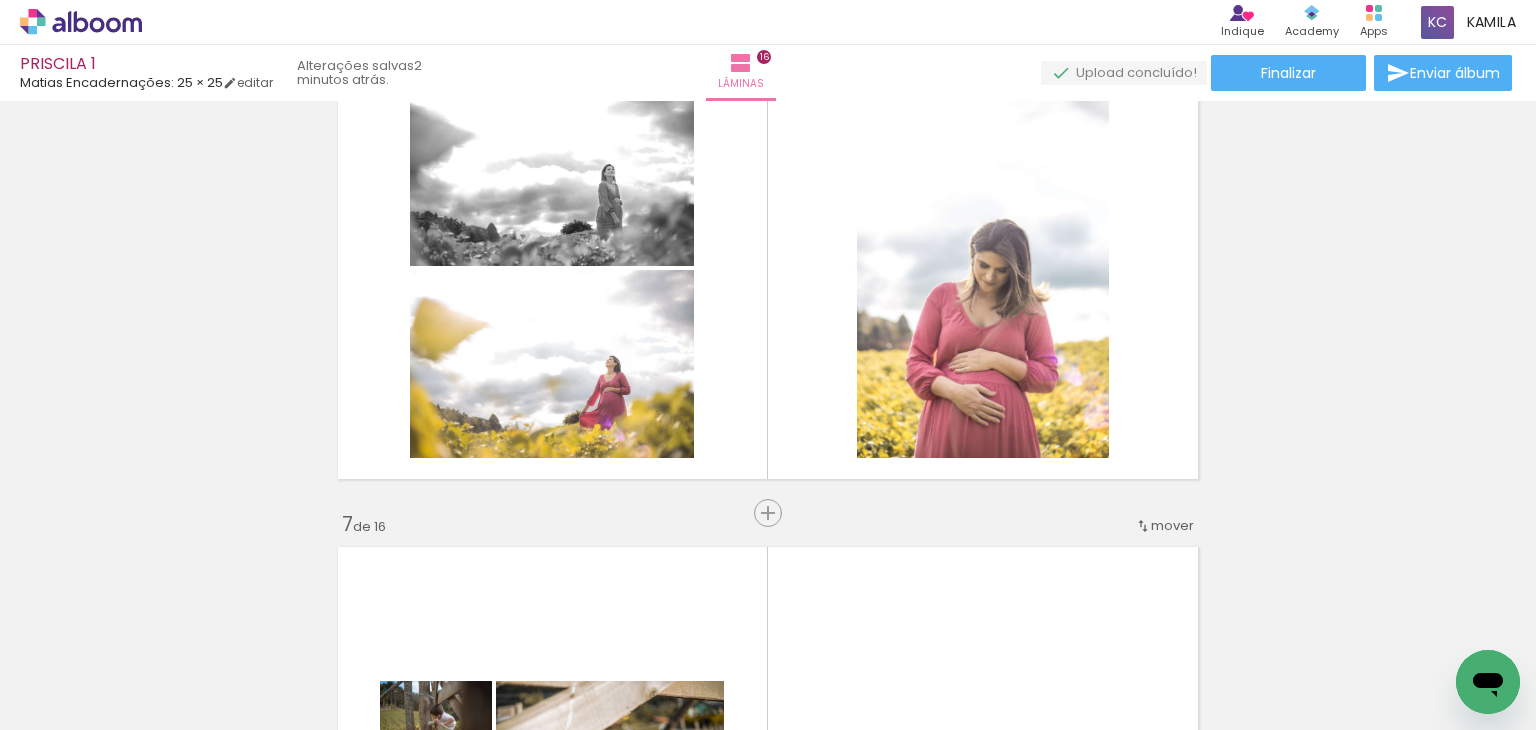 scroll, scrollTop: 2614, scrollLeft: 0, axis: vertical 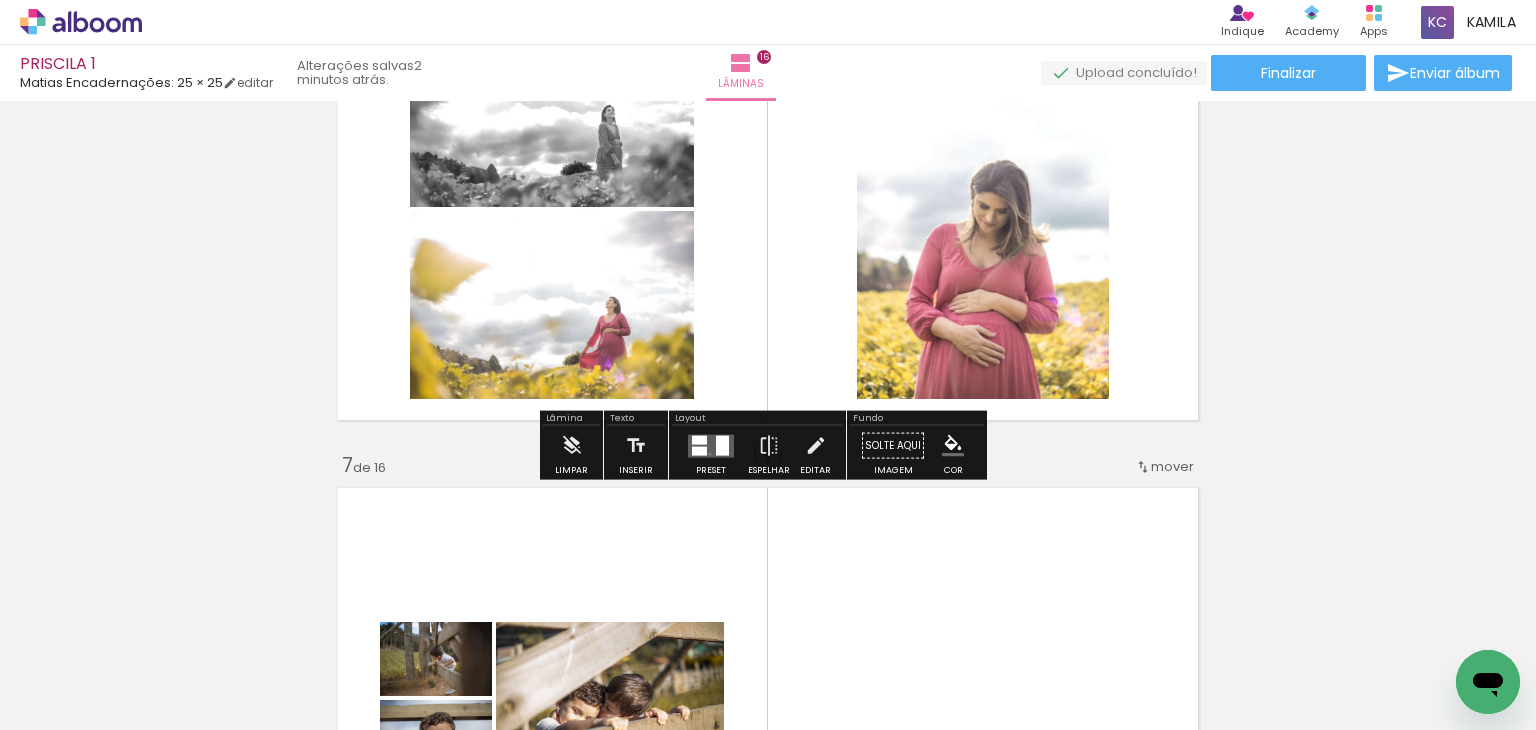 click at bounding box center (711, 445) 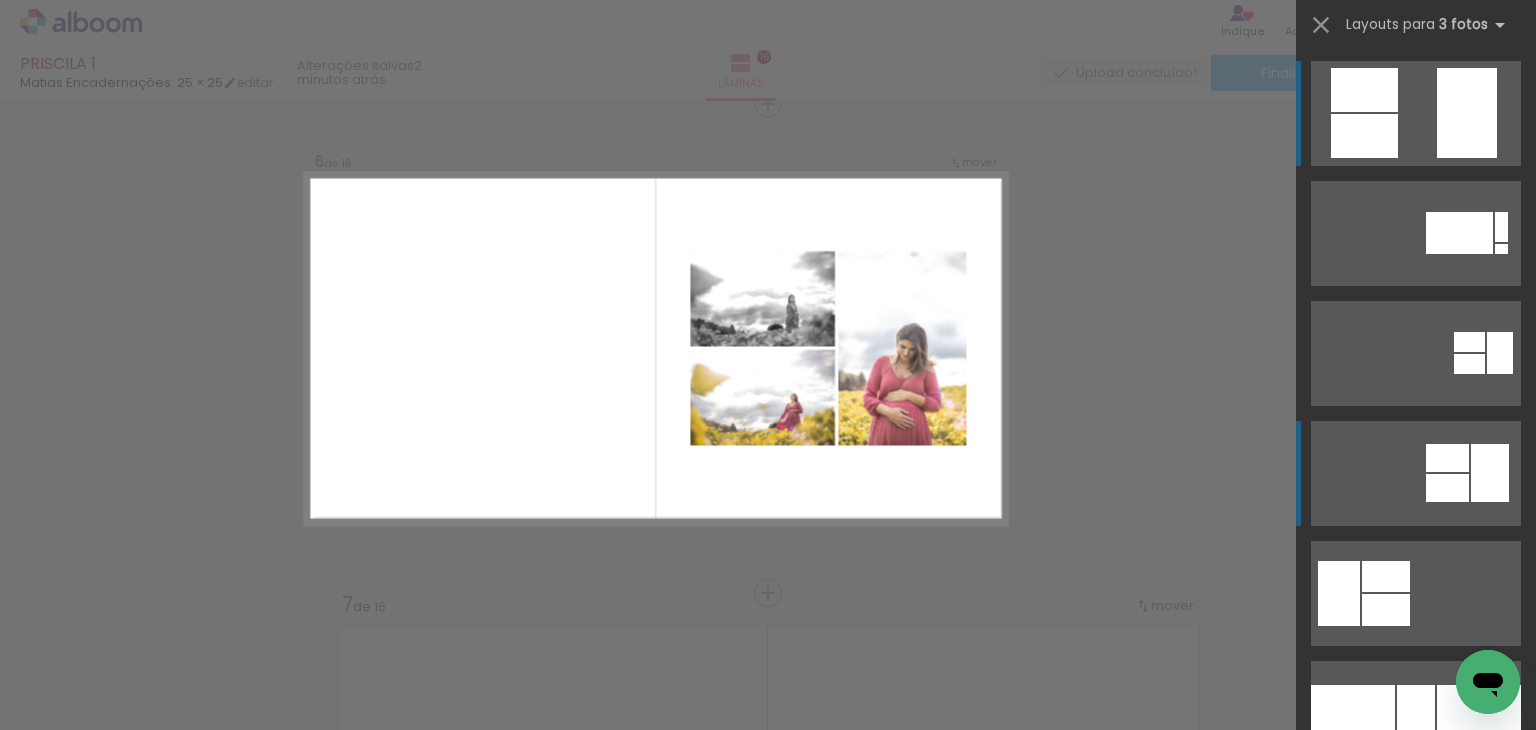 scroll, scrollTop: 2470, scrollLeft: 0, axis: vertical 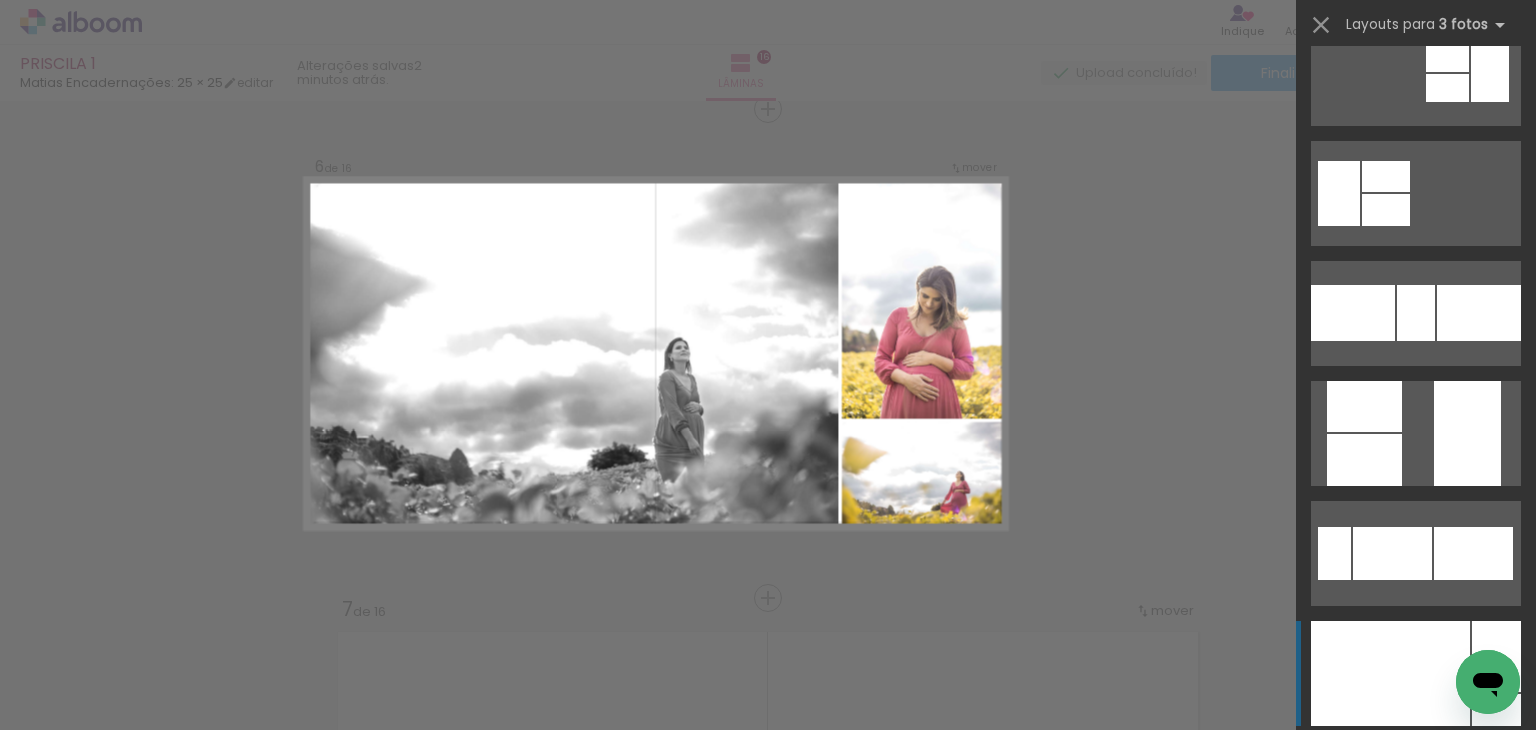 click at bounding box center [1390, 673] 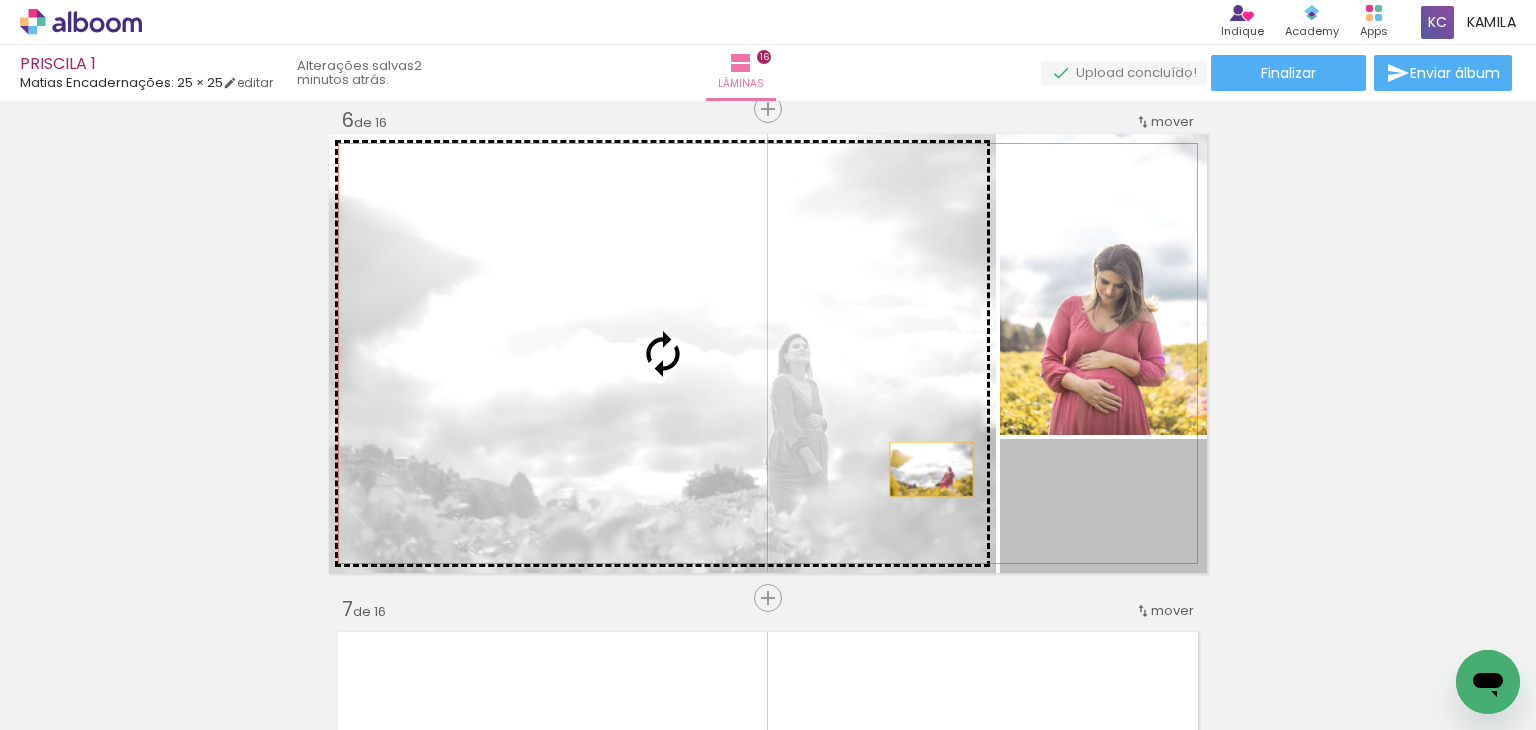 drag, startPoint x: 1102, startPoint y: 529, endPoint x: 704, endPoint y: 371, distance: 428.2149 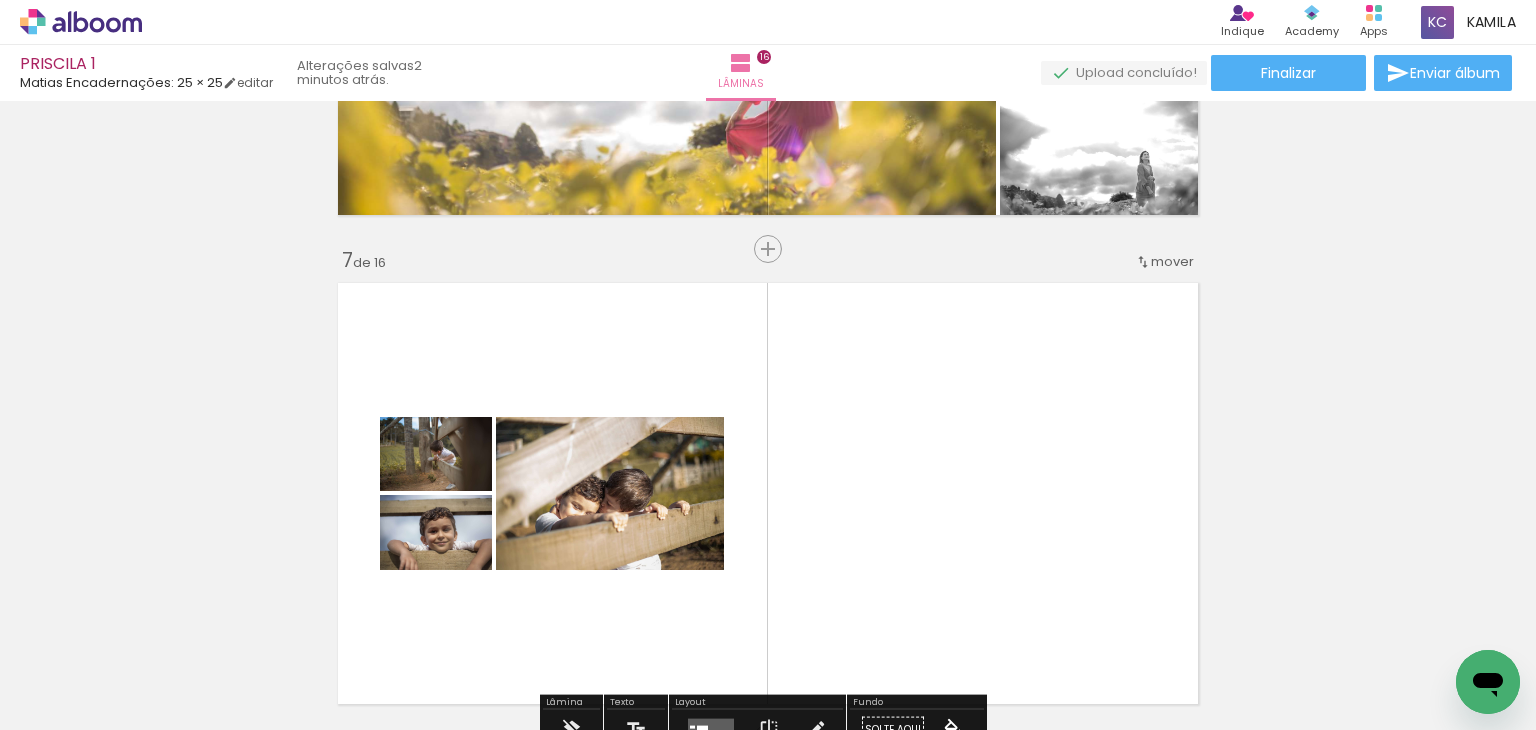 scroll, scrollTop: 3070, scrollLeft: 0, axis: vertical 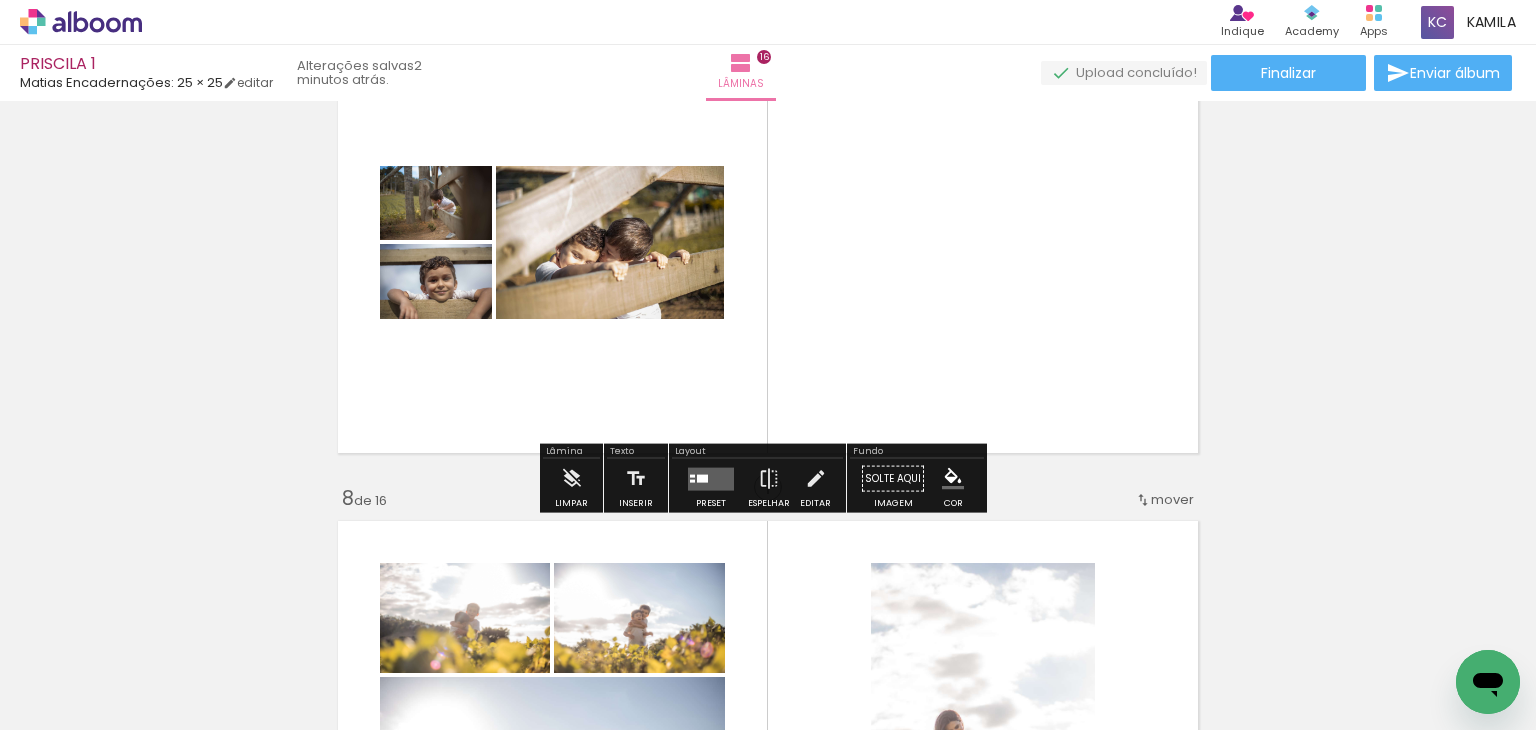 click at bounding box center (711, 478) 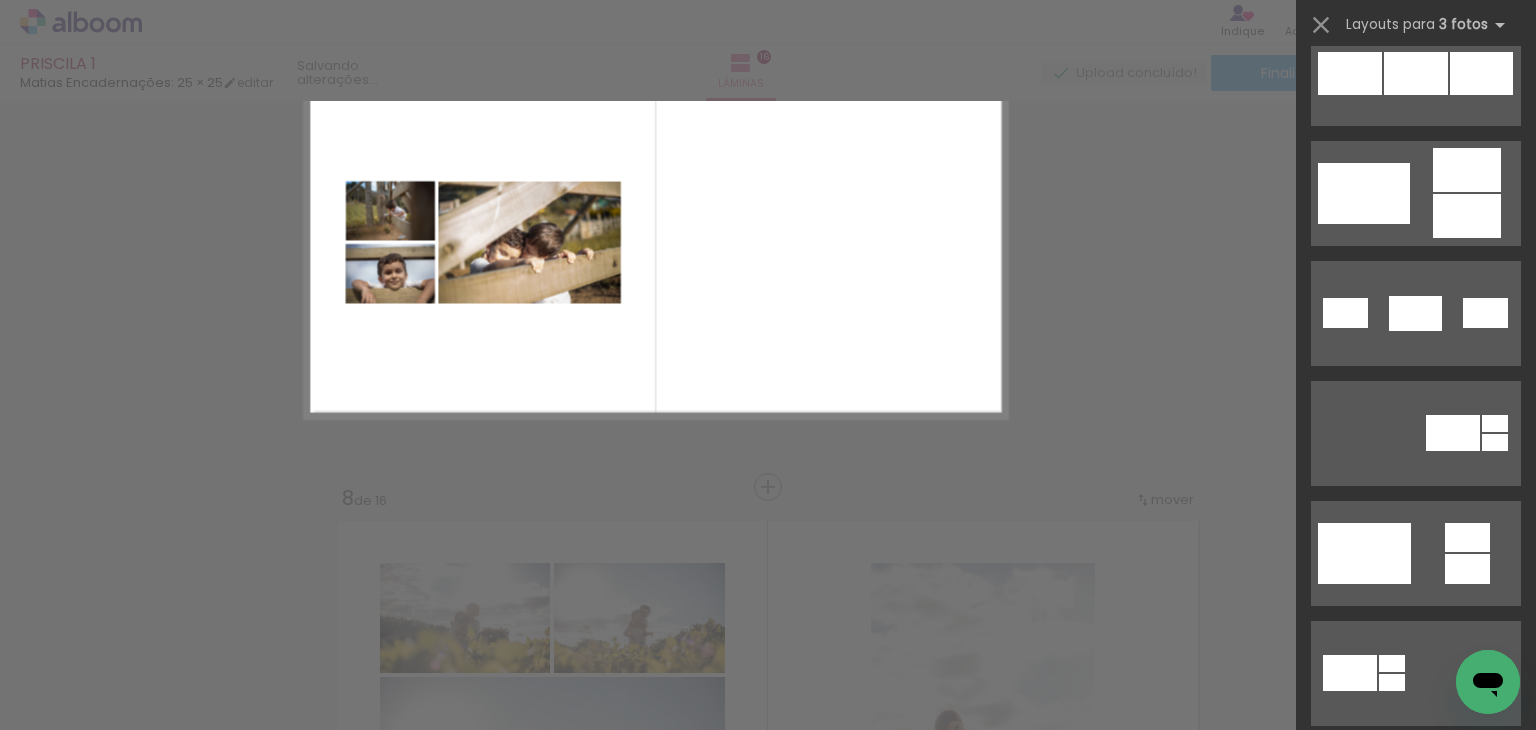 scroll, scrollTop: 0, scrollLeft: 0, axis: both 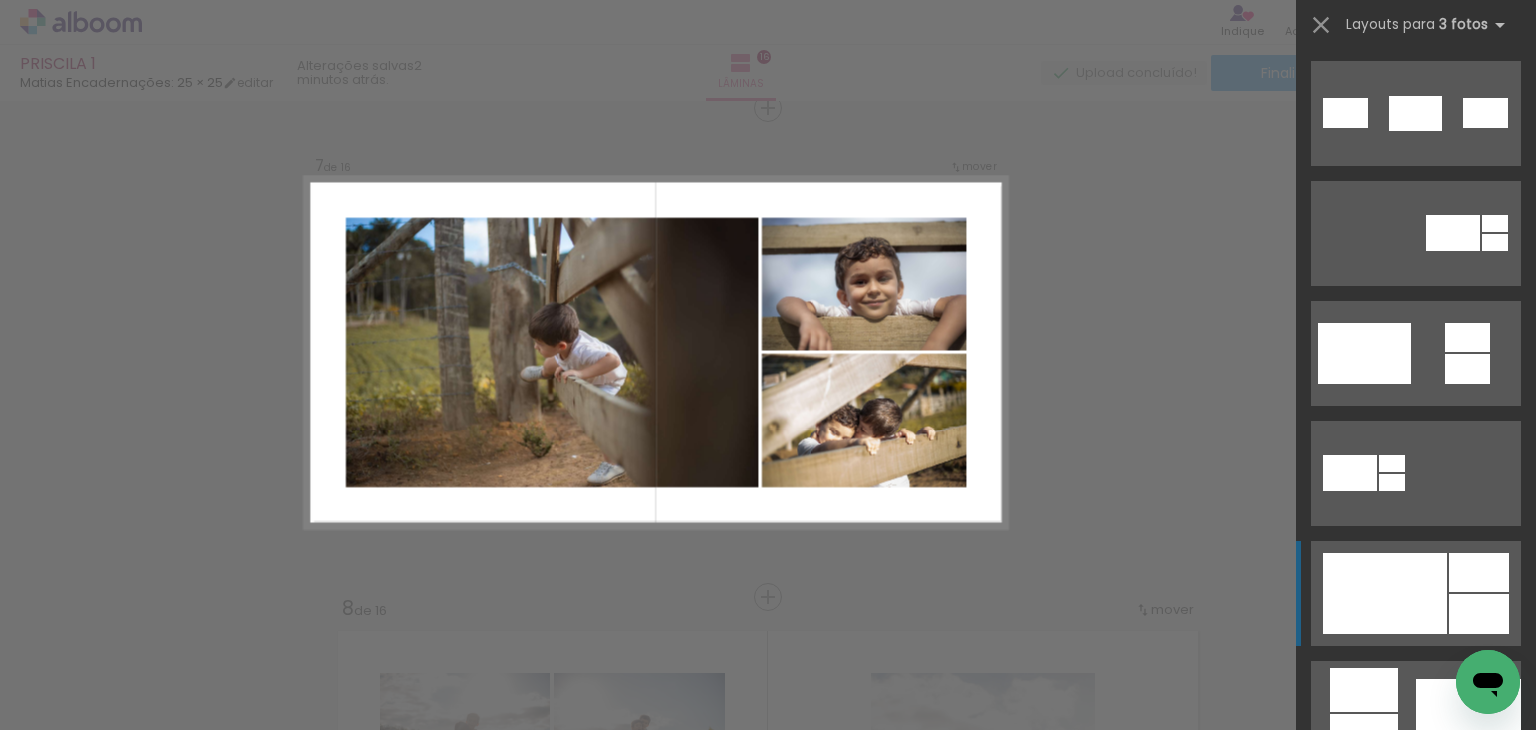 click at bounding box center [1401, -367] 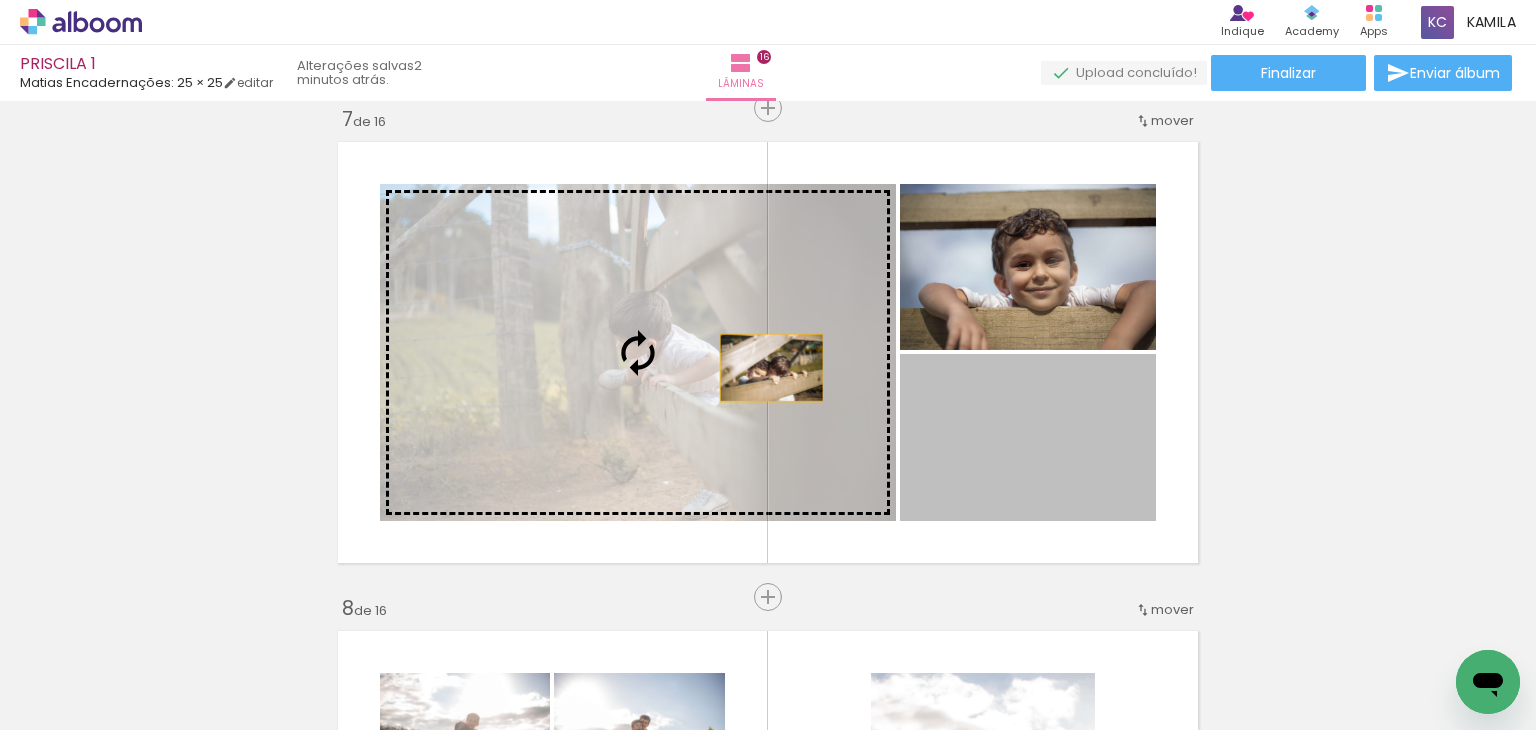 drag, startPoint x: 1038, startPoint y: 437, endPoint x: 594, endPoint y: 329, distance: 456.94638 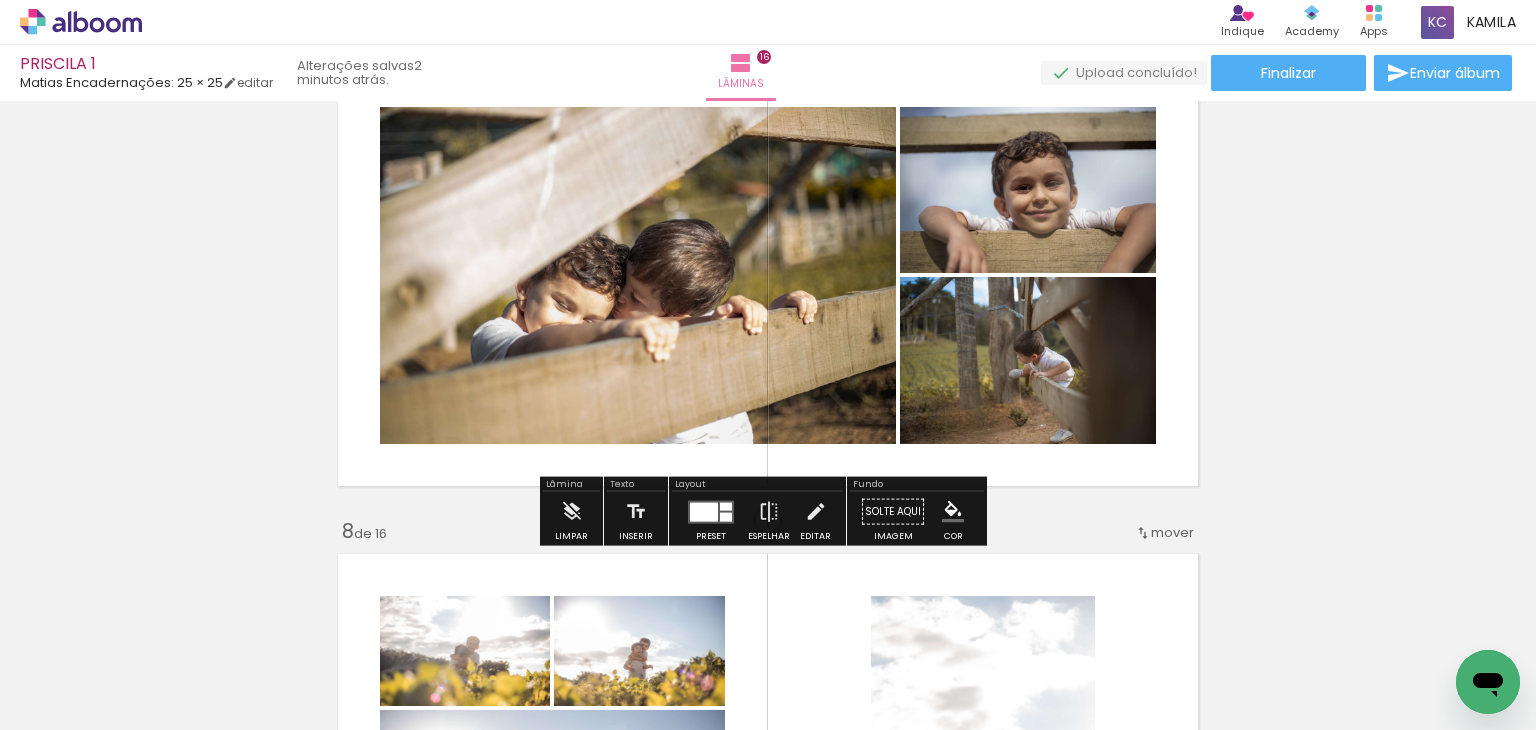 scroll, scrollTop: 3460, scrollLeft: 0, axis: vertical 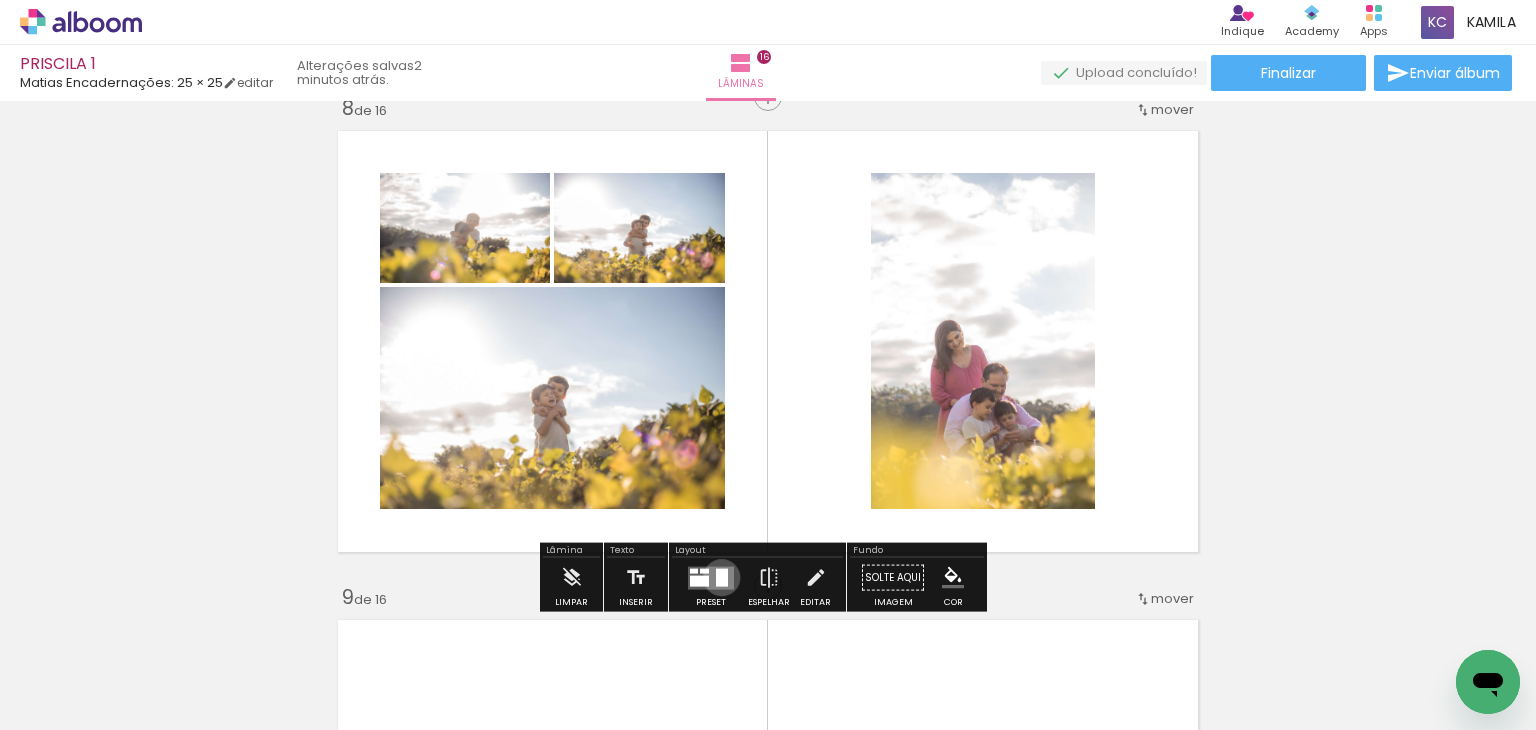 drag, startPoint x: 717, startPoint y: 577, endPoint x: 1138, endPoint y: 462, distance: 436.4241 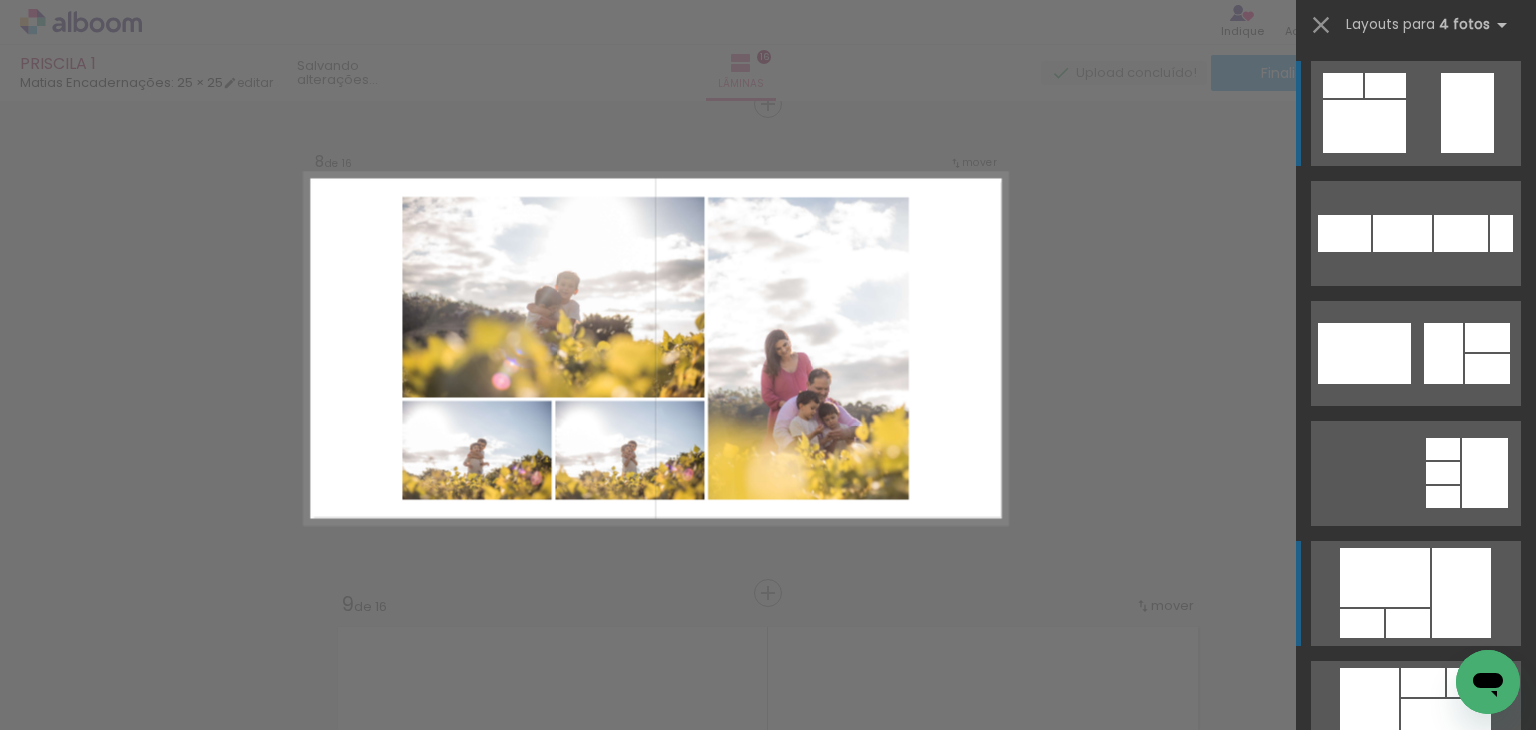 scroll, scrollTop: 3448, scrollLeft: 0, axis: vertical 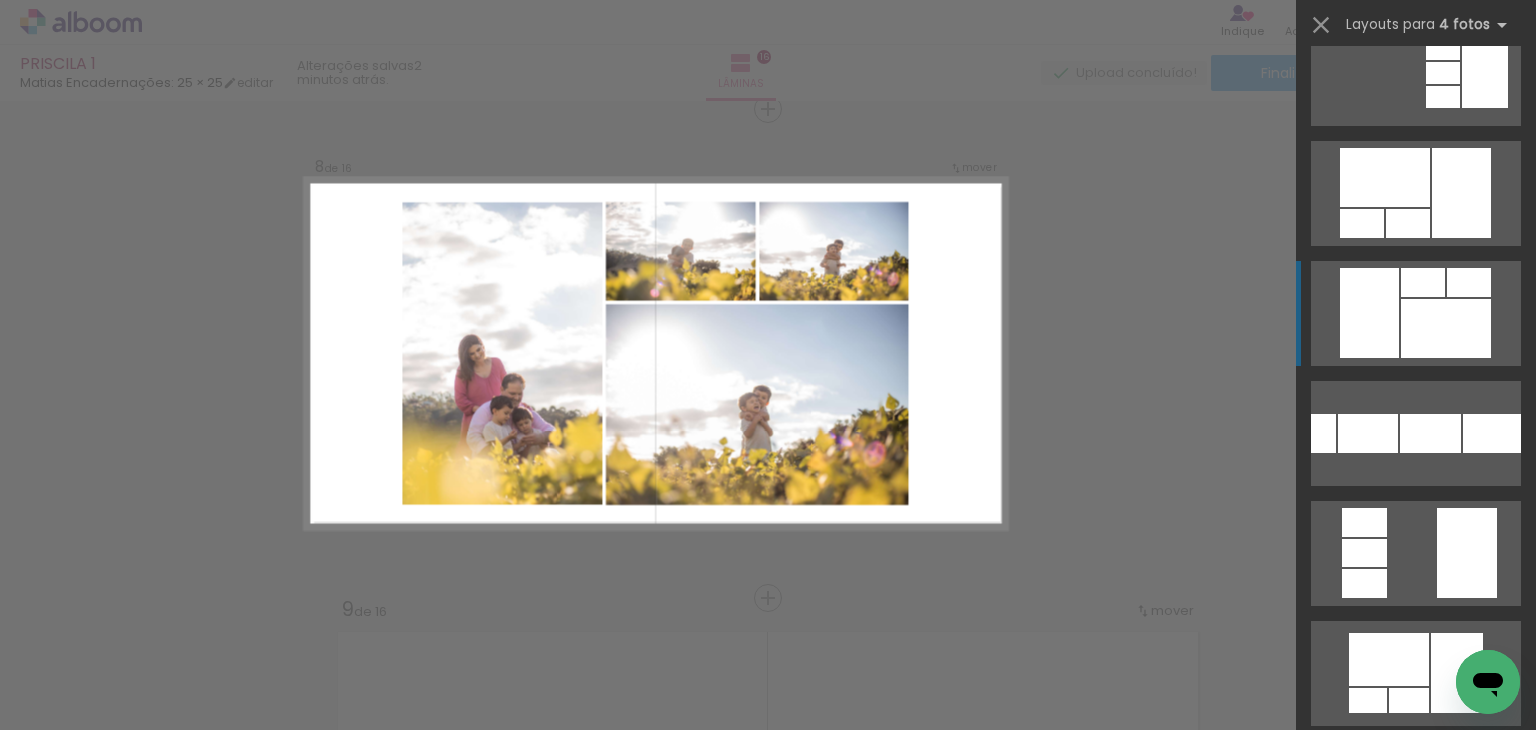 click at bounding box center [1408, 223] 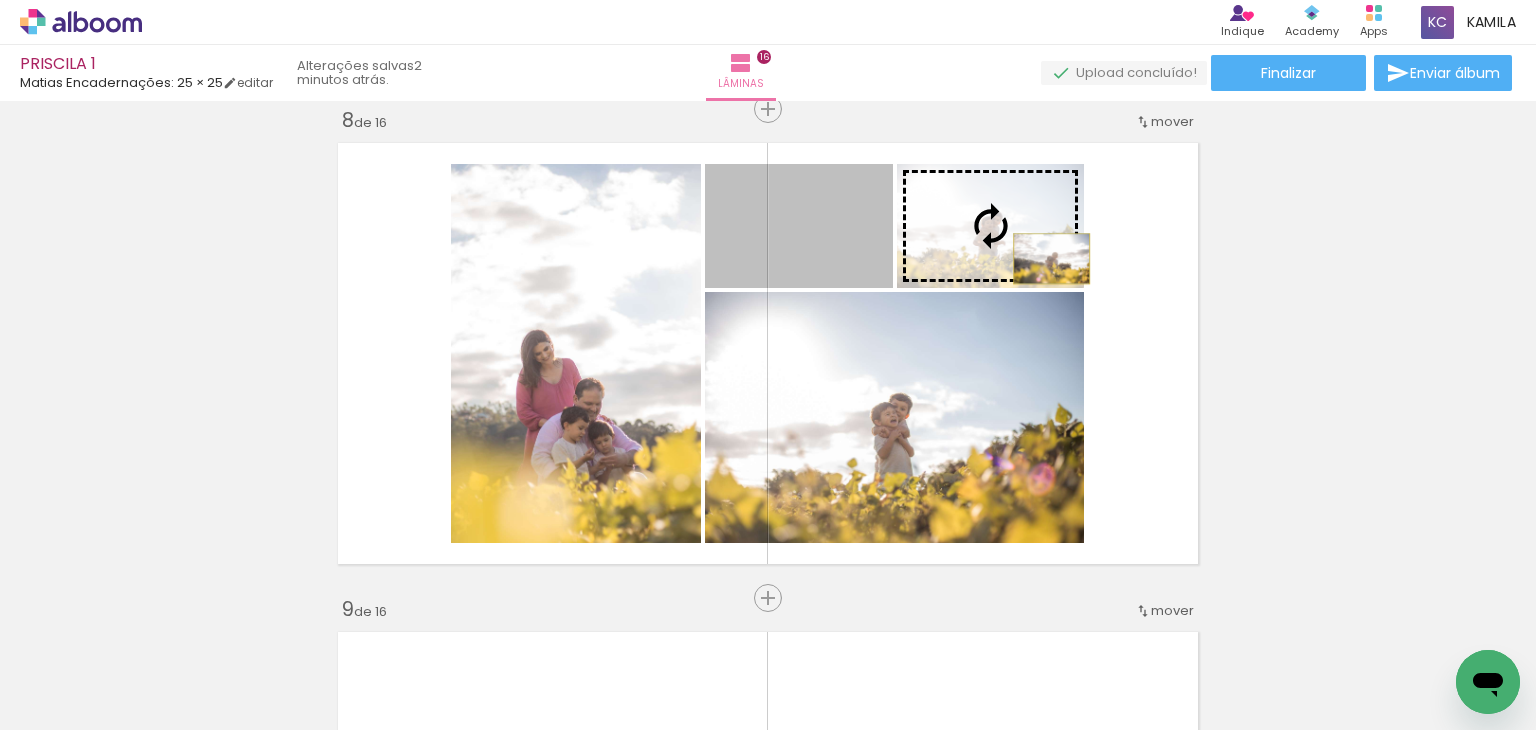 drag, startPoint x: 821, startPoint y: 249, endPoint x: 1044, endPoint y: 258, distance: 223.18153 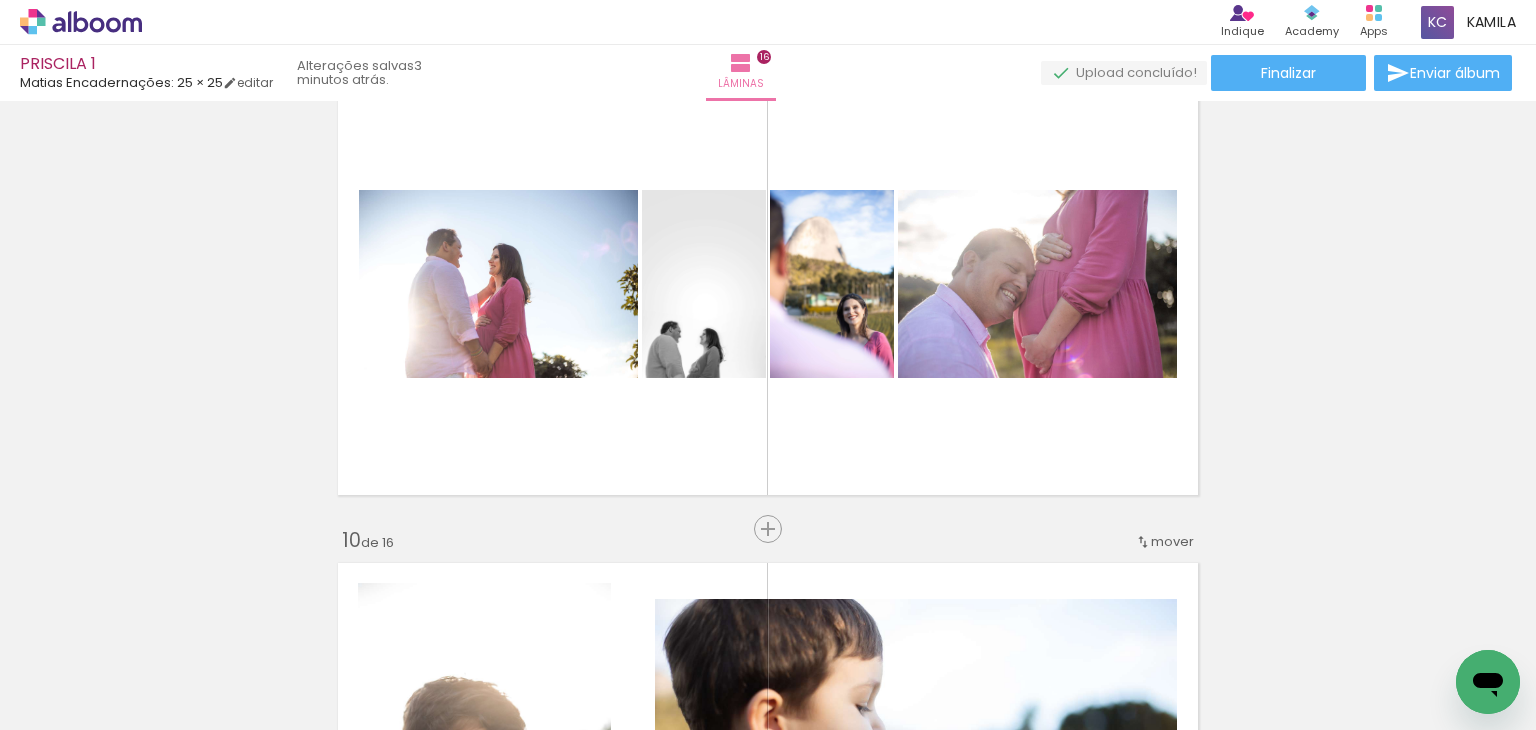 scroll, scrollTop: 4048, scrollLeft: 0, axis: vertical 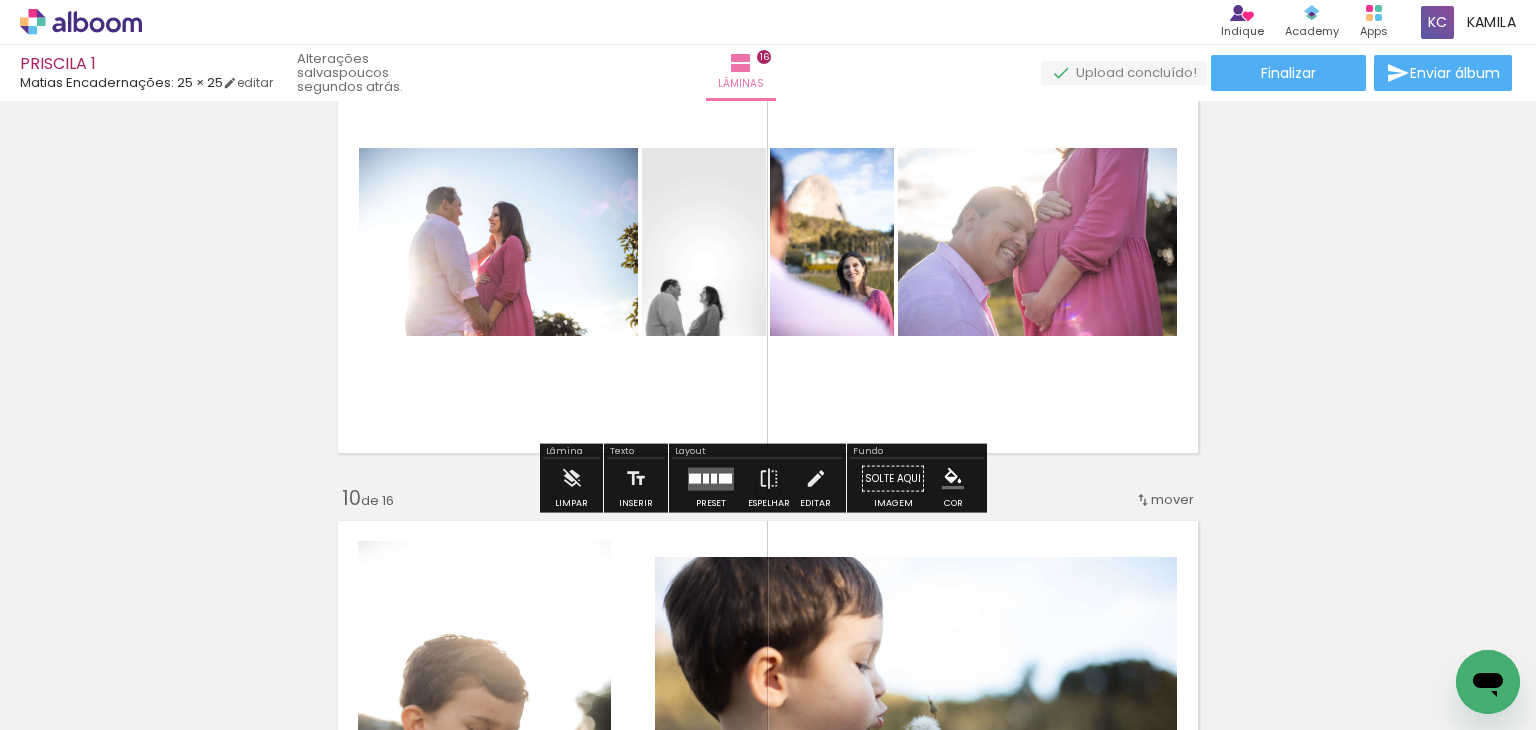click at bounding box center (706, 478) 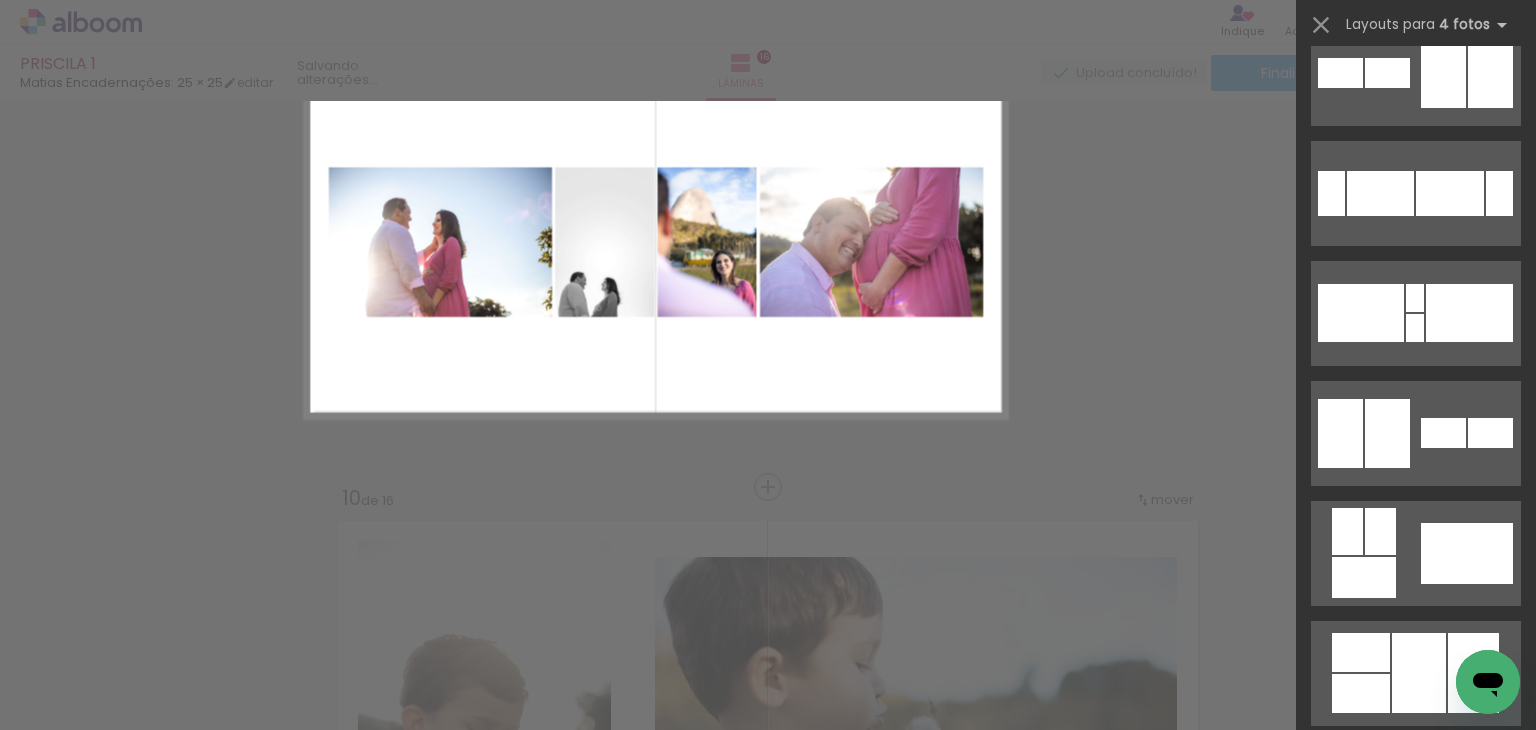 scroll, scrollTop: 0, scrollLeft: 0, axis: both 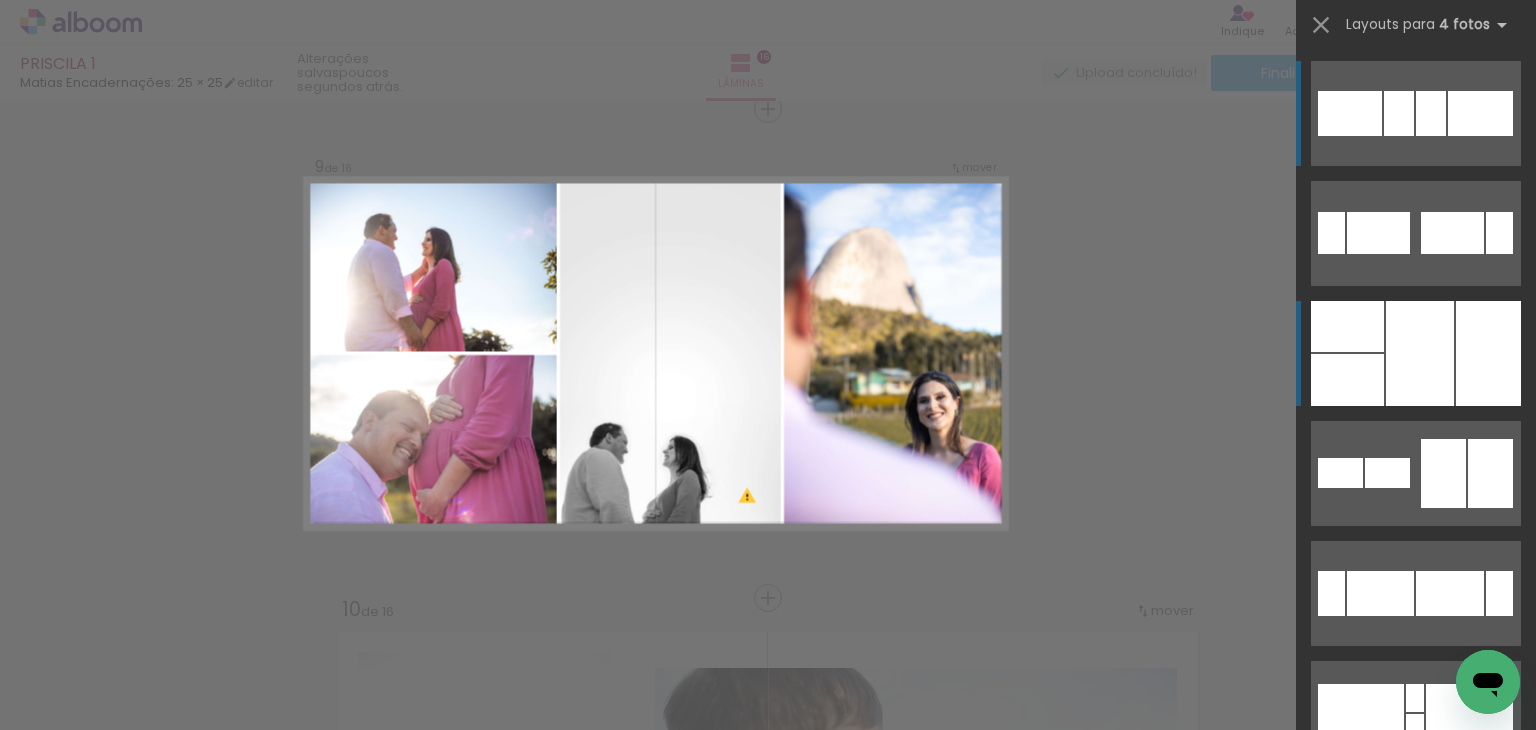 click at bounding box center (1420, 353) 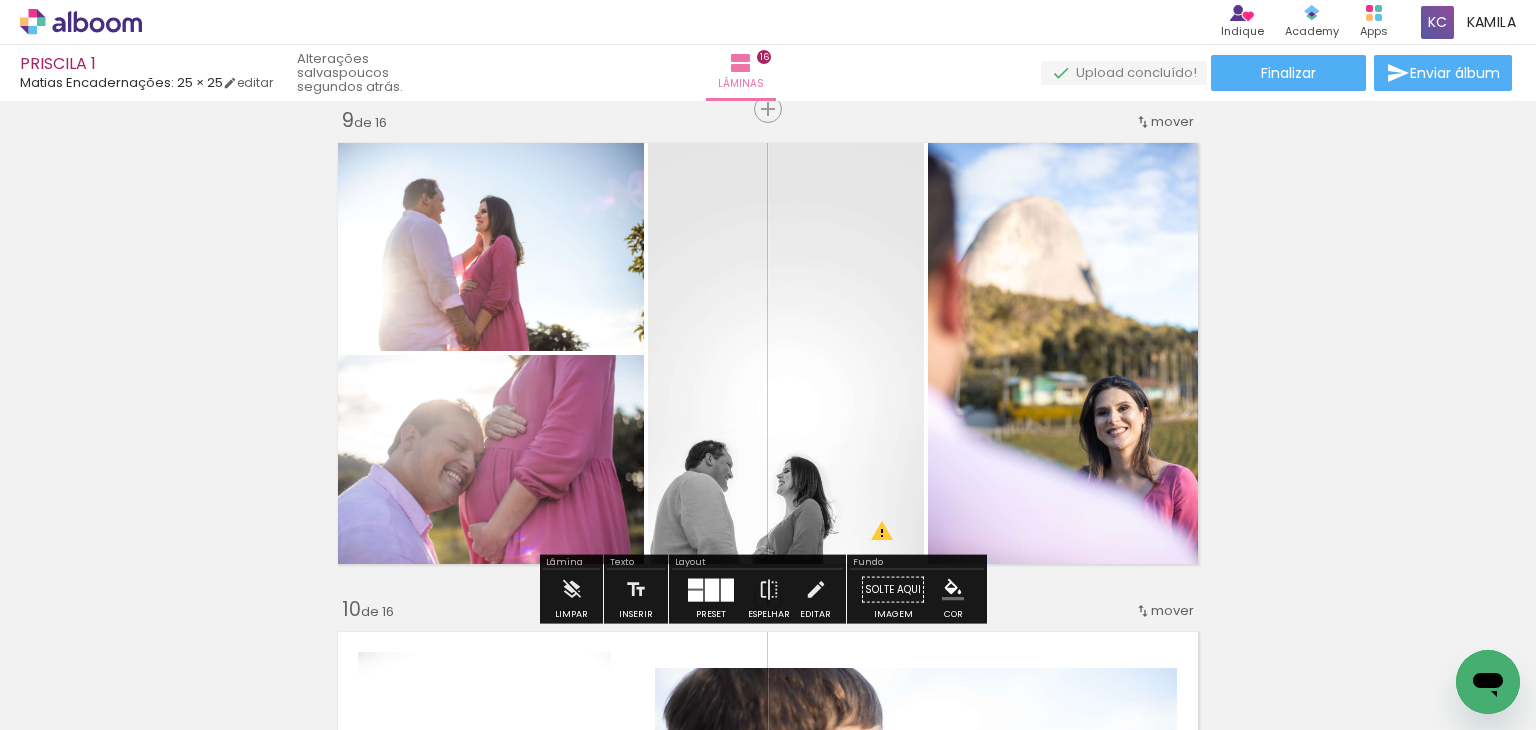 click at bounding box center [711, 589] 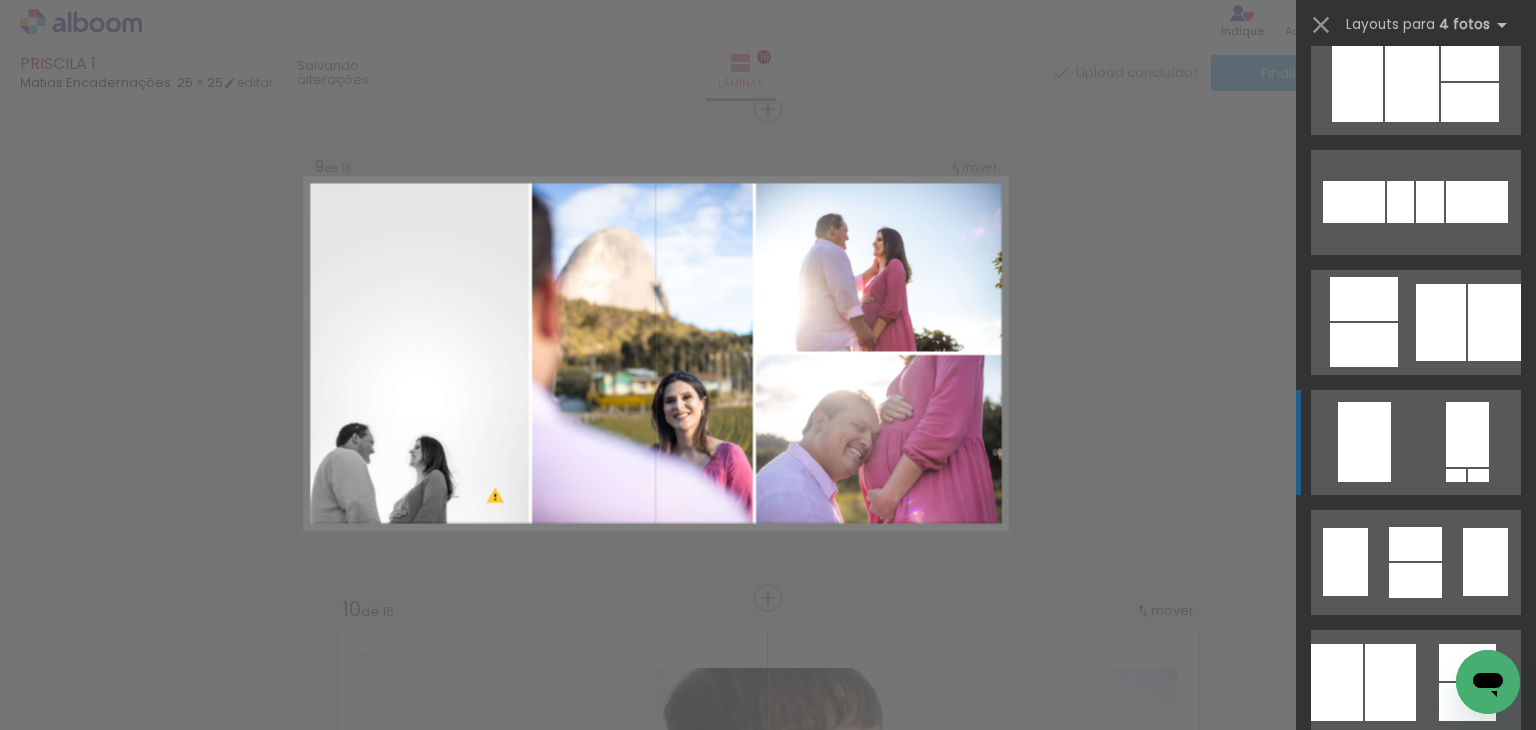 scroll, scrollTop: 1440, scrollLeft: 0, axis: vertical 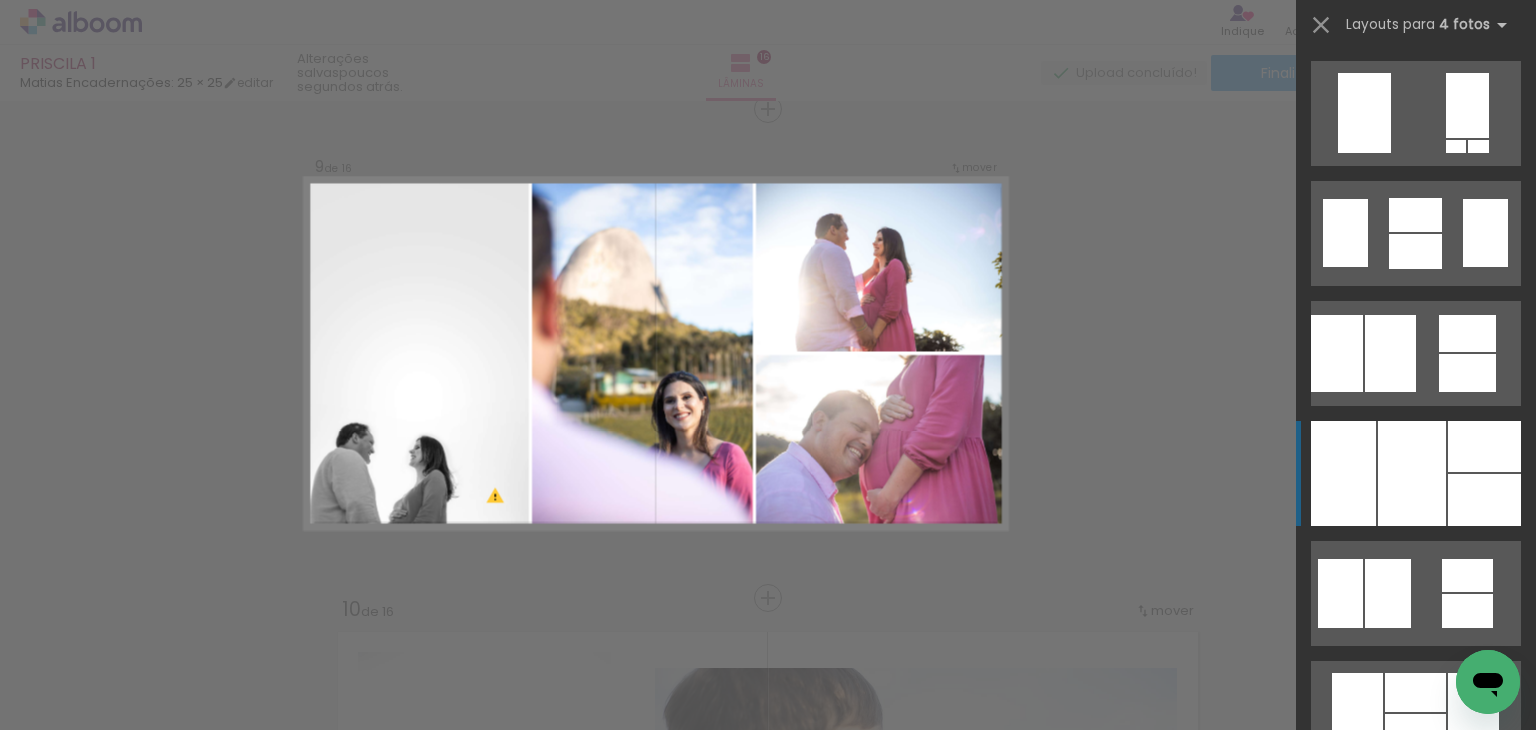 click at bounding box center (1412, 473) 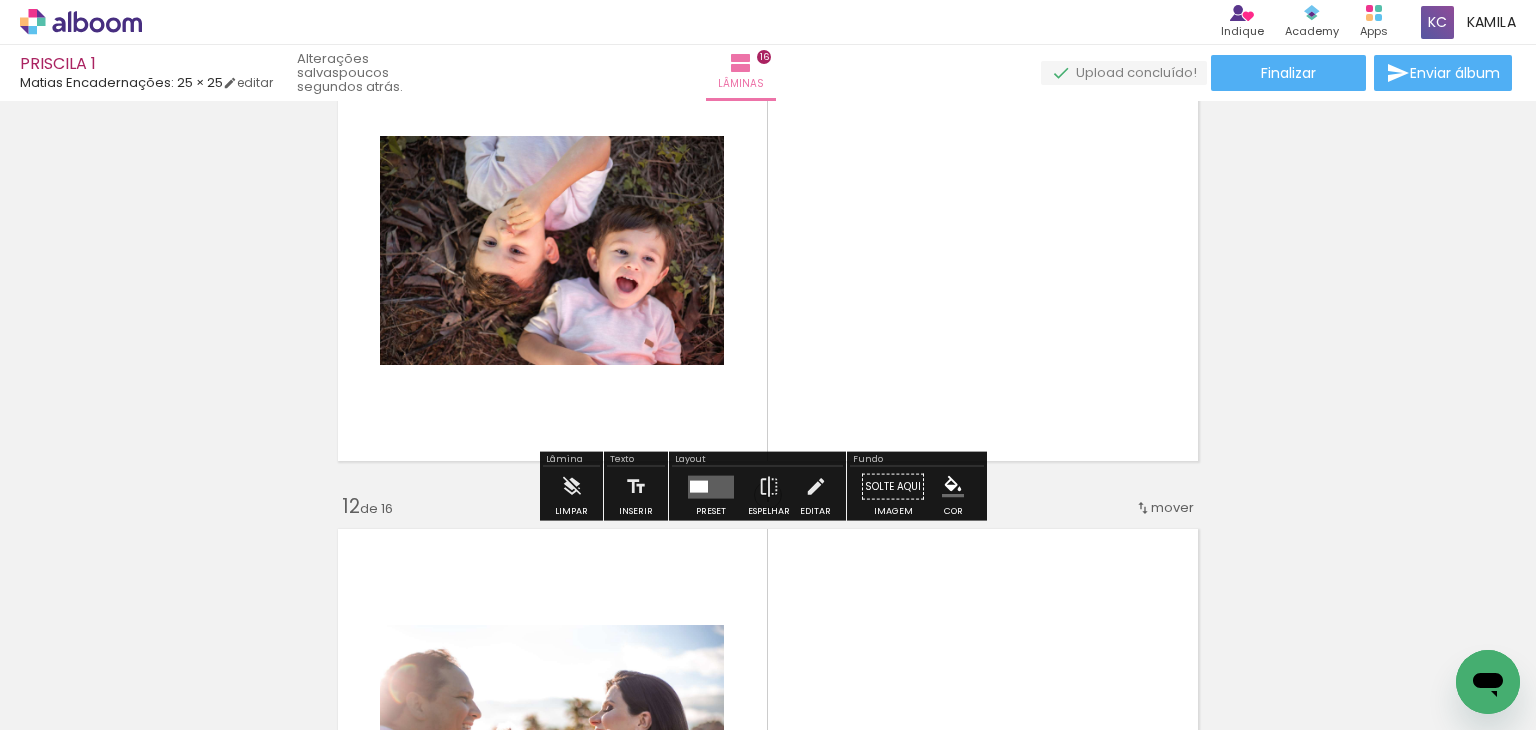scroll, scrollTop: 5037, scrollLeft: 0, axis: vertical 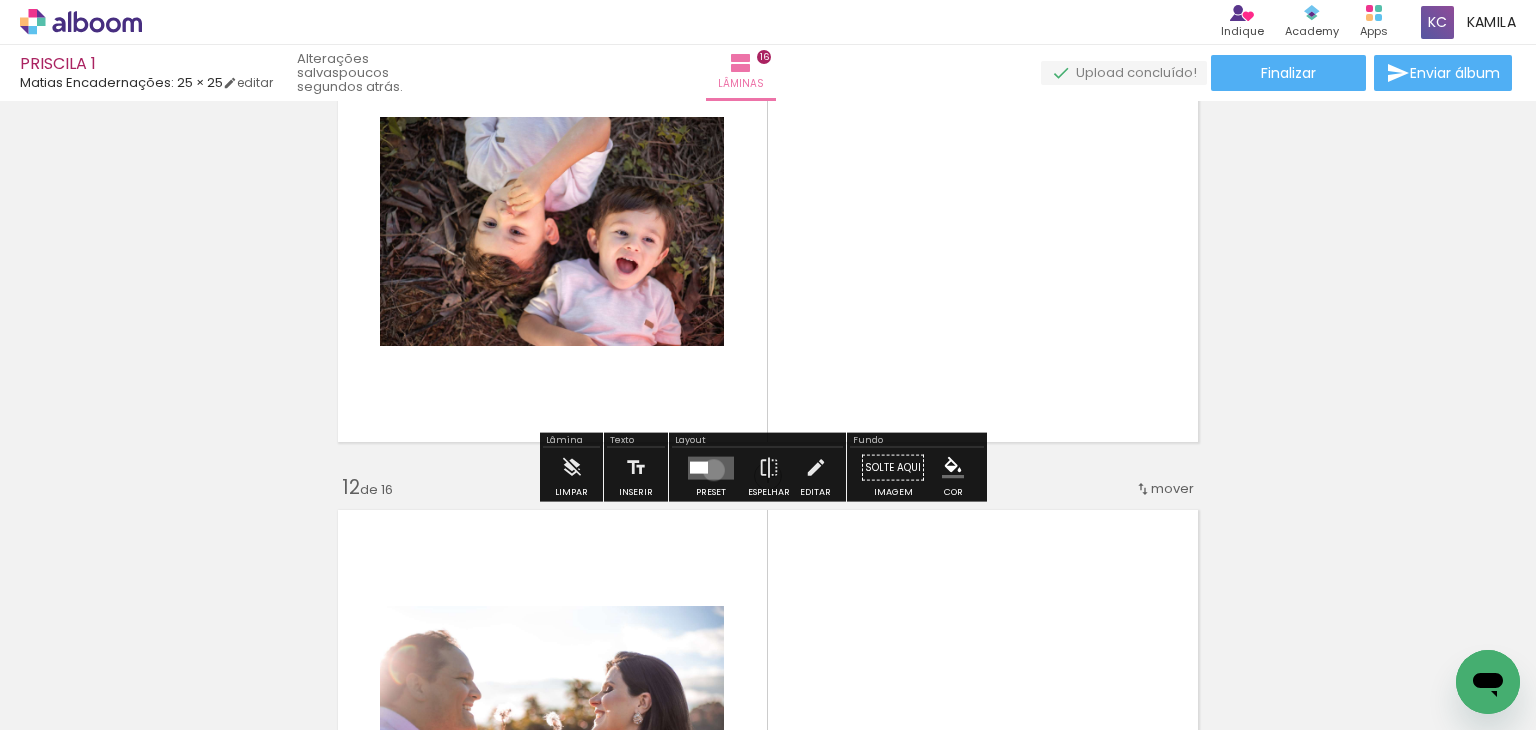 click at bounding box center [711, 467] 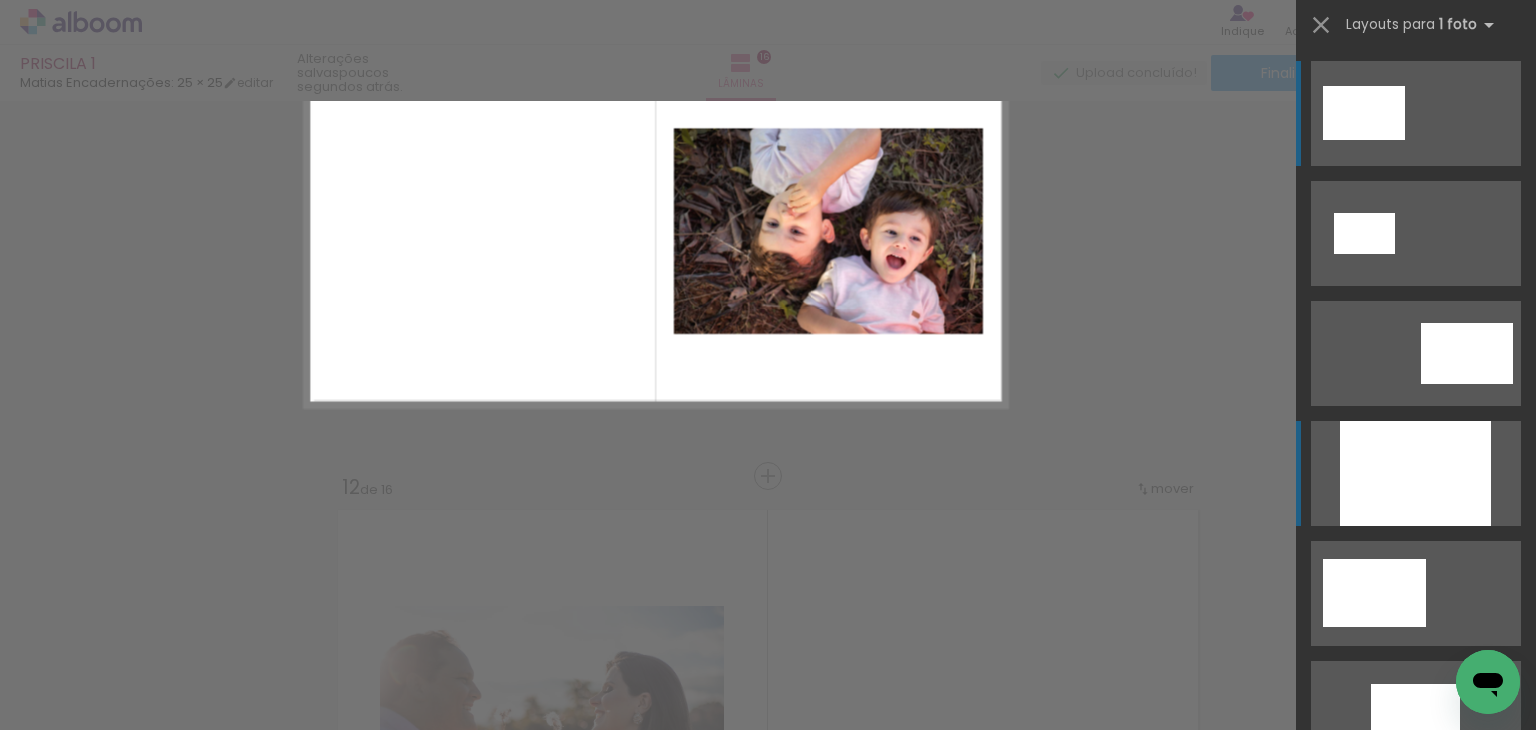scroll, scrollTop: 4971, scrollLeft: 0, axis: vertical 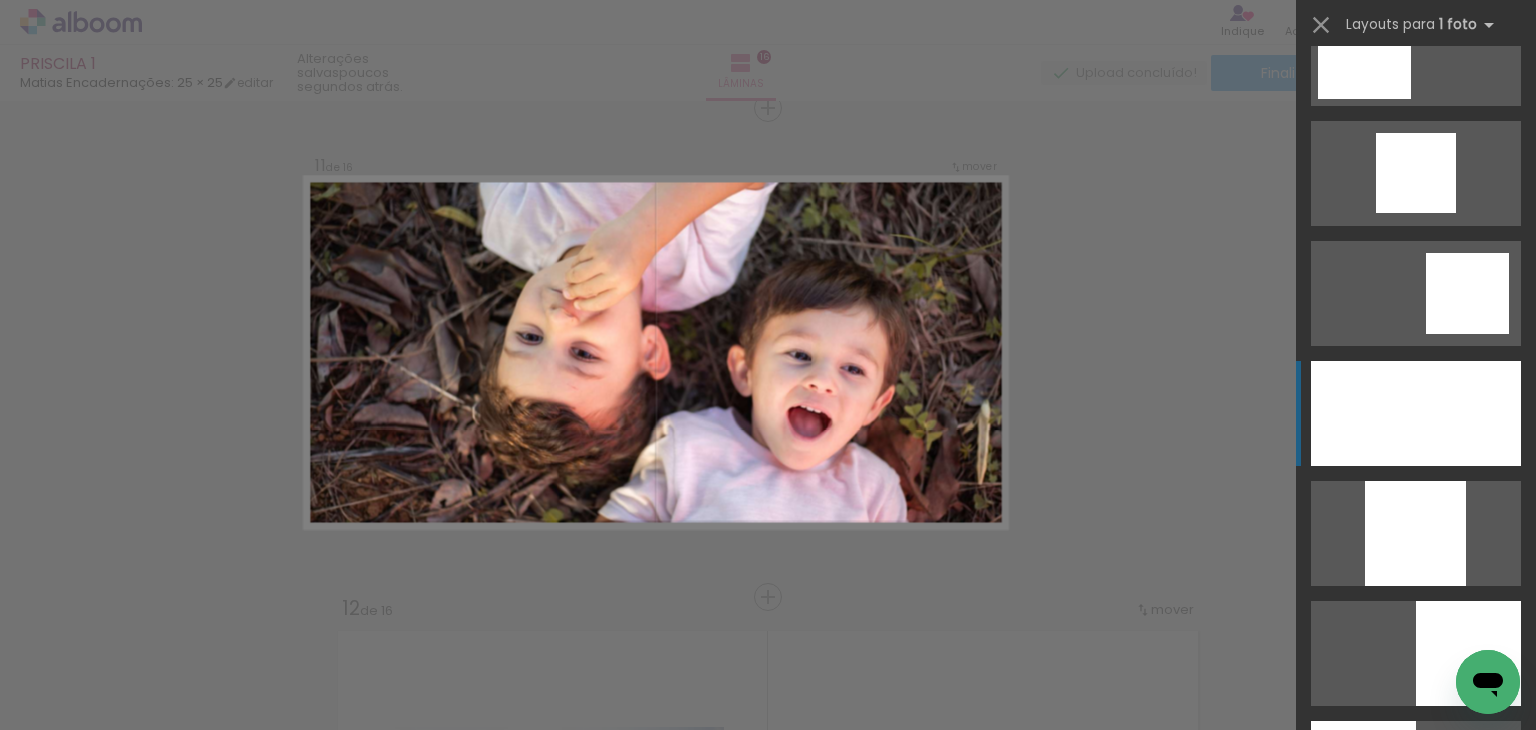 click at bounding box center (1416, 413) 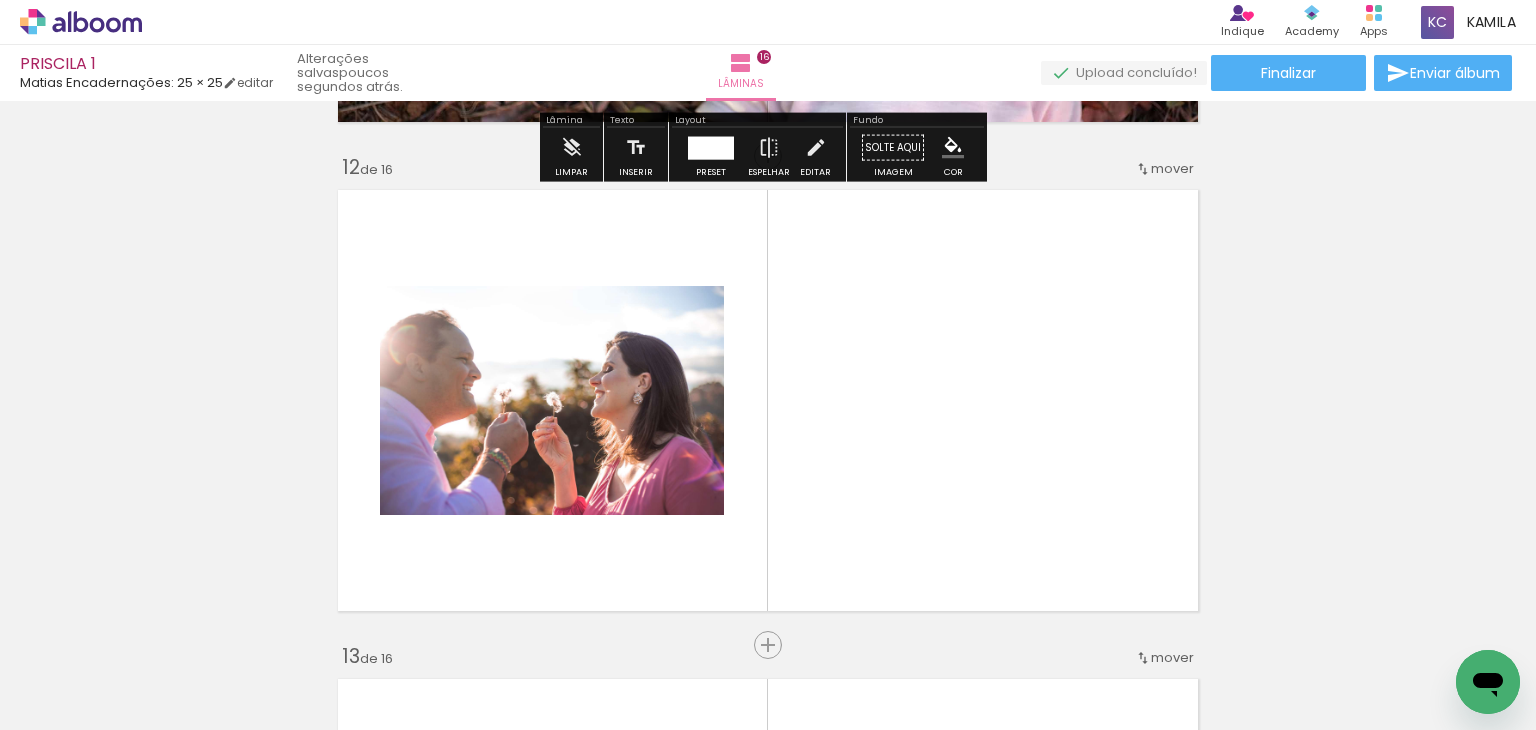 scroll, scrollTop: 5416, scrollLeft: 0, axis: vertical 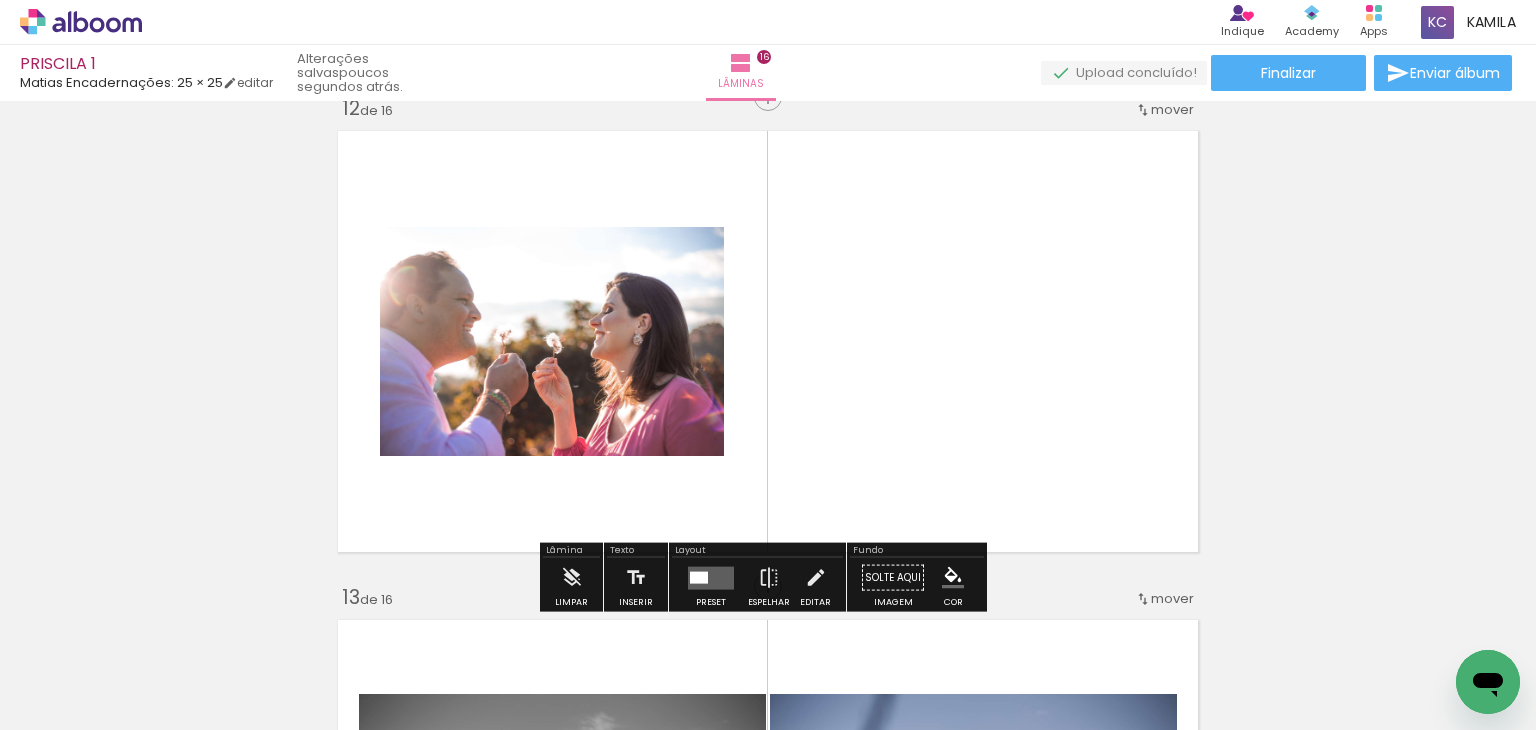 click at bounding box center (711, 577) 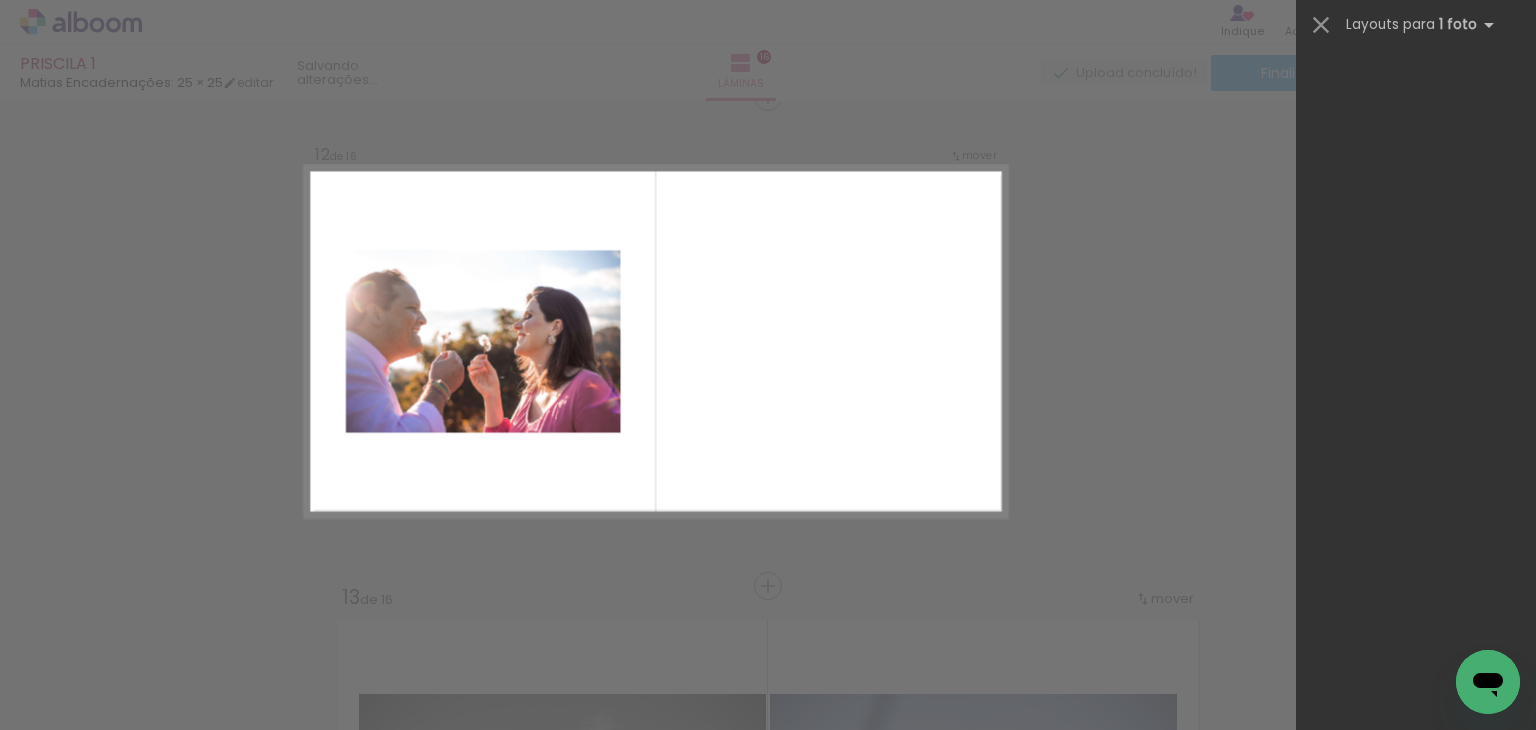 scroll, scrollTop: 0, scrollLeft: 0, axis: both 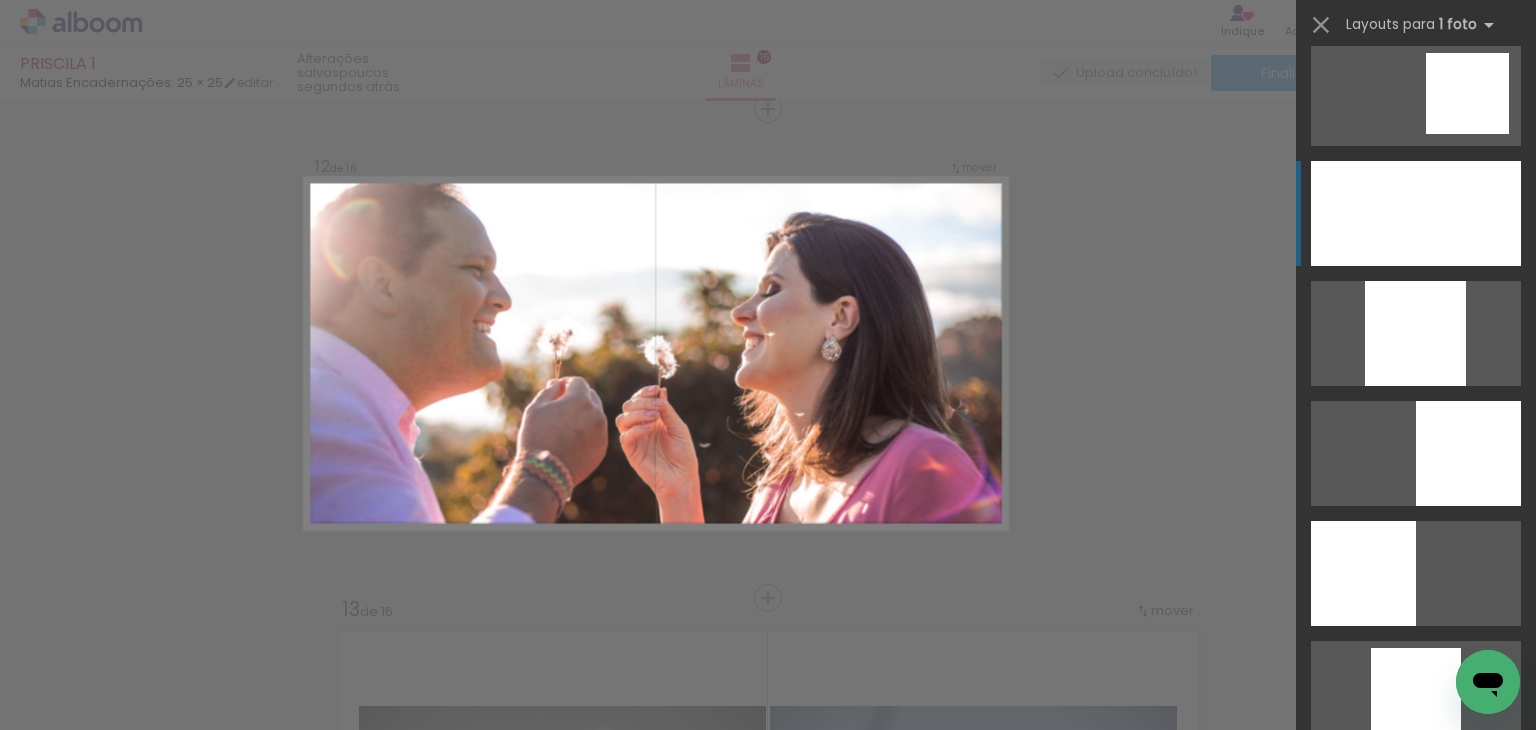 click at bounding box center [1415, 333] 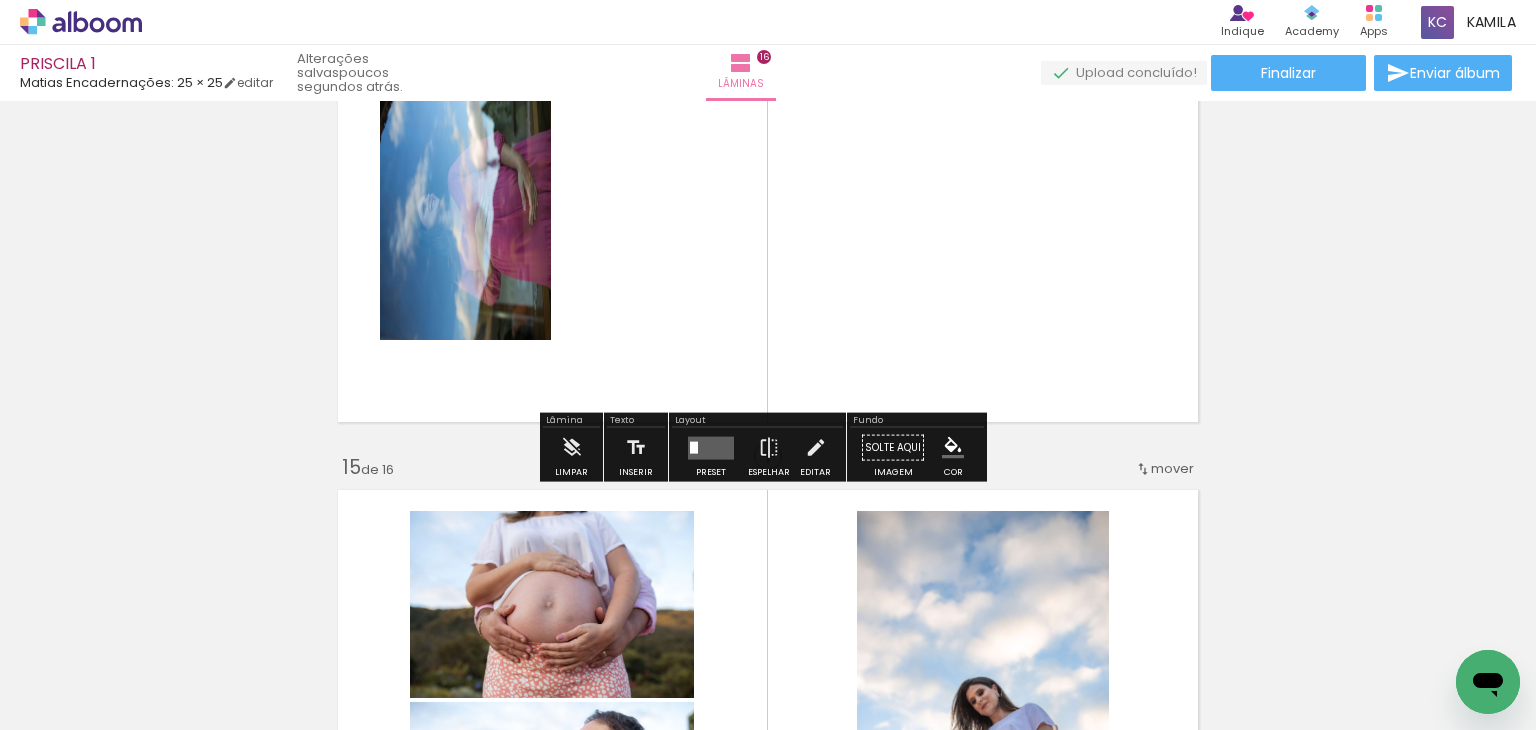 scroll, scrollTop: 6504, scrollLeft: 0, axis: vertical 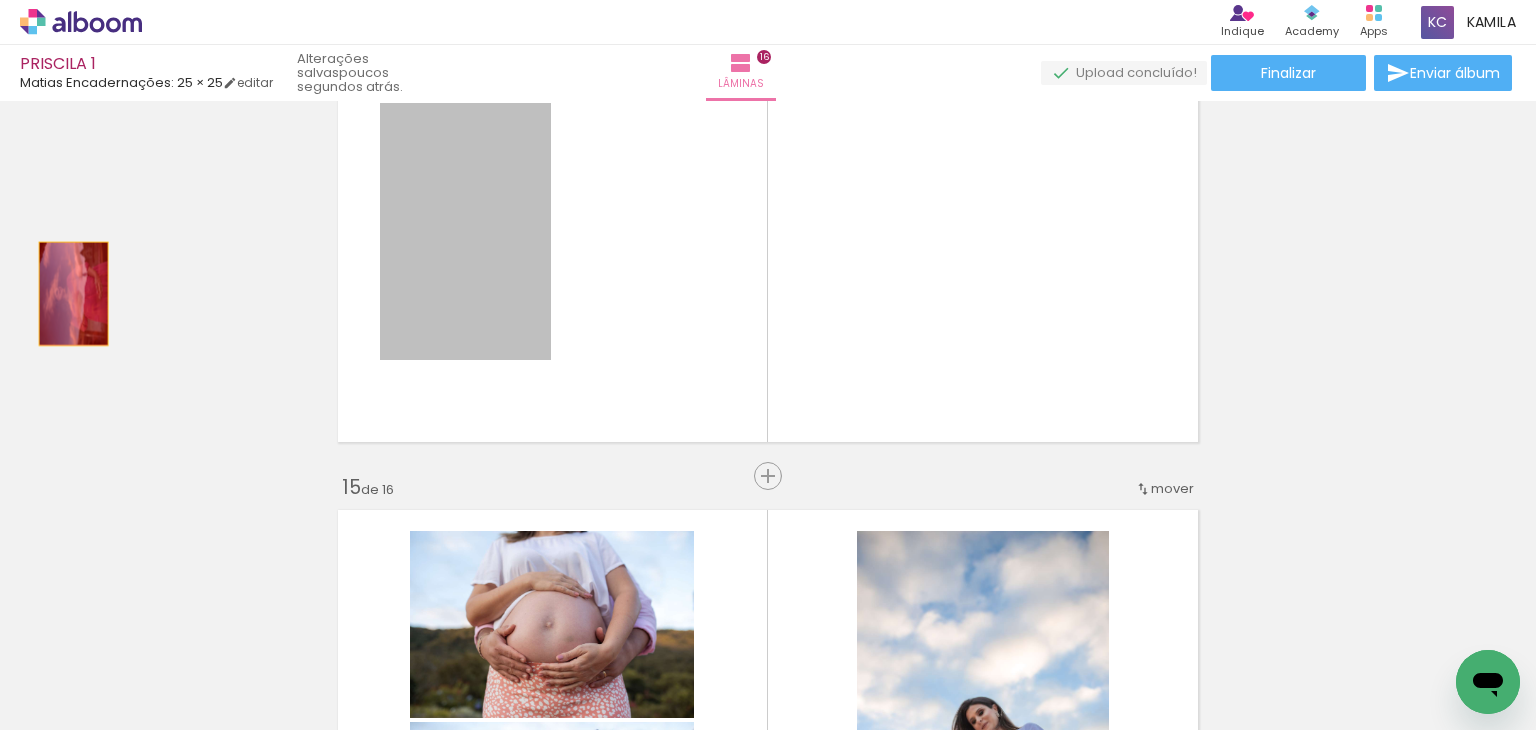 drag, startPoint x: 479, startPoint y: 240, endPoint x: 66, endPoint y: 293, distance: 416.38684 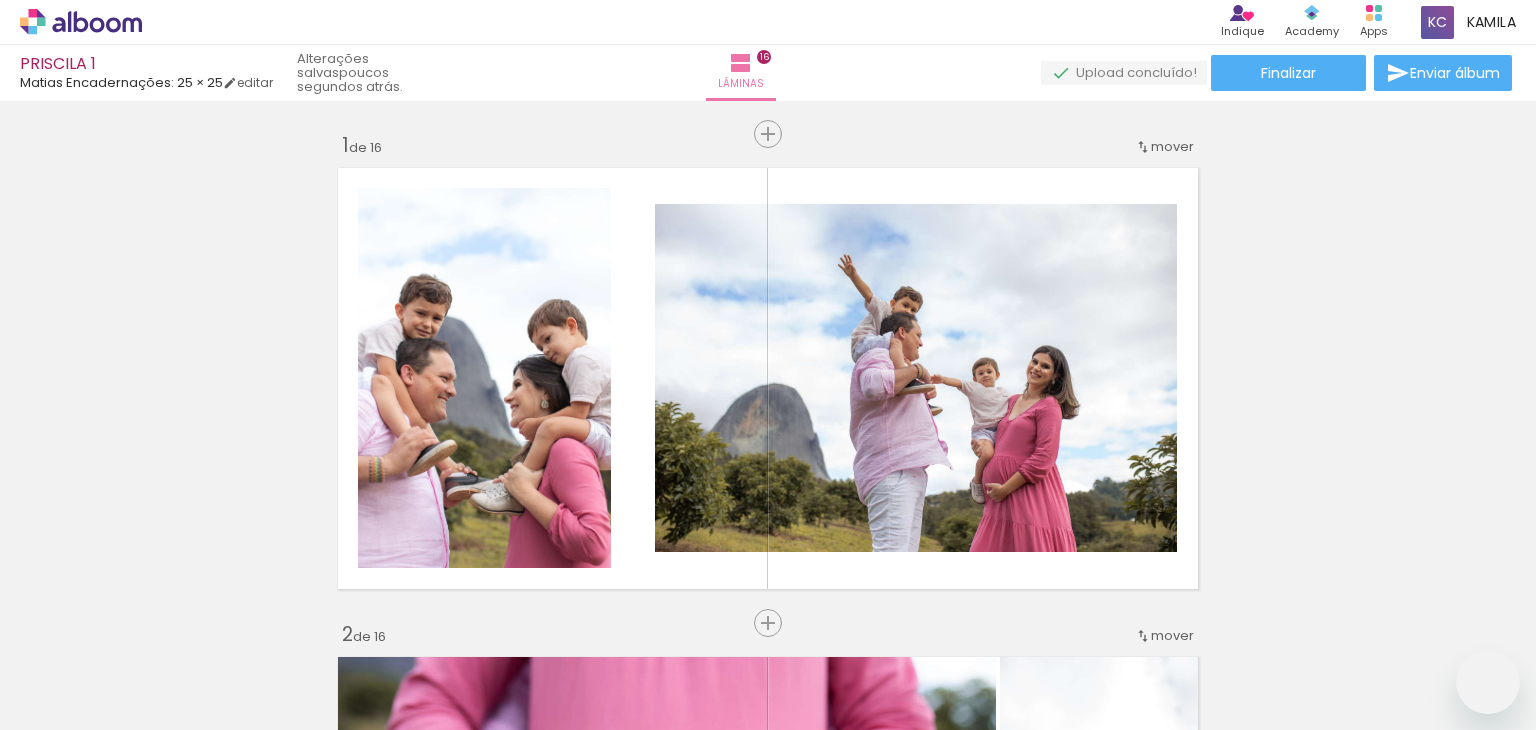 scroll, scrollTop: 0, scrollLeft: 0, axis: both 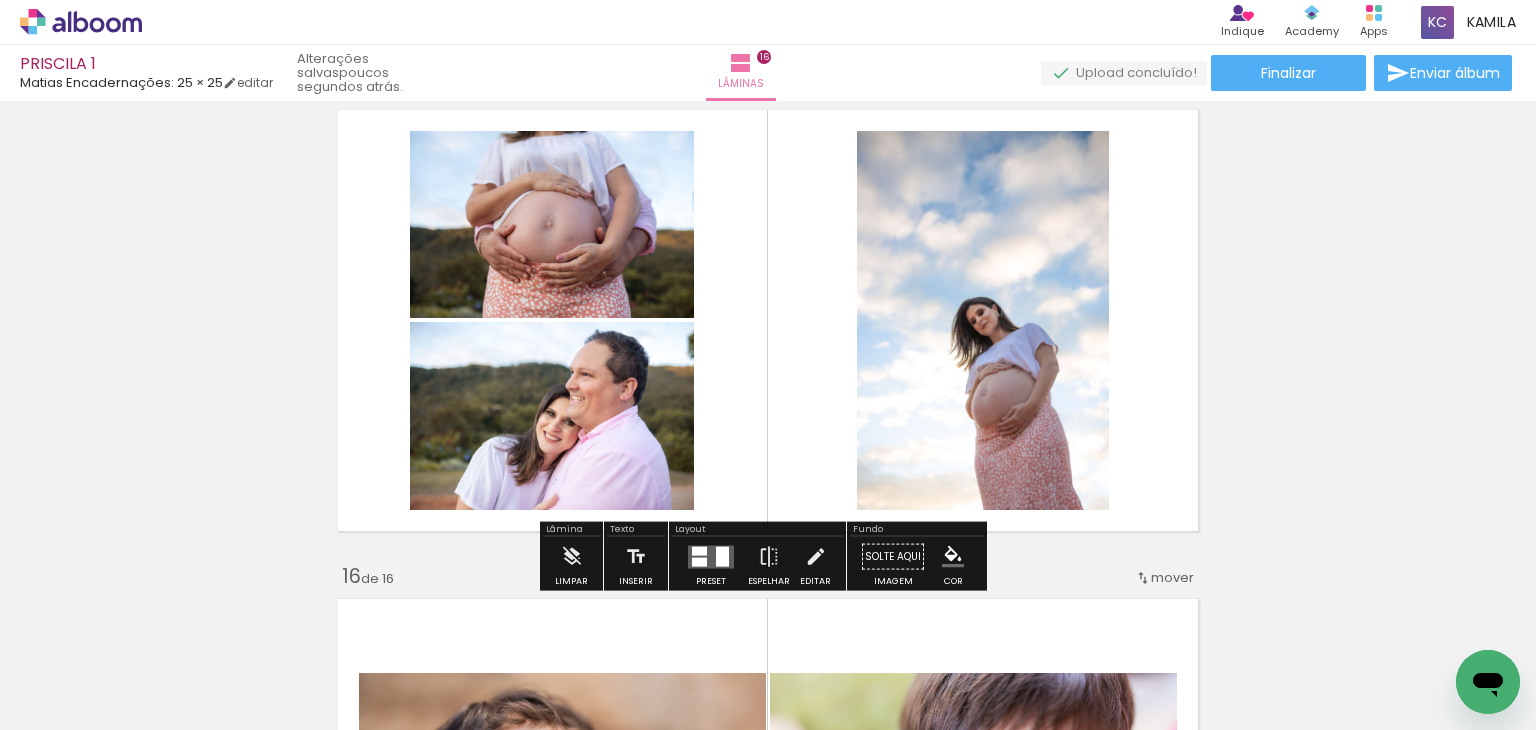 click at bounding box center (711, 557) 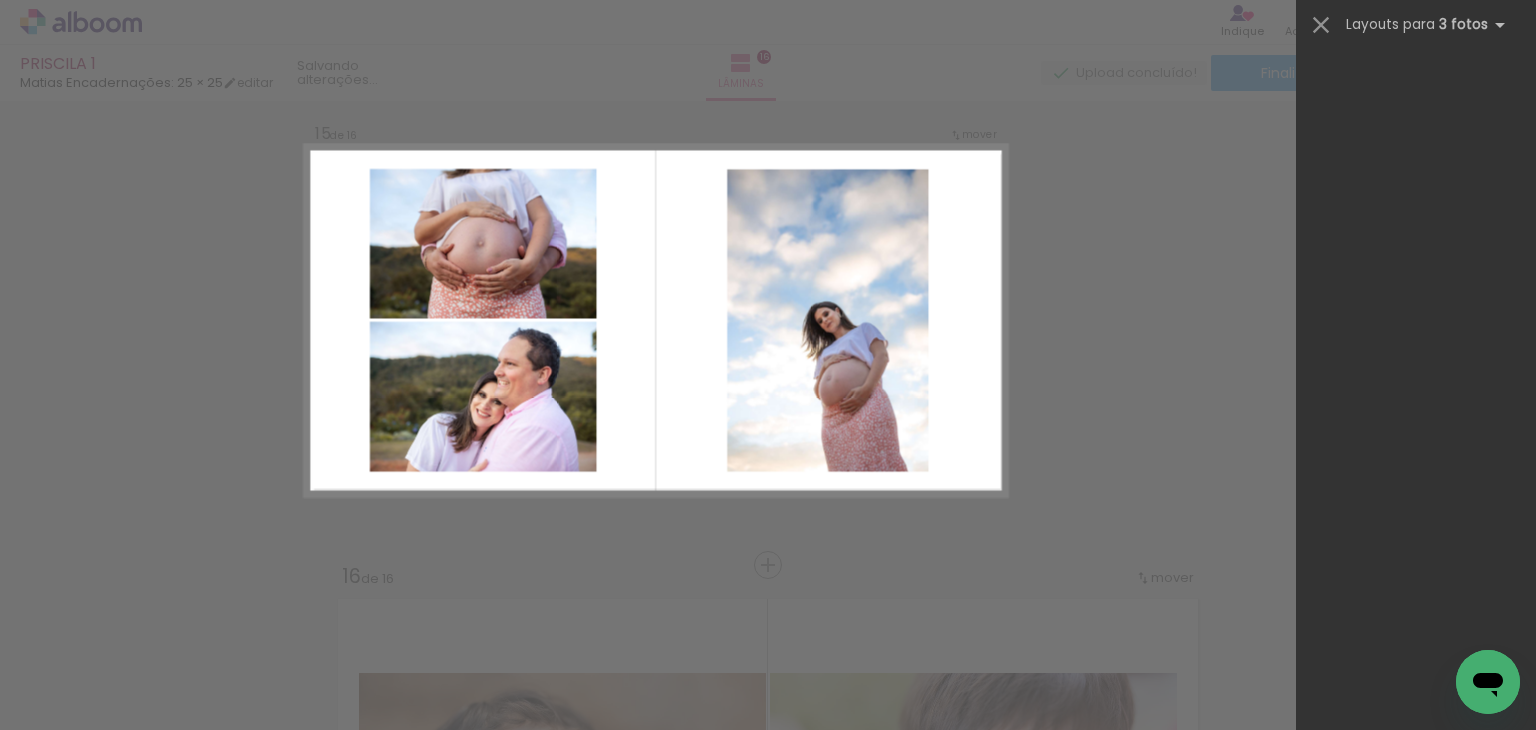 scroll, scrollTop: 0, scrollLeft: 0, axis: both 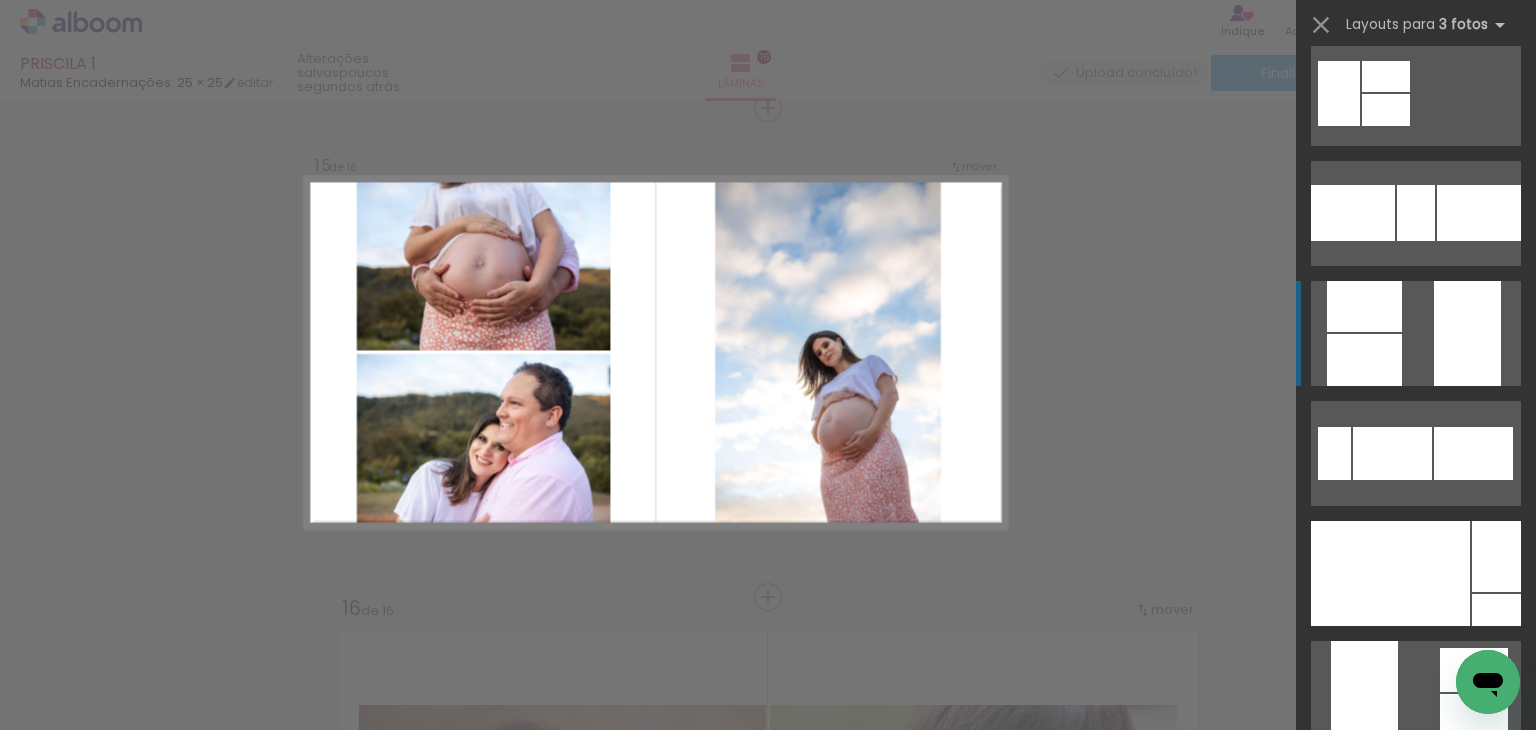 click at bounding box center (1479, 213) 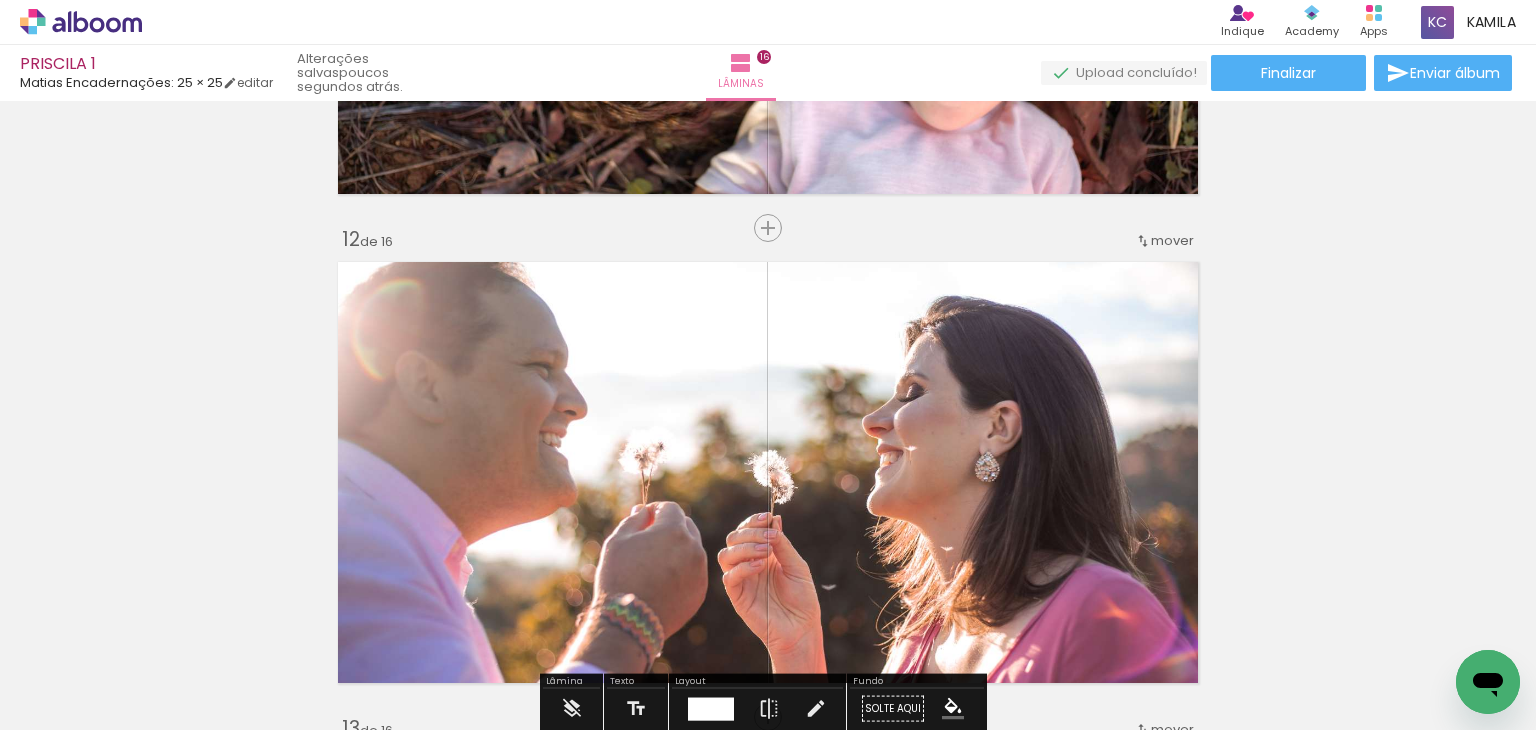 scroll, scrollTop: 5272, scrollLeft: 0, axis: vertical 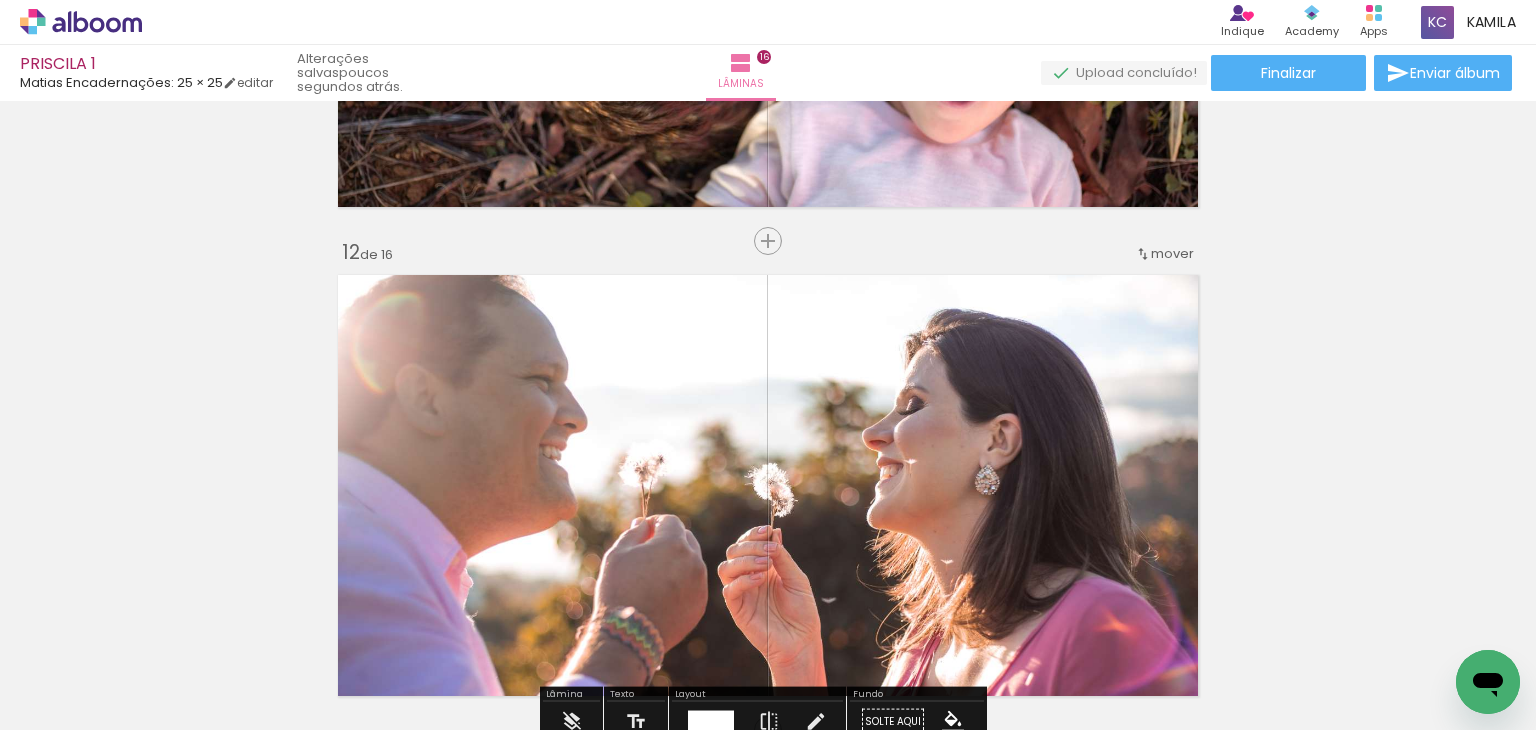 click on "mover" at bounding box center (1172, 253) 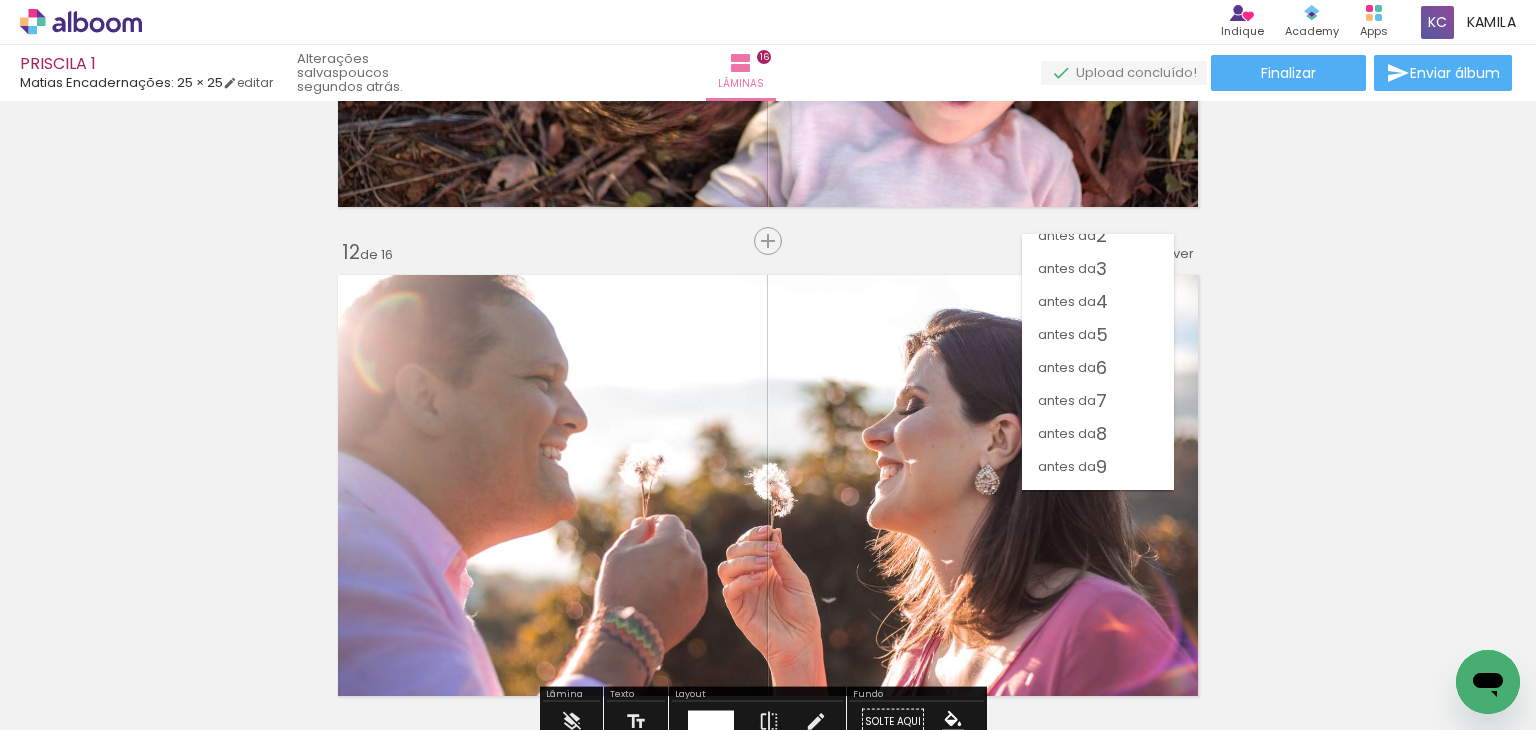 scroll, scrollTop: 42, scrollLeft: 0, axis: vertical 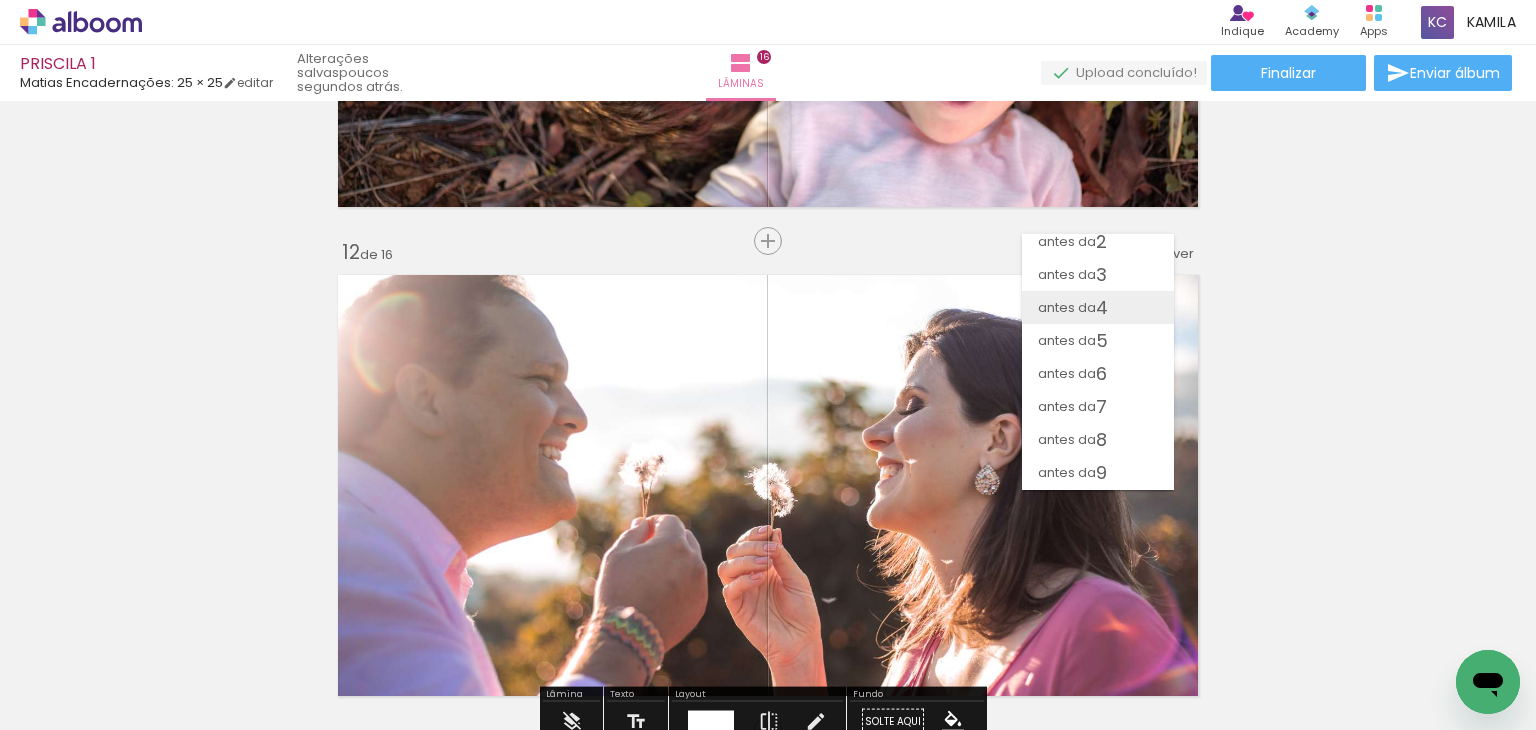 click on "antes da" at bounding box center (1067, 307) 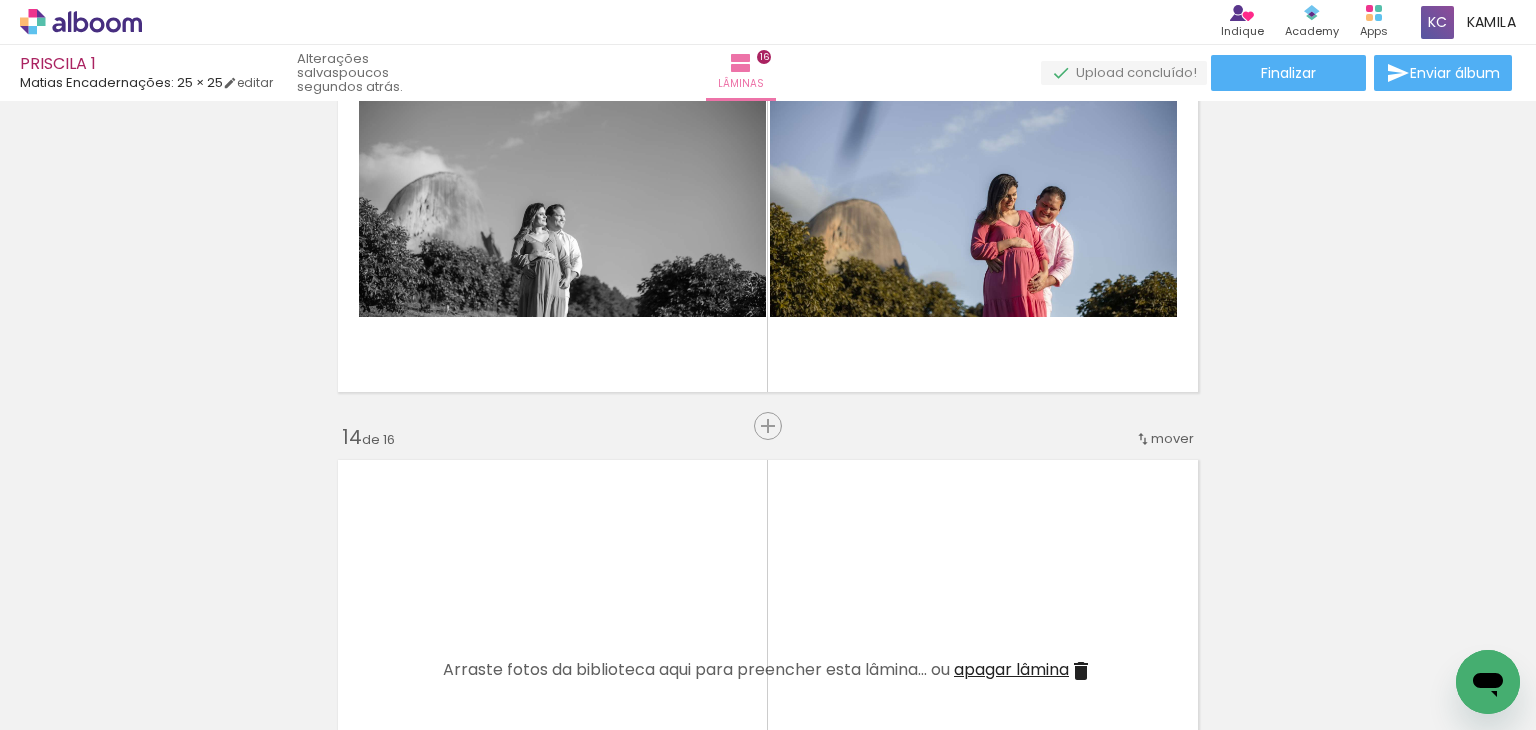 scroll, scrollTop: 6092, scrollLeft: 0, axis: vertical 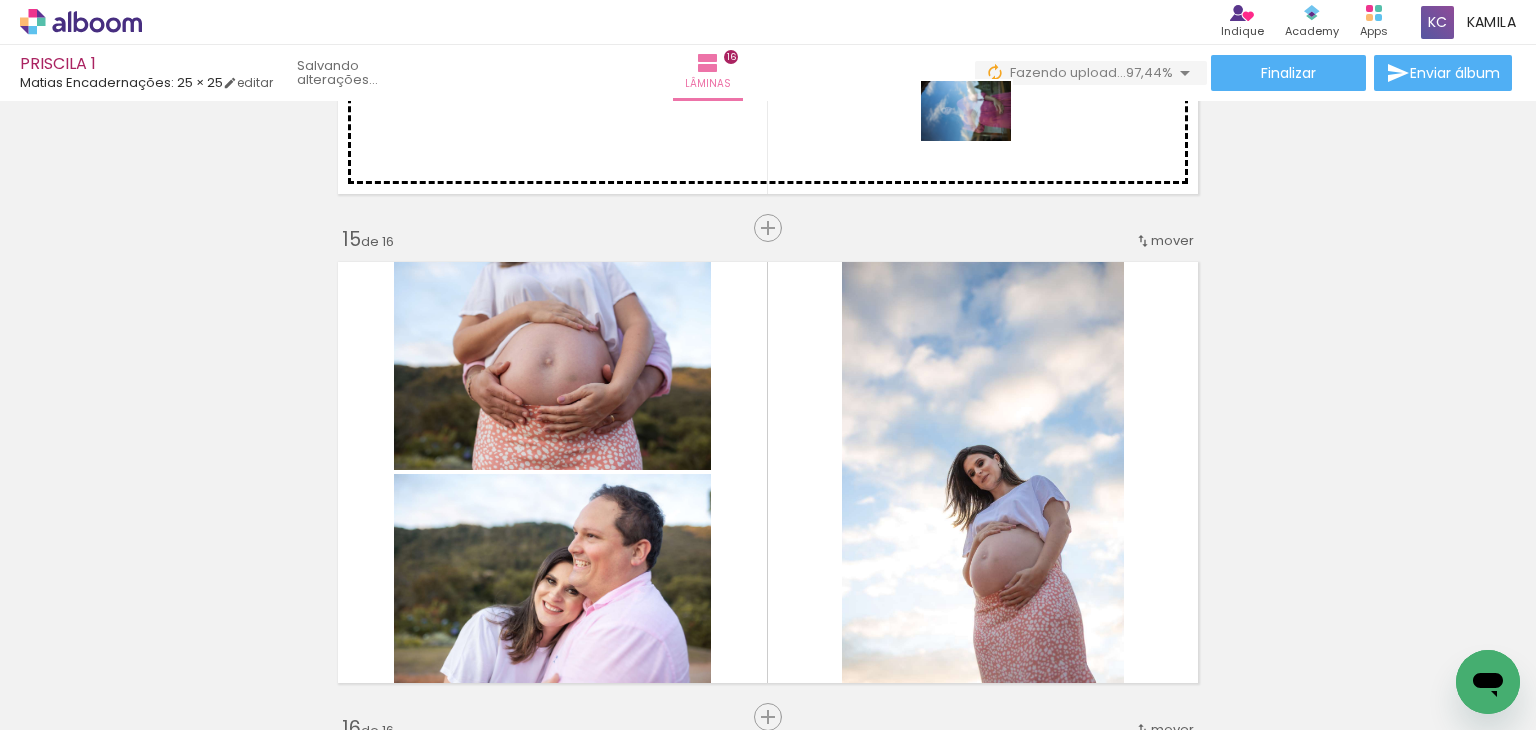 drag, startPoint x: 1014, startPoint y: 665, endPoint x: 981, endPoint y: 141, distance: 525.0381 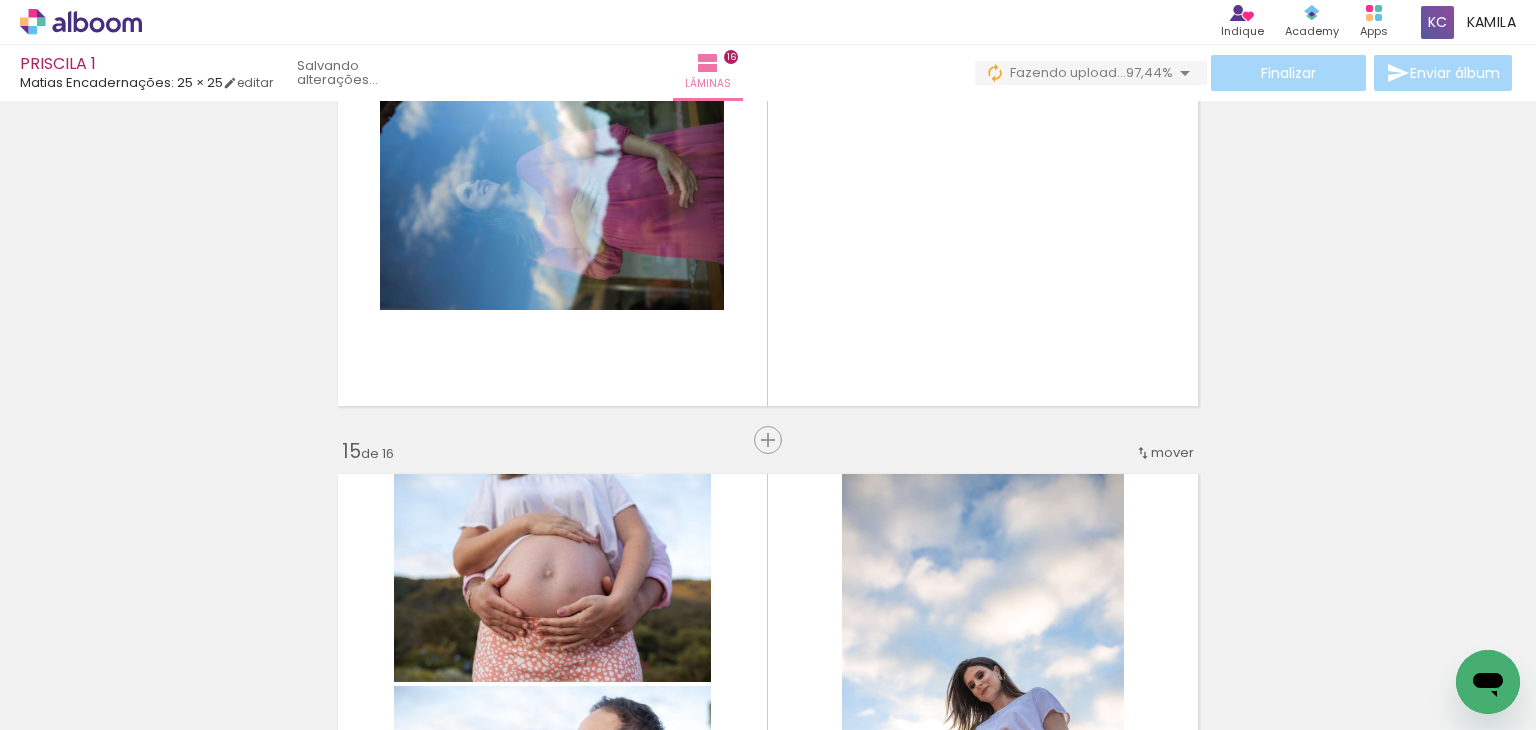 scroll, scrollTop: 6552, scrollLeft: 0, axis: vertical 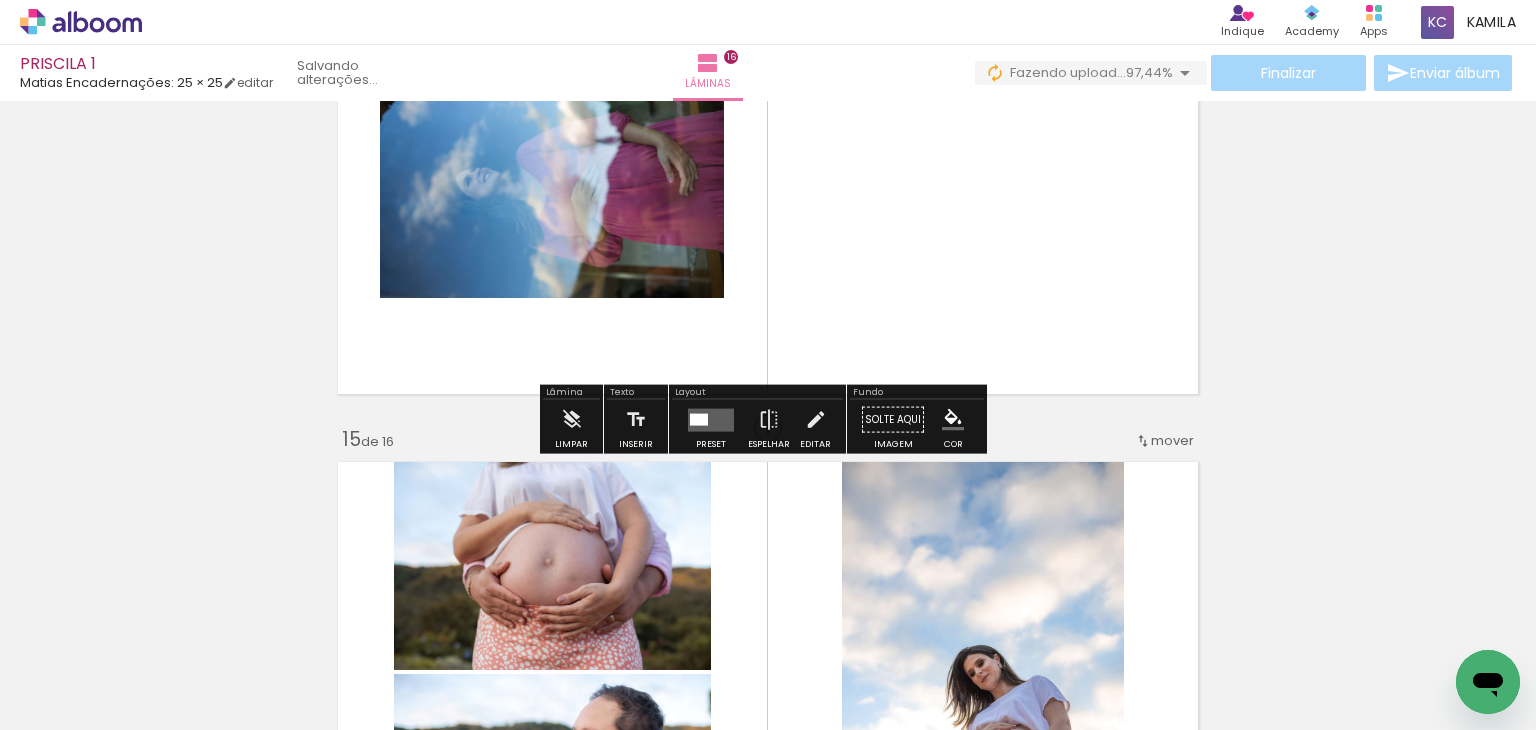 click on "Preset" at bounding box center [711, 444] 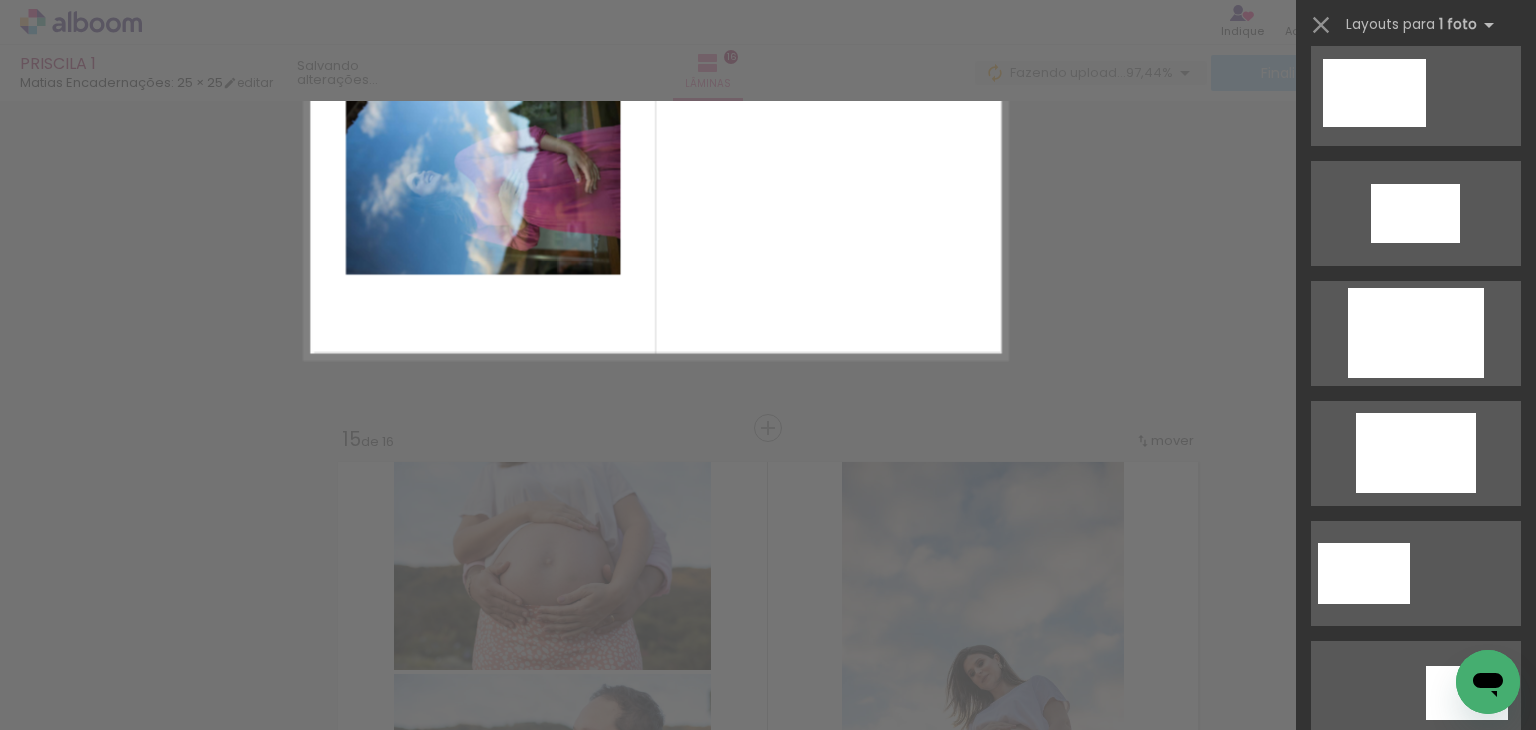 scroll, scrollTop: 0, scrollLeft: 0, axis: both 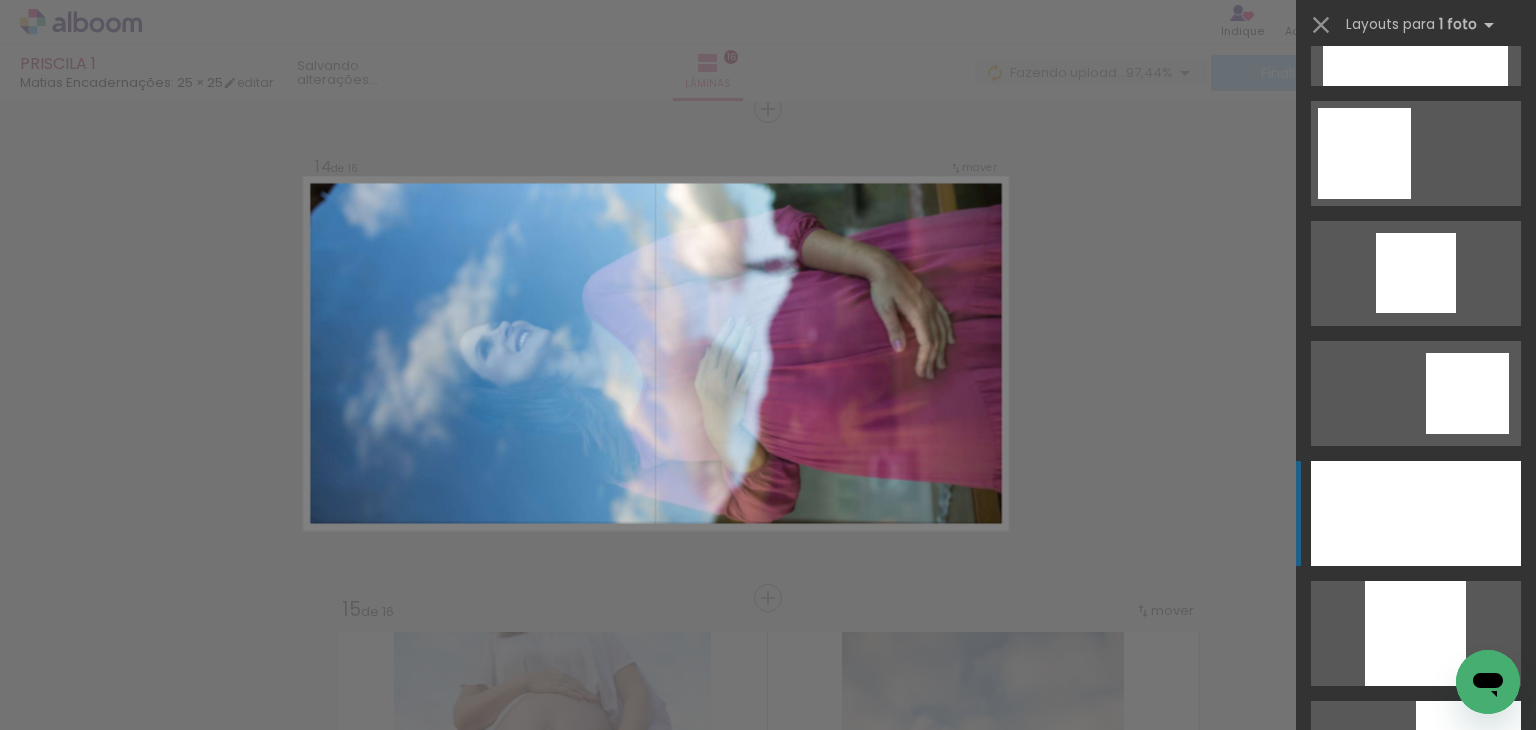 click at bounding box center [1415, 633] 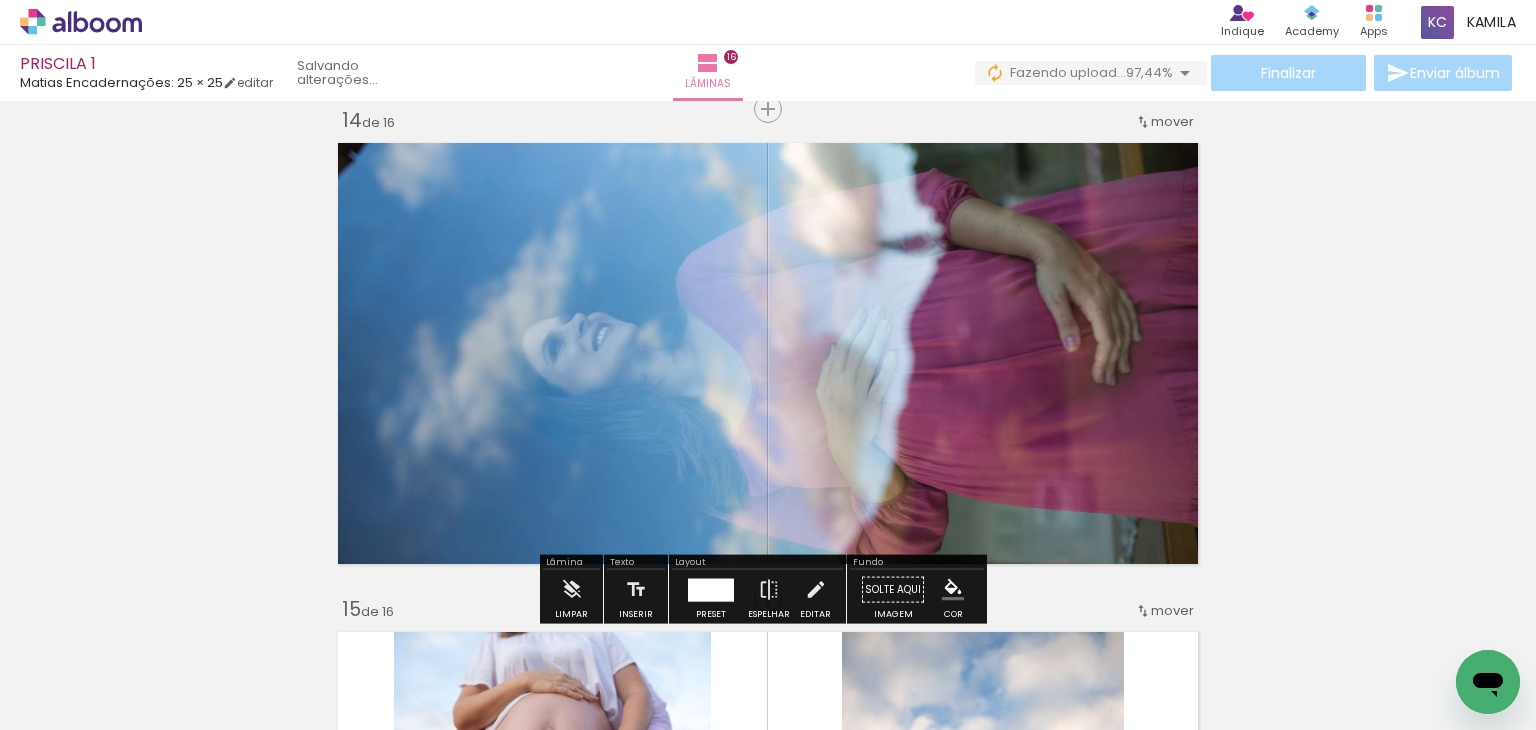 click on "Inserir lâmina 1  de 16  Inserir lâmina 2  de 16  Inserir lâmina 3  de 16  Inserir lâmina 4  de 16  Inserir lâmina 5  de 16  Inserir lâmina 6  de 16  Inserir lâmina 7  de 16  Inserir lâmina 8  de 16  Inserir lâmina 9  de 16  Inserir lâmina 10  de 16  Inserir lâmina 11  de 16  Inserir lâmina 12  de 16  Inserir lâmina 13  de 16  Inserir lâmina 14  de 16  Inserir lâmina 15  de 16  Inserir lâmina 16  de 16 O Designbox precisará aumentar a sua imagem em 212% para exportar para impressão." at bounding box center [768, -2117] 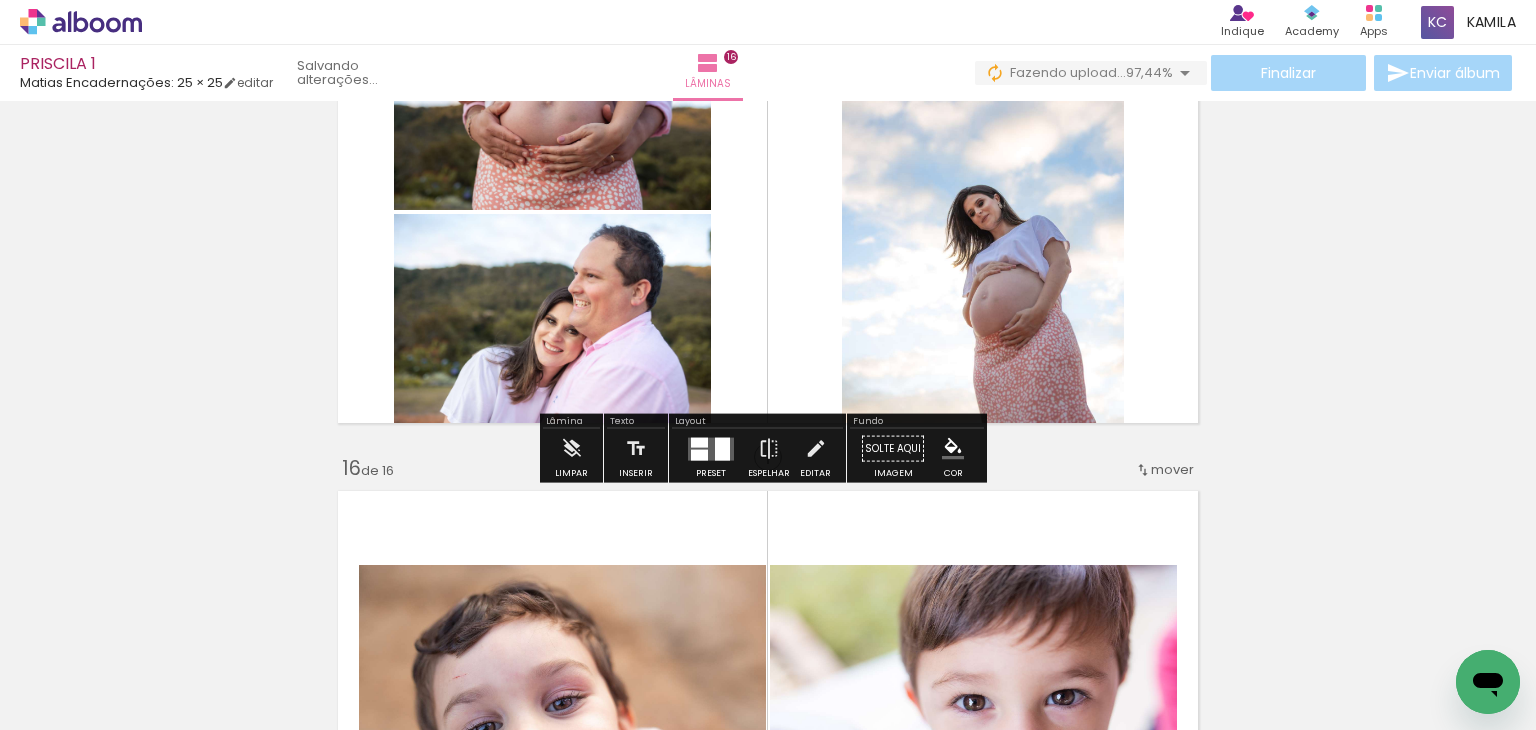 scroll, scrollTop: 7487, scrollLeft: 0, axis: vertical 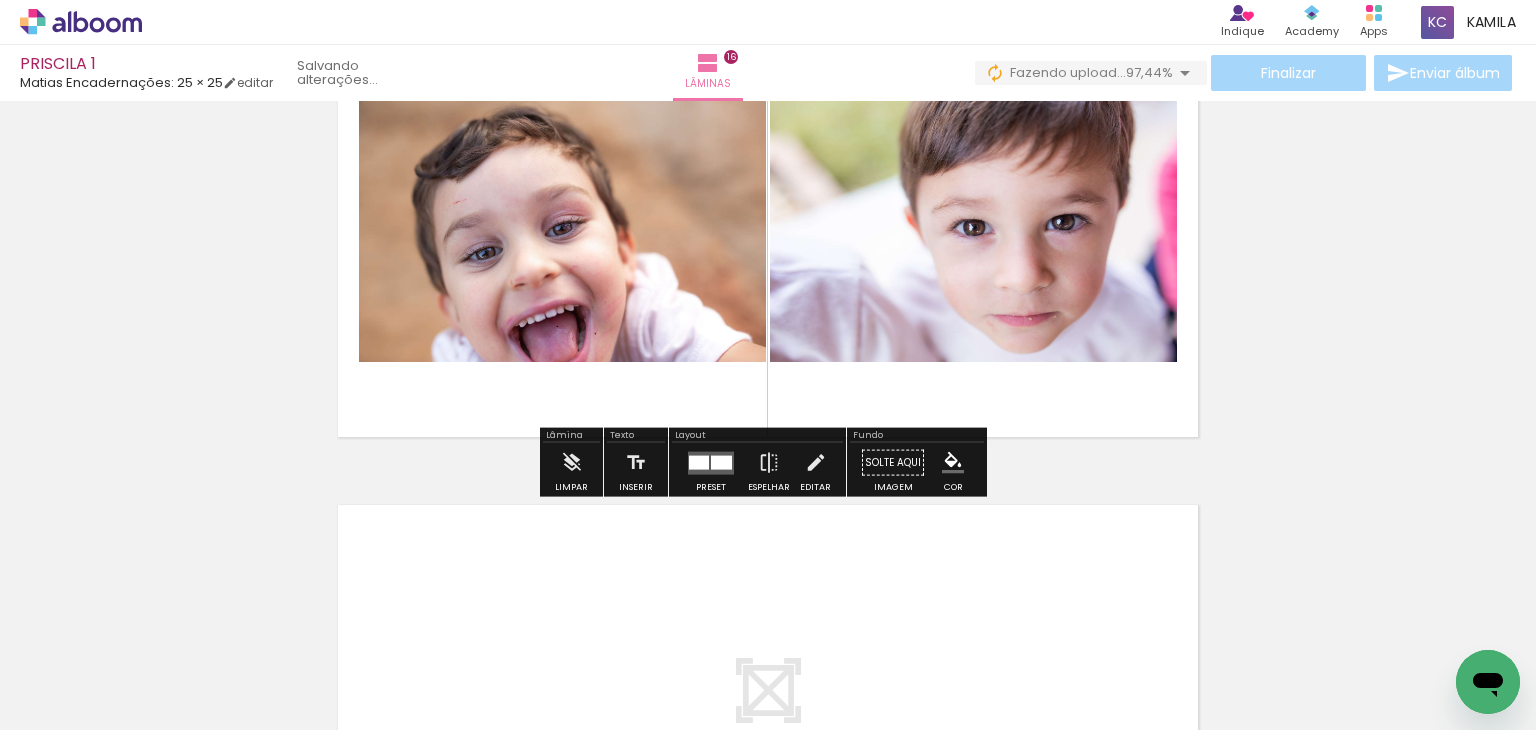 click at bounding box center [721, 462] 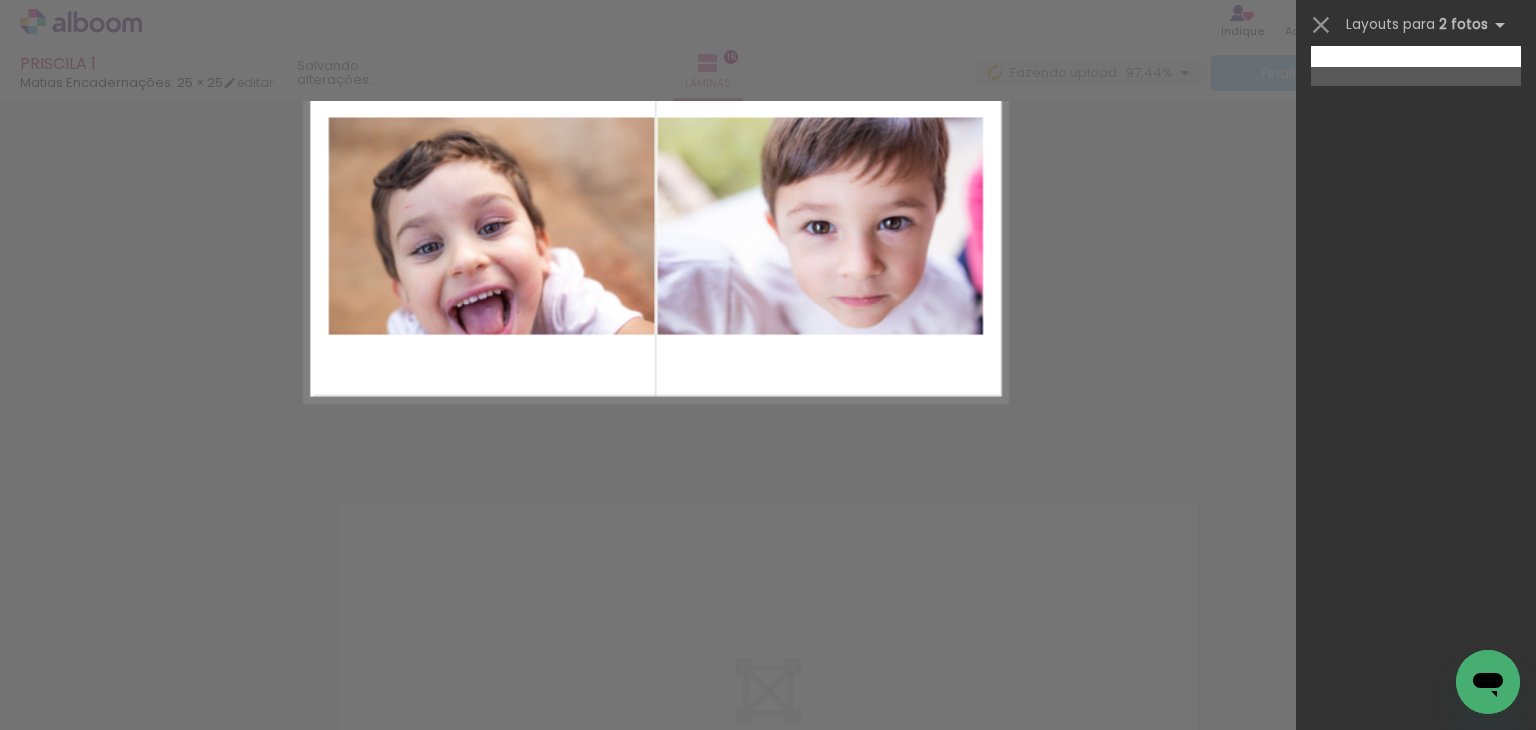 scroll, scrollTop: 0, scrollLeft: 0, axis: both 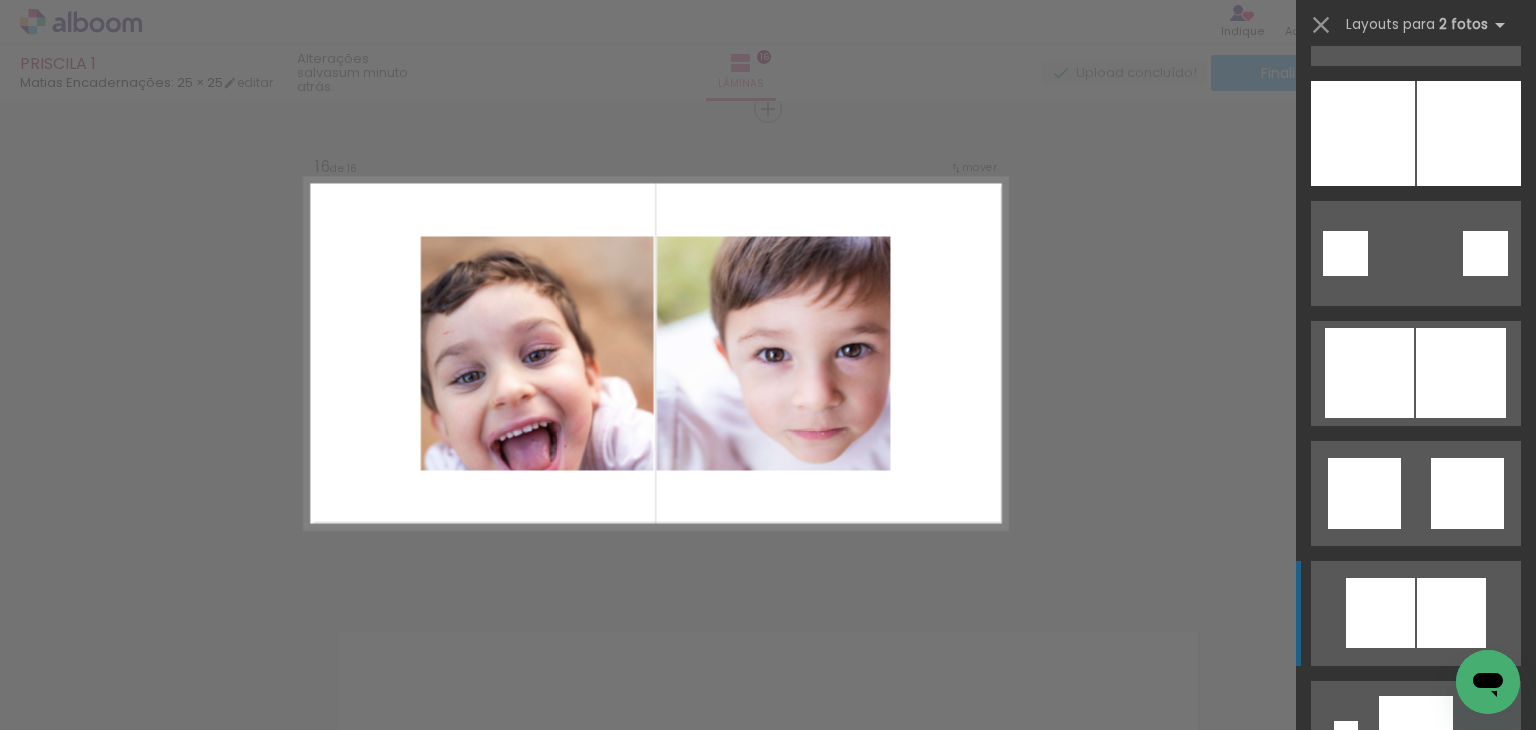 click at bounding box center [1467, 493] 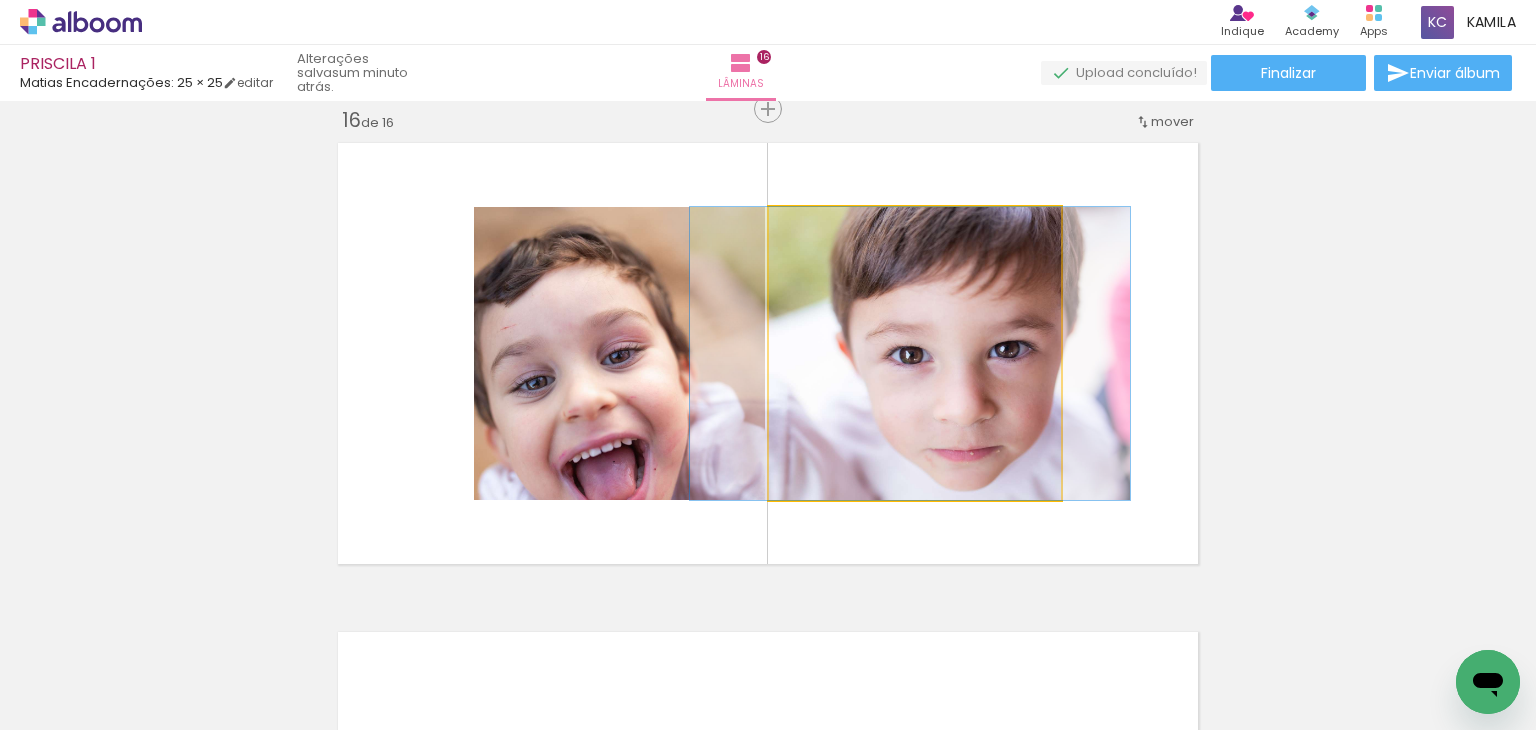 drag, startPoint x: 968, startPoint y: 376, endPoint x: 995, endPoint y: 375, distance: 27.018513 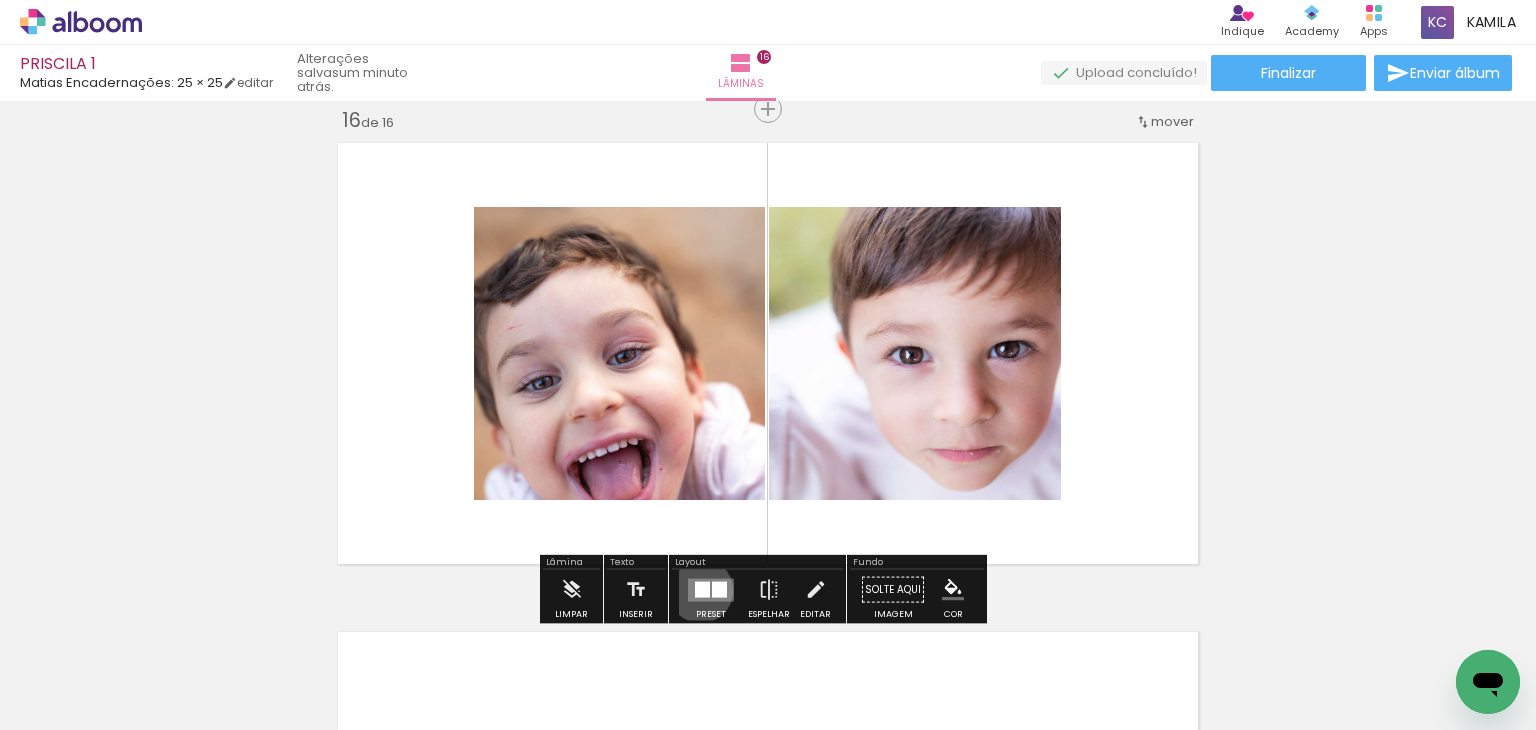 click at bounding box center (702, 589) 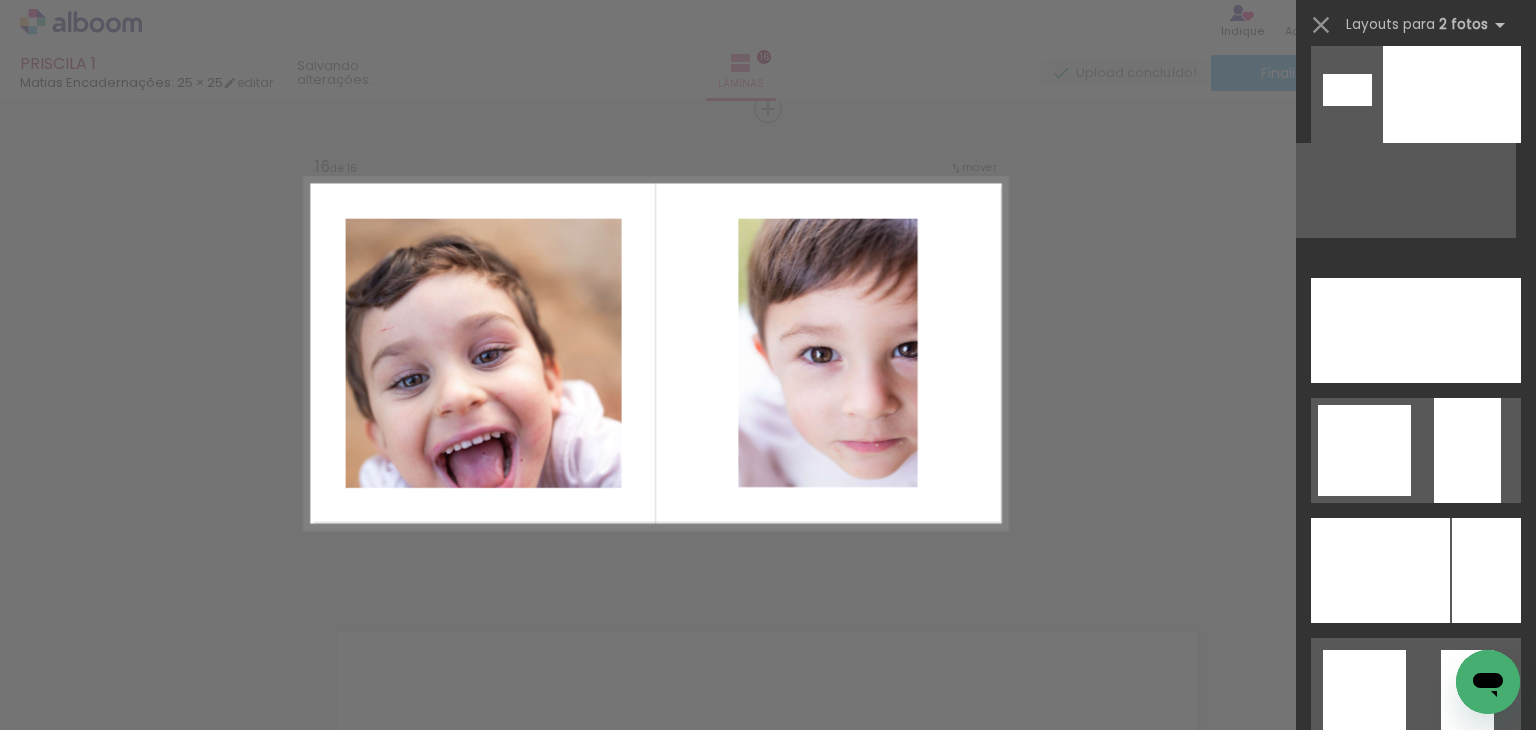 scroll, scrollTop: 6980, scrollLeft: 0, axis: vertical 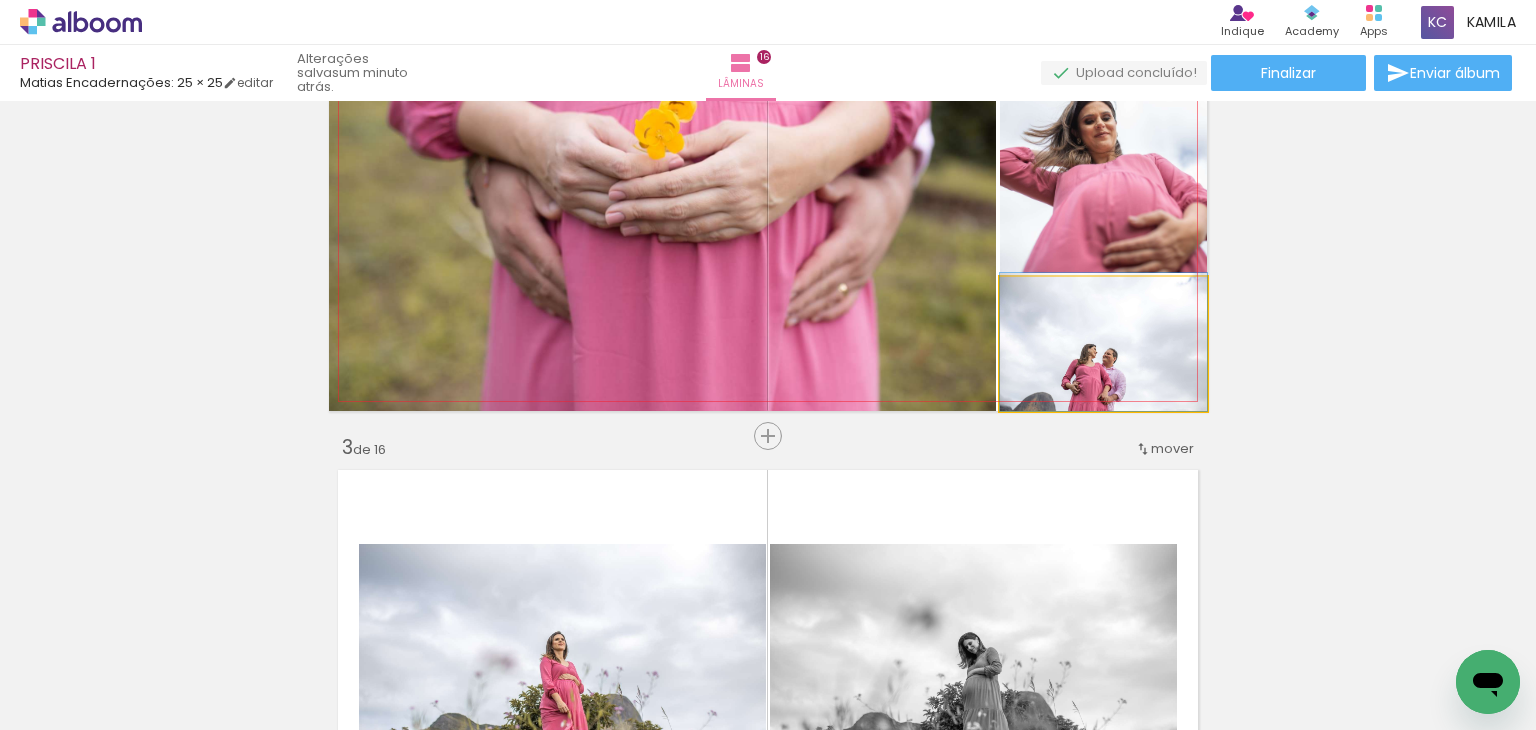 drag, startPoint x: 1094, startPoint y: 345, endPoint x: 1086, endPoint y: 277, distance: 68.46897 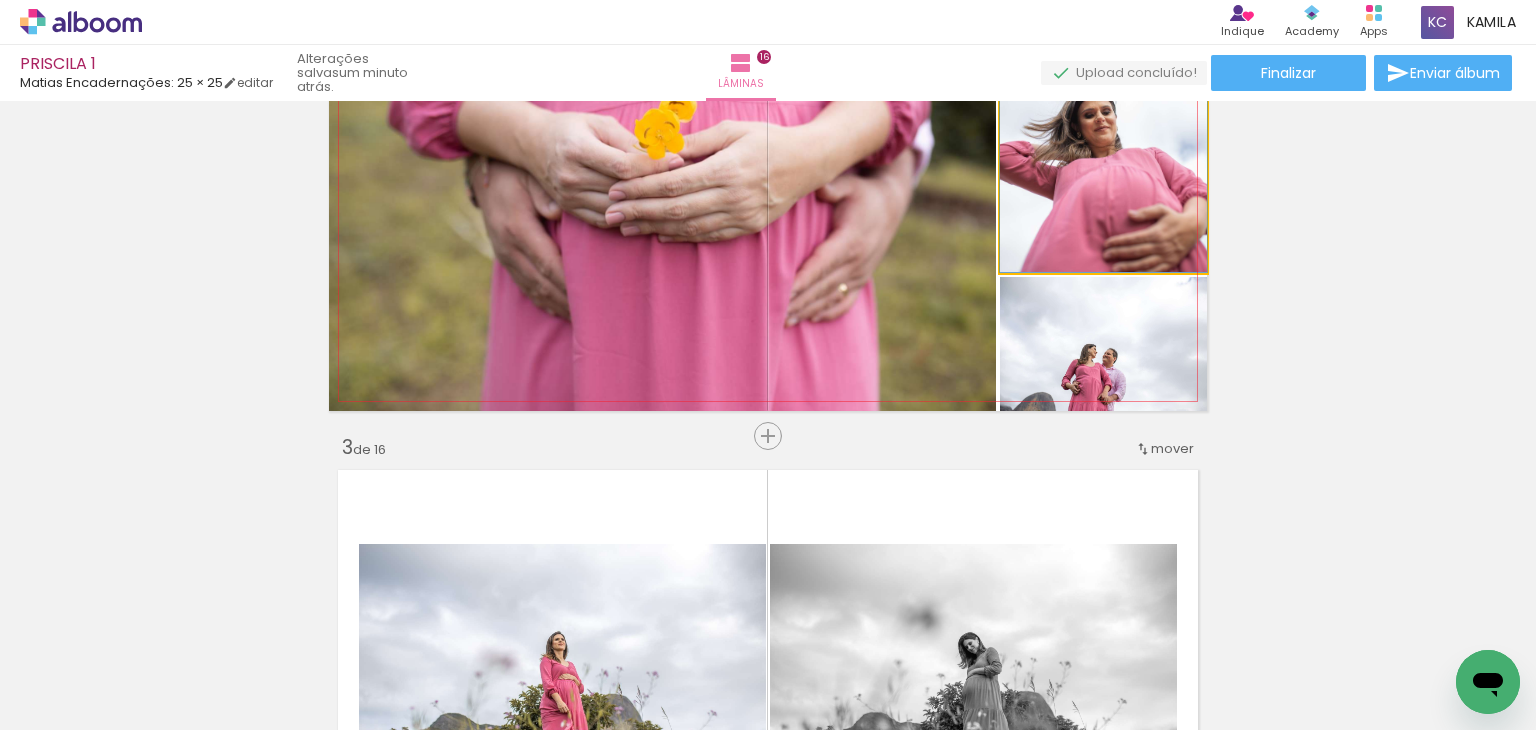 drag, startPoint x: 1130, startPoint y: 204, endPoint x: 1118, endPoint y: 91, distance: 113.63538 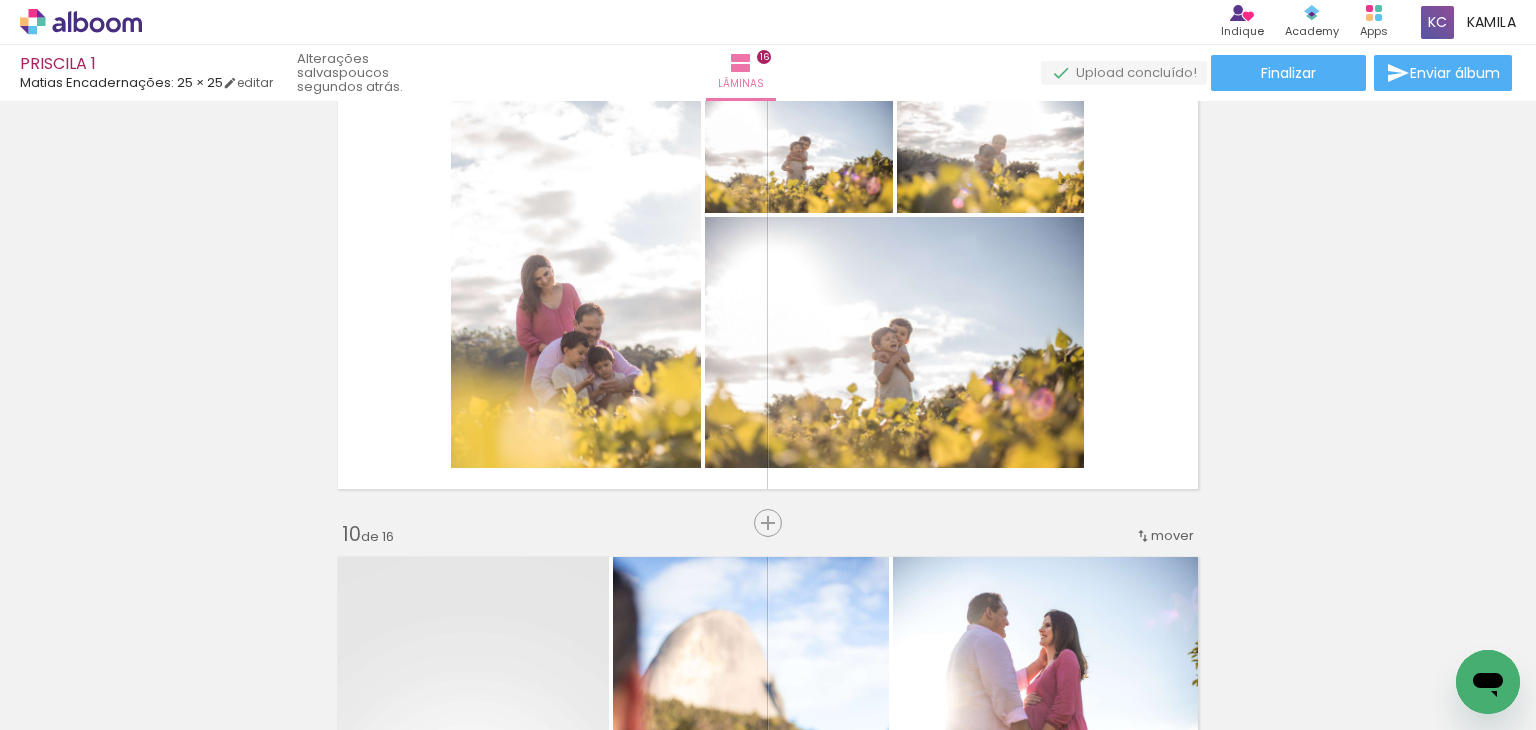 scroll, scrollTop: 3989, scrollLeft: 0, axis: vertical 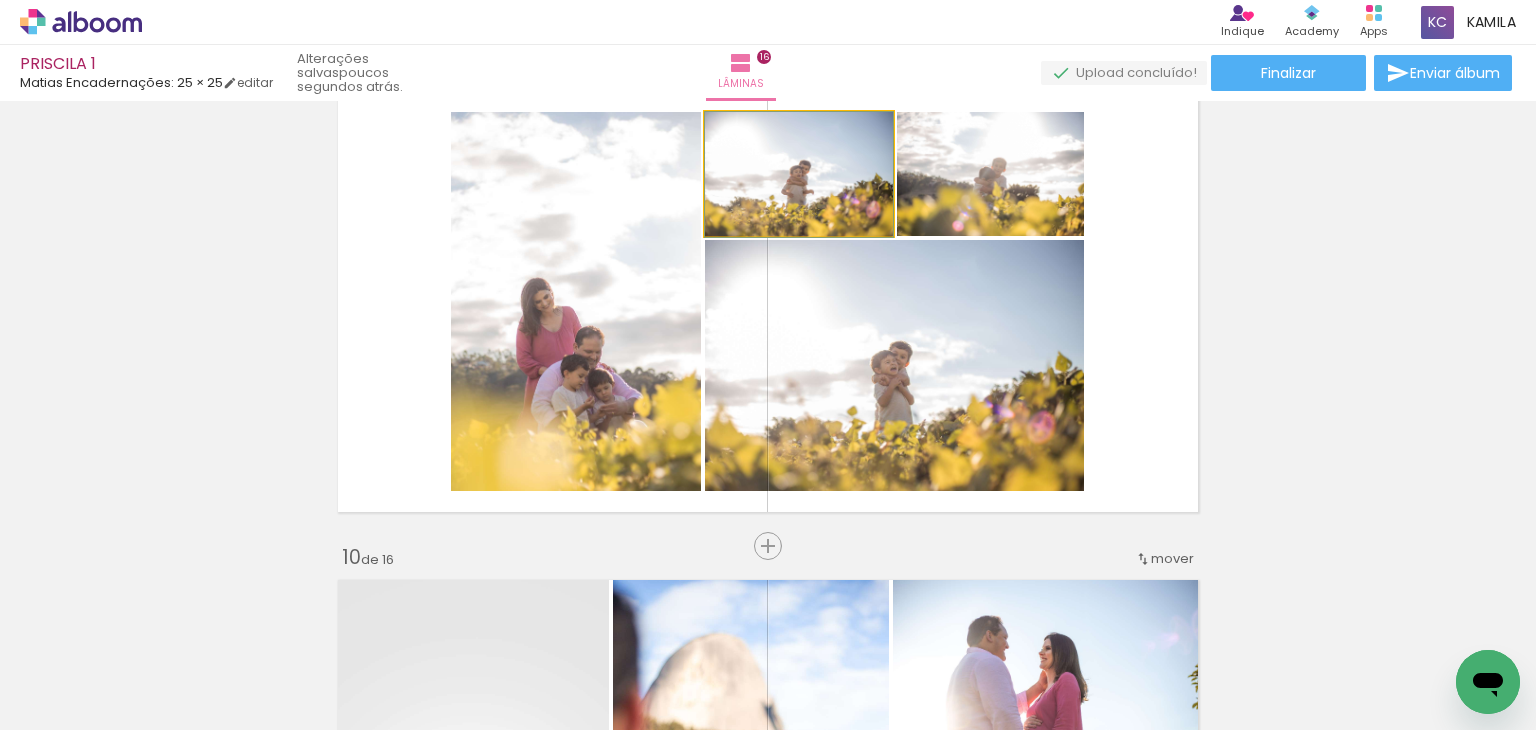 drag, startPoint x: 811, startPoint y: 181, endPoint x: 858, endPoint y: 342, distance: 167.72 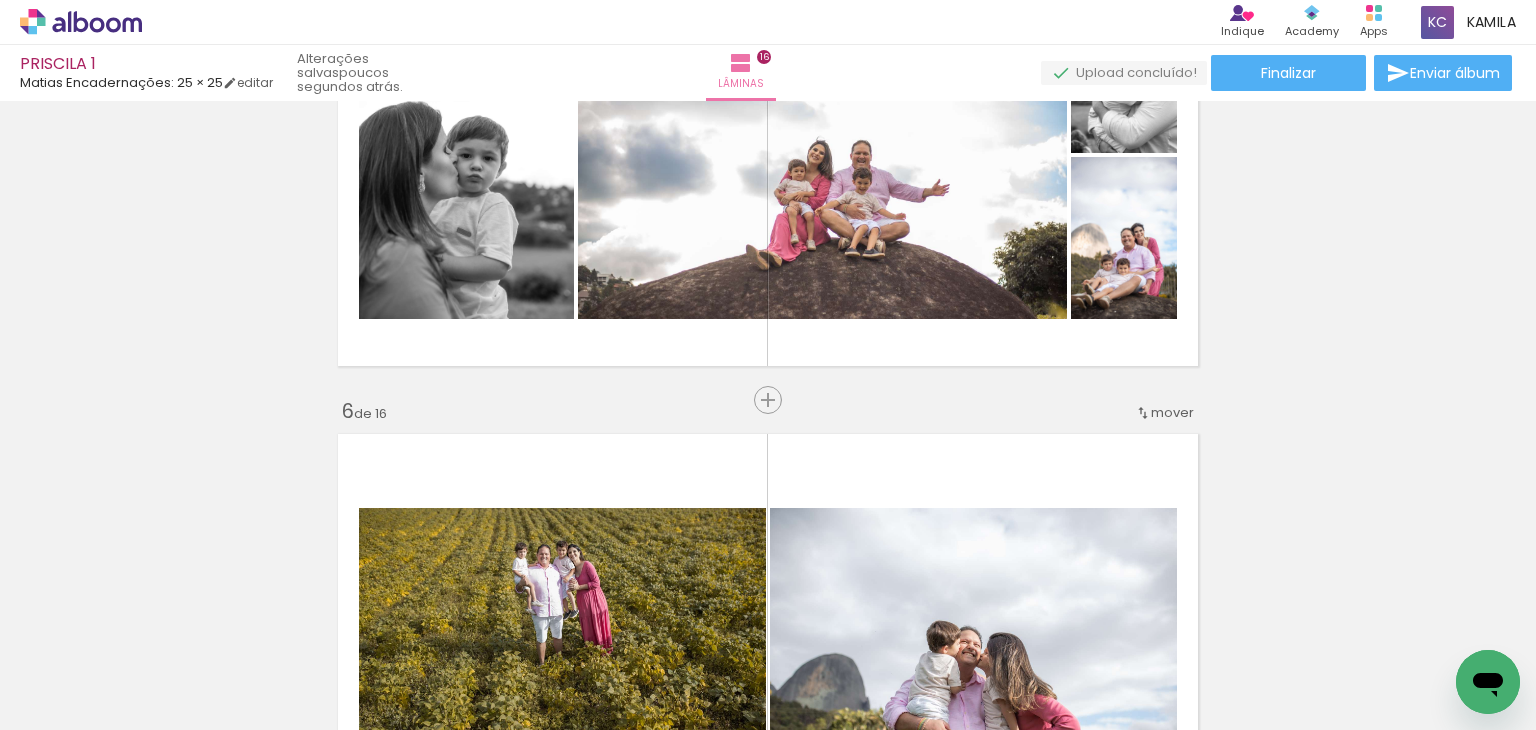 scroll, scrollTop: 2167, scrollLeft: 0, axis: vertical 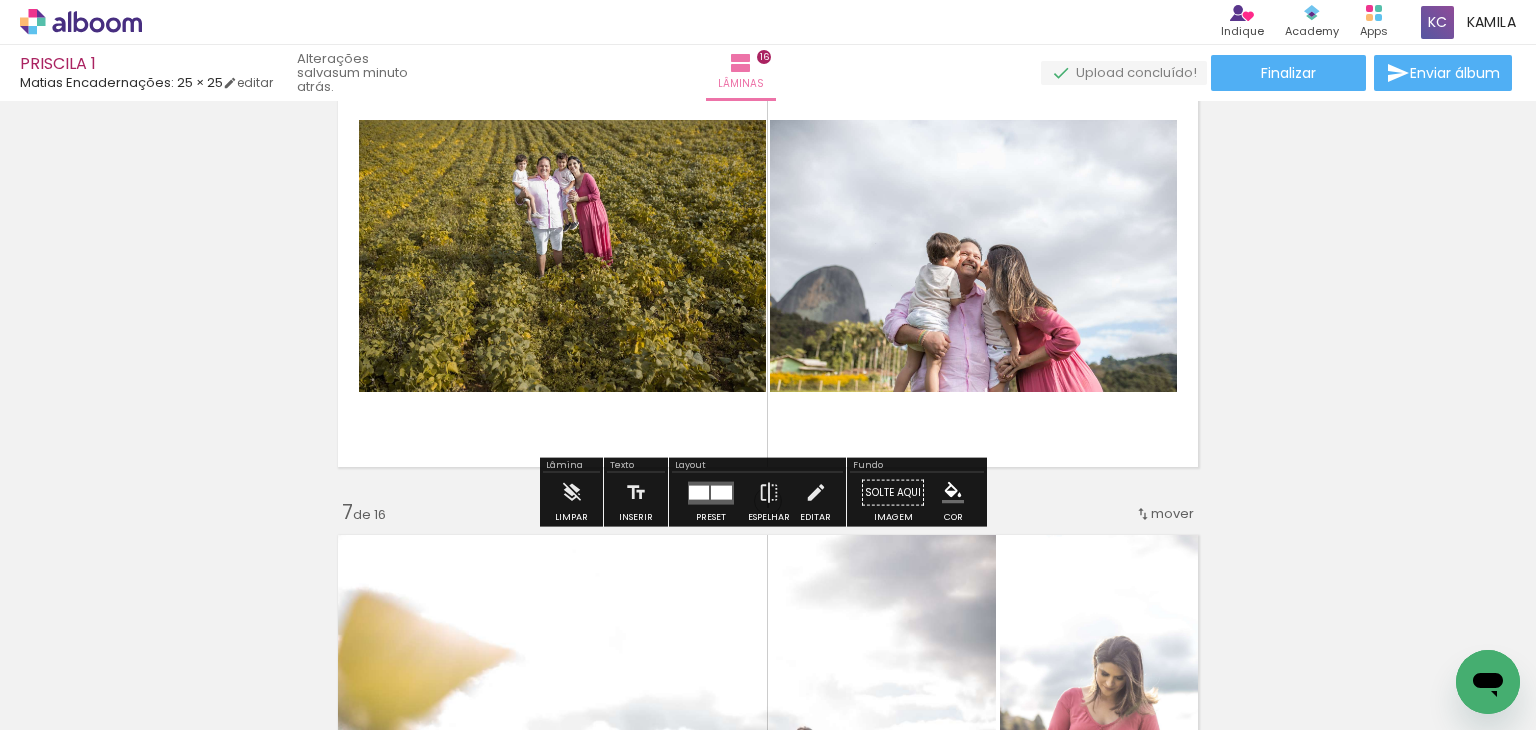 click at bounding box center [711, 492] 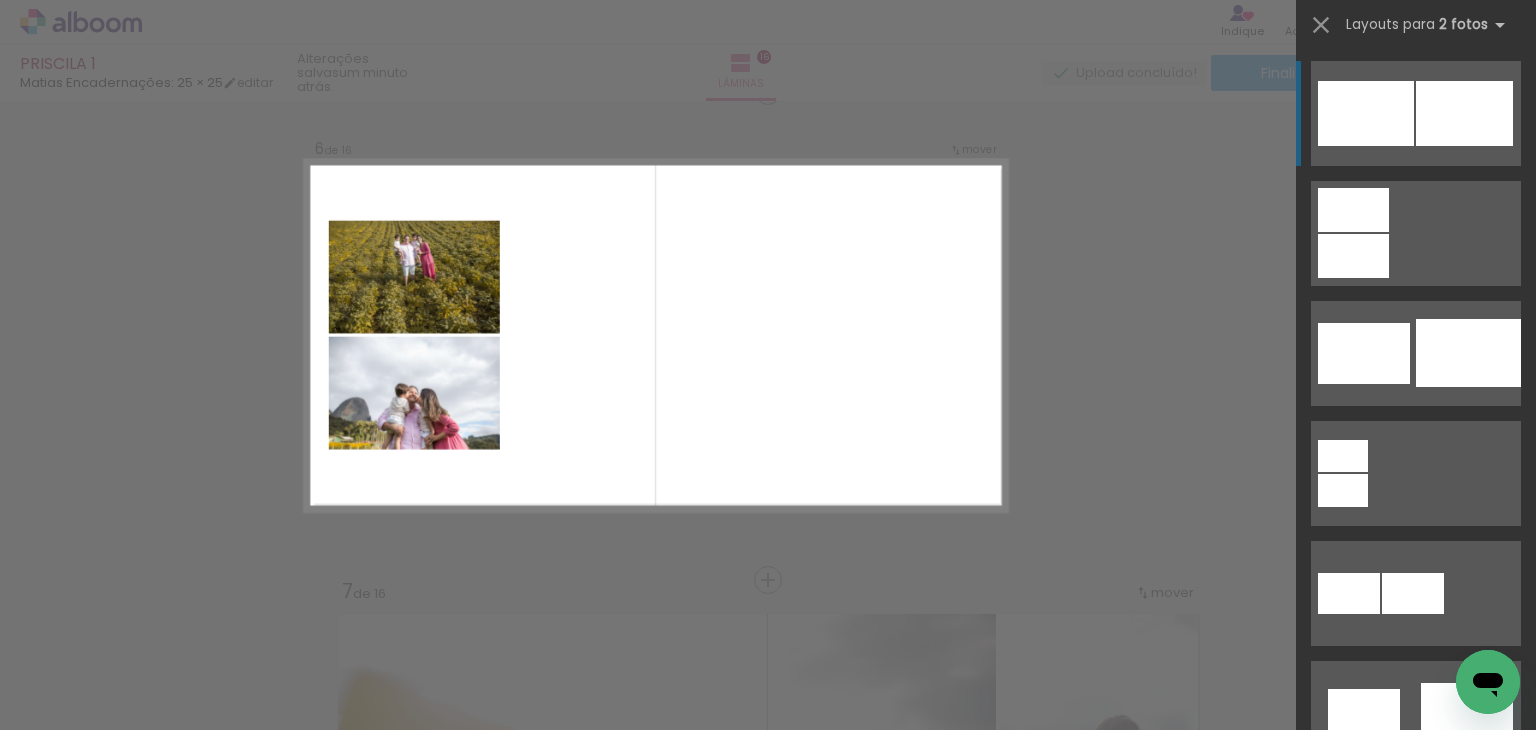 scroll, scrollTop: 2470, scrollLeft: 0, axis: vertical 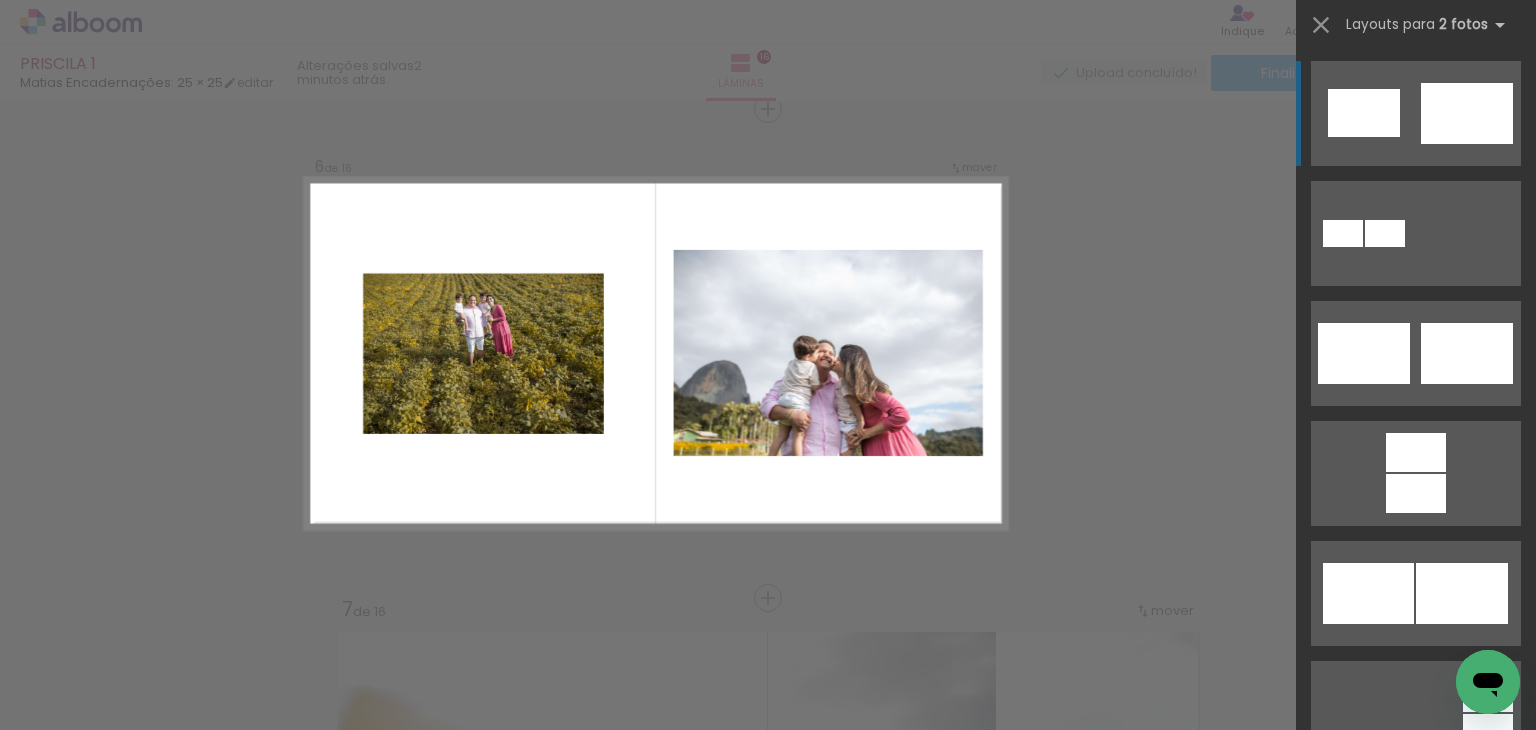 click at bounding box center (1416, 233) 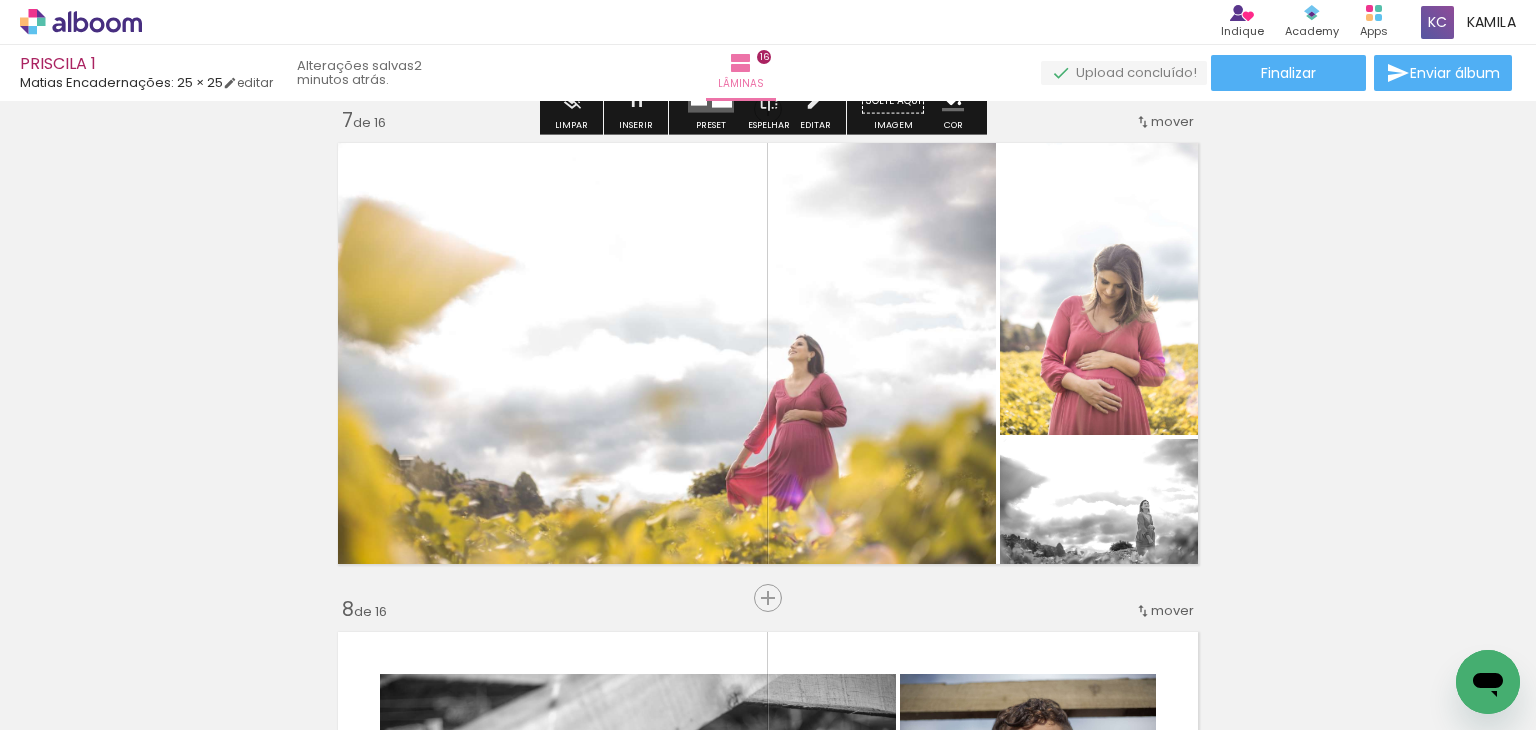 scroll, scrollTop: 3070, scrollLeft: 0, axis: vertical 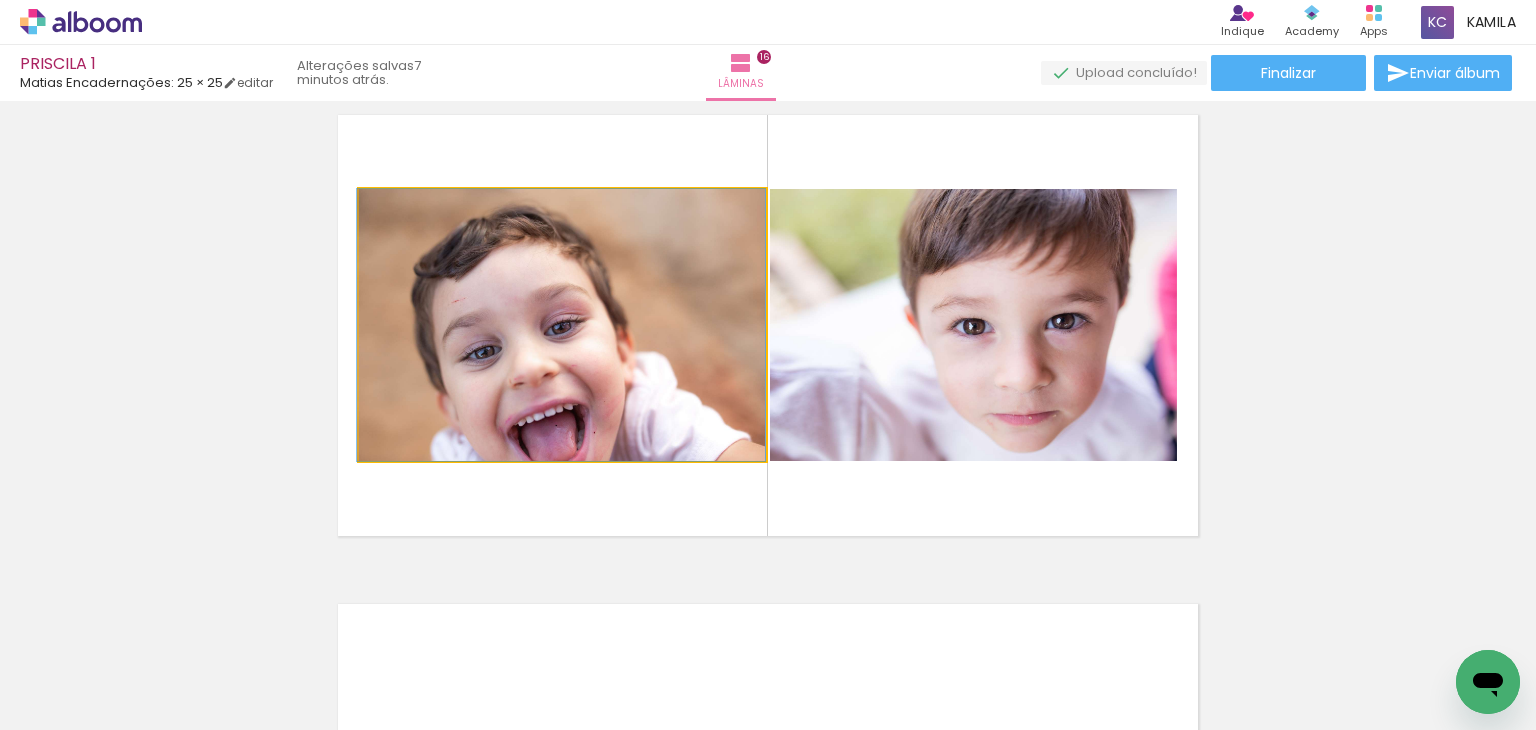 drag, startPoint x: 596, startPoint y: 420, endPoint x: 566, endPoint y: 245, distance: 177.55281 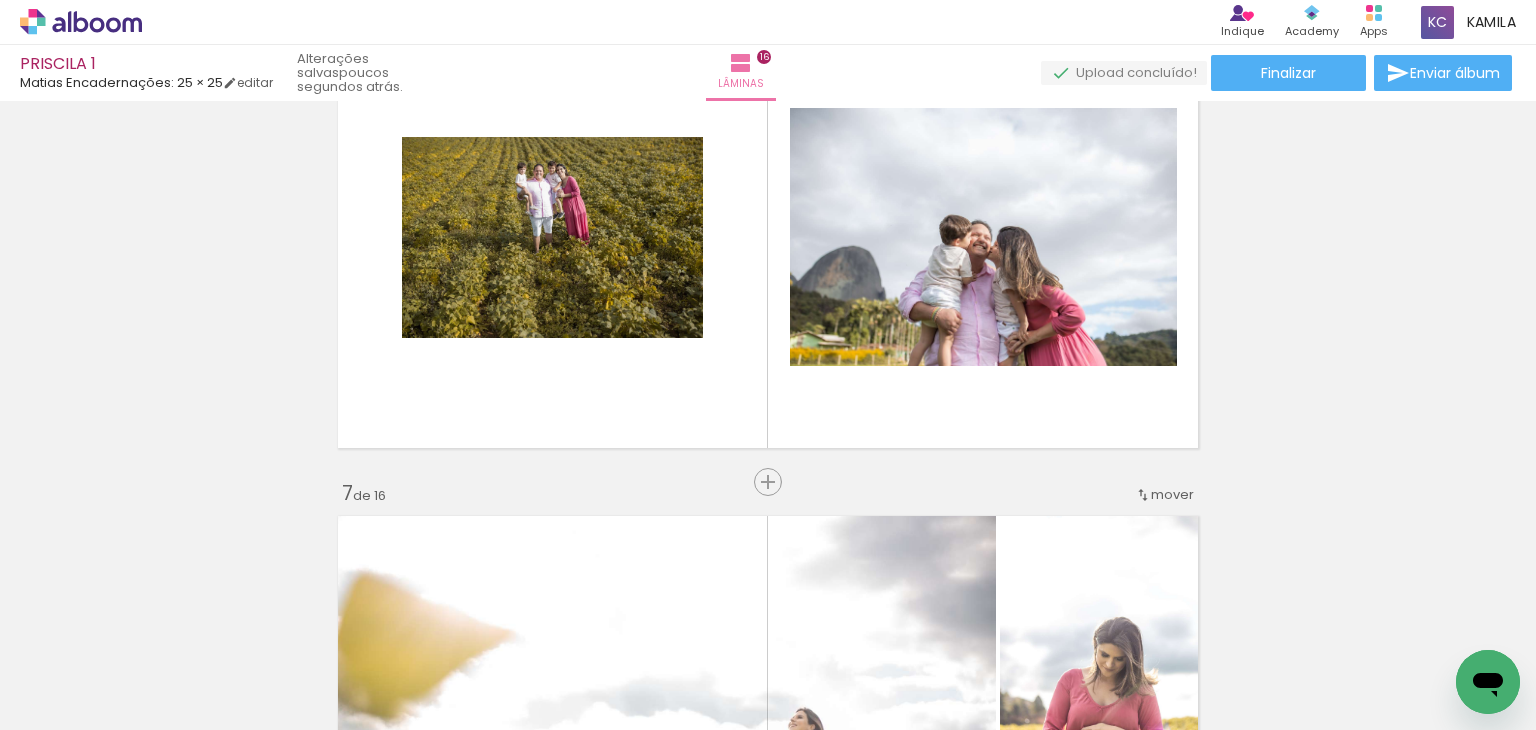 scroll, scrollTop: 2488, scrollLeft: 0, axis: vertical 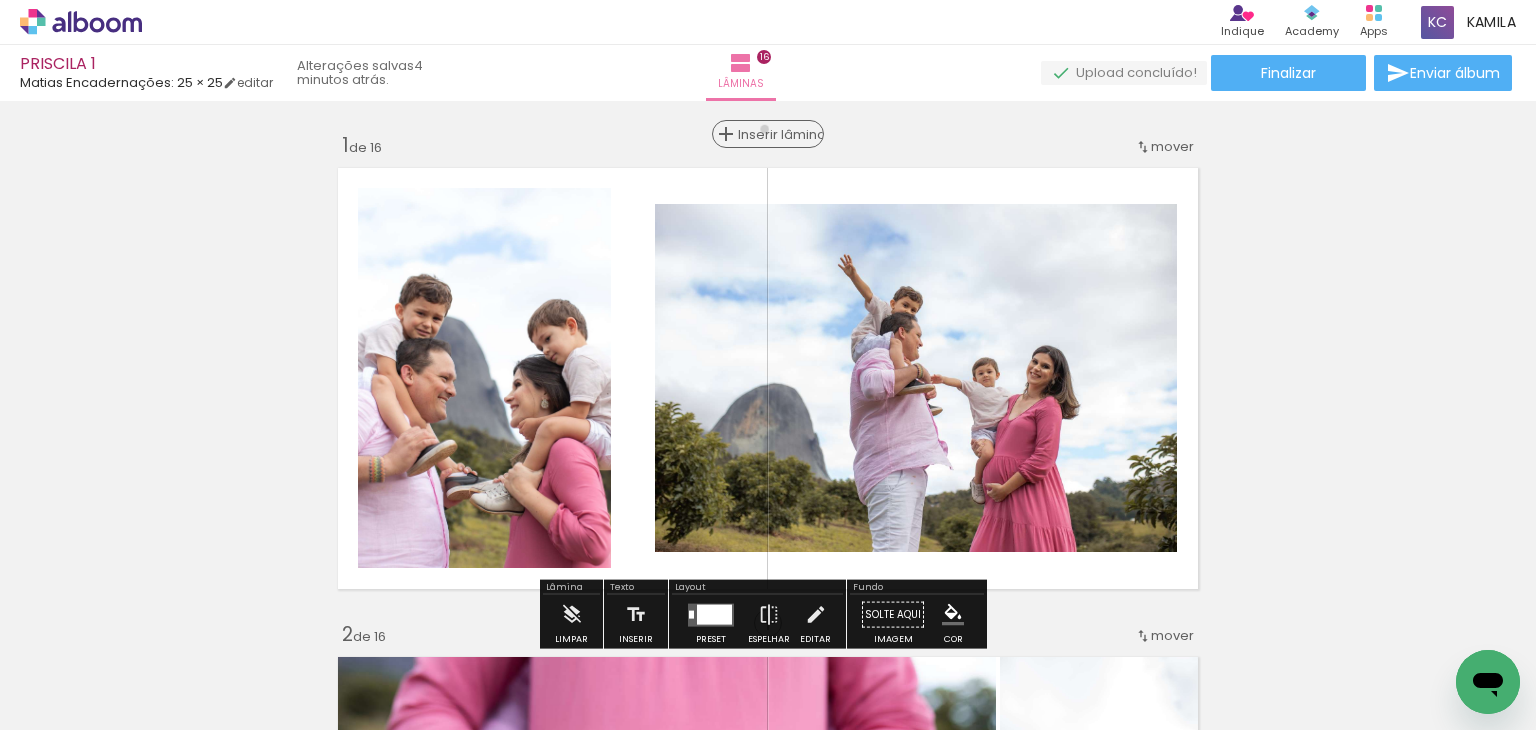 click on "Inserir lâmina" at bounding box center [777, 134] 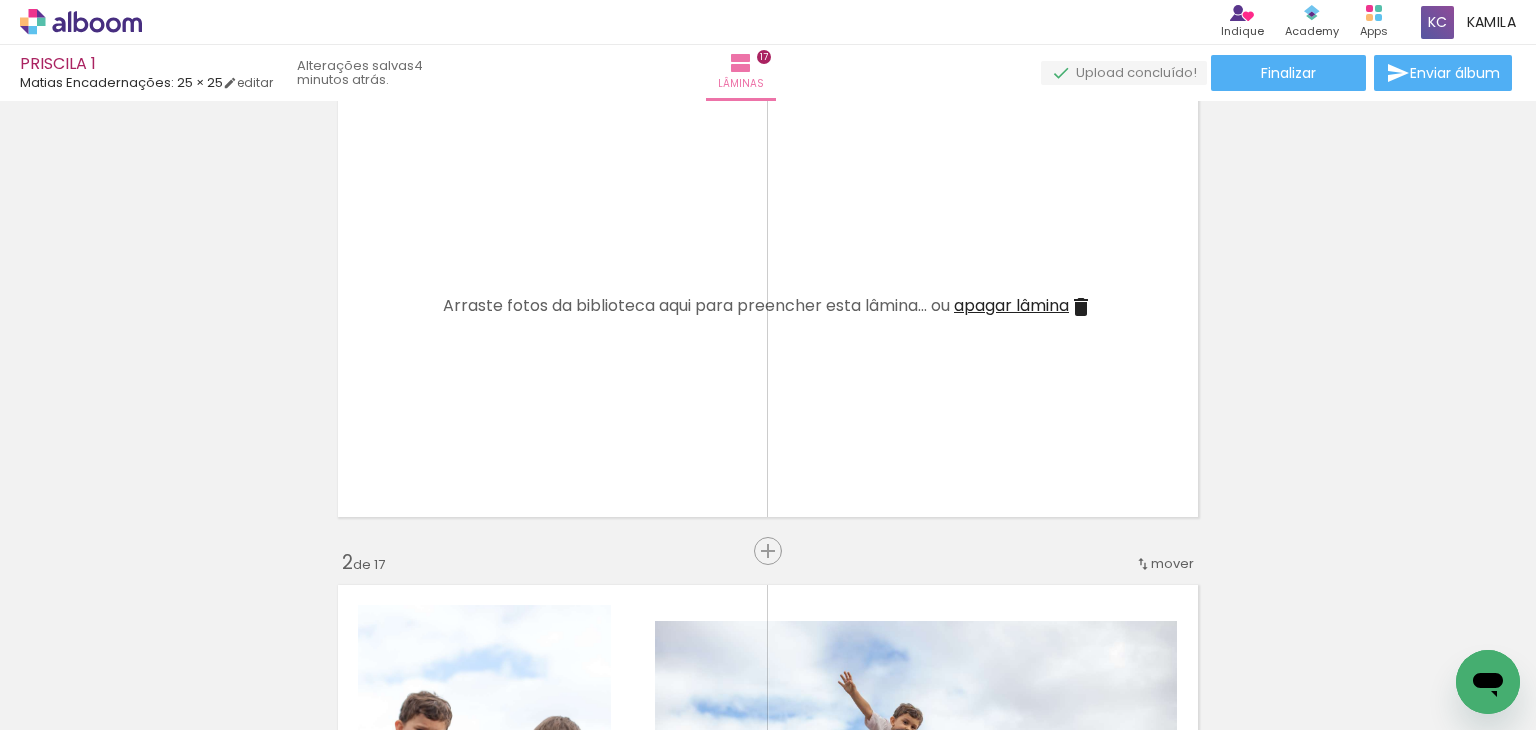 scroll, scrollTop: 500, scrollLeft: 0, axis: vertical 